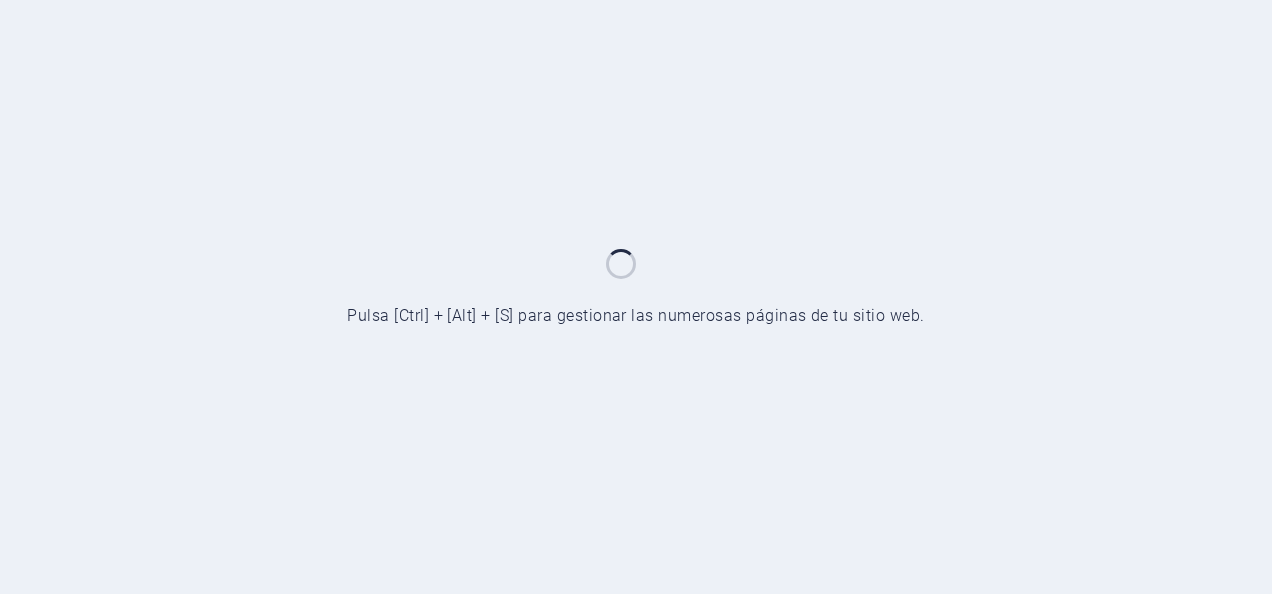 scroll, scrollTop: 0, scrollLeft: 0, axis: both 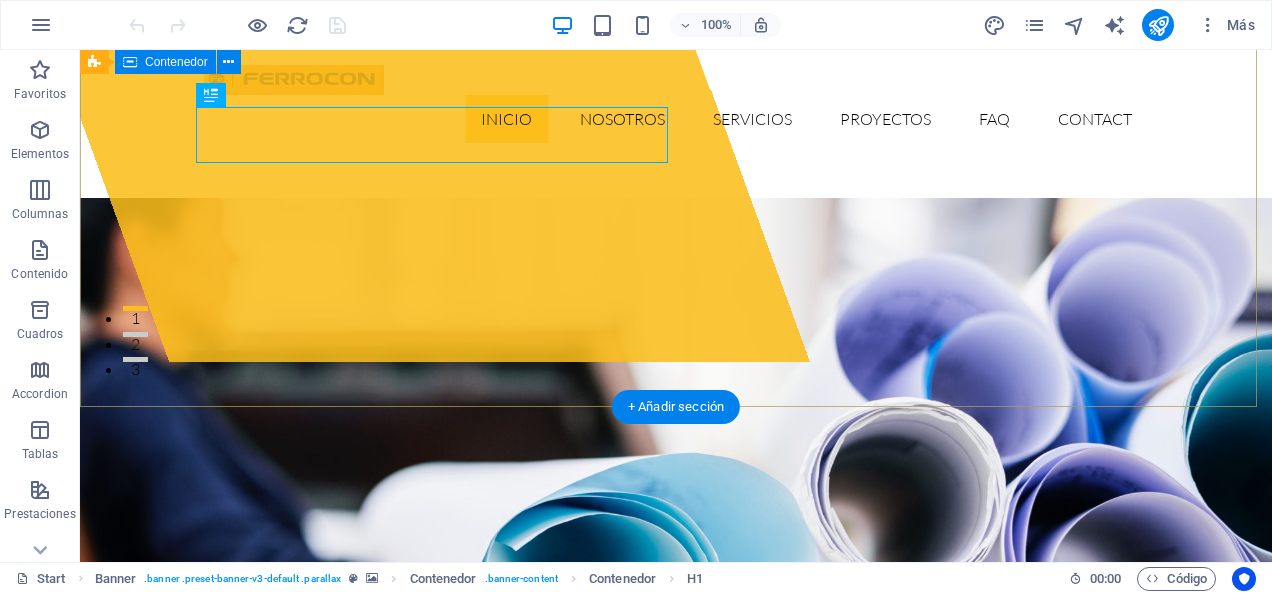 click on "ferrocon.cl Somos una empresa de ingeniería, orientada al diseño en CAD, análisis FEM y CFD Learn more View Services" at bounding box center (676, 808) 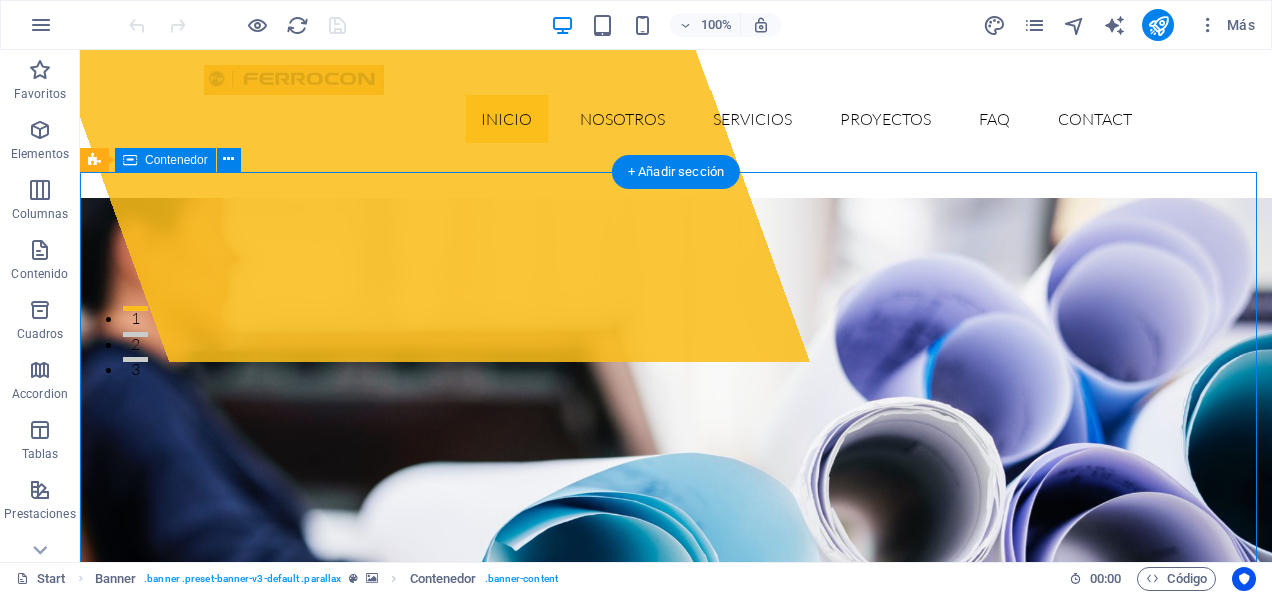 scroll, scrollTop: 0, scrollLeft: 0, axis: both 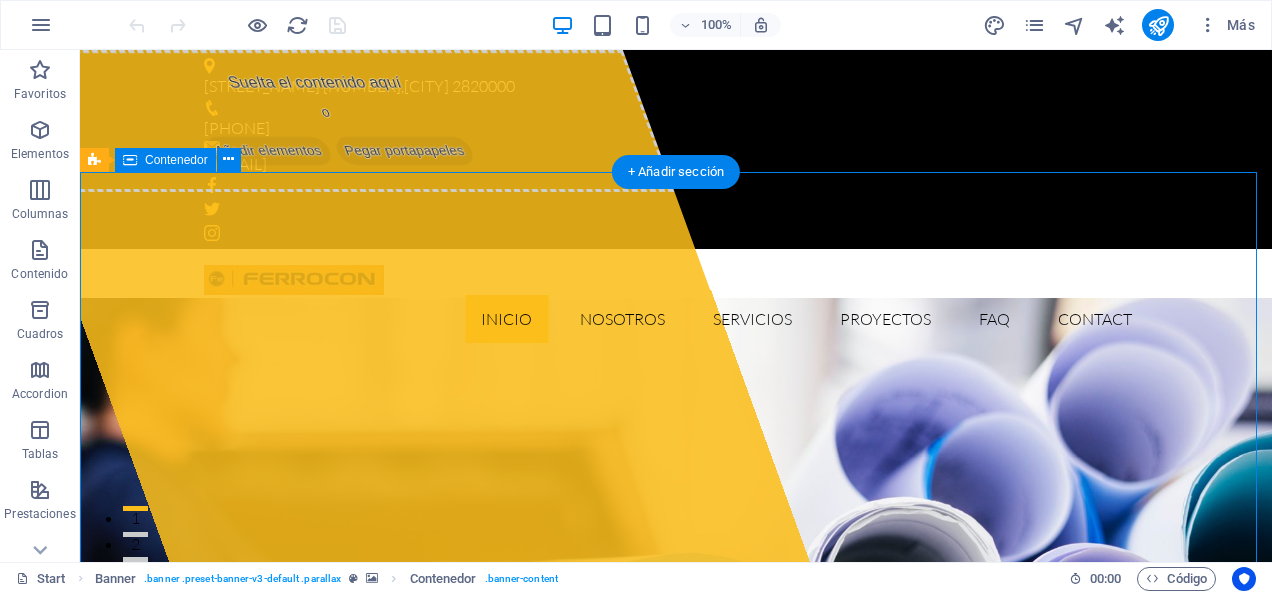 click on "ferrocon.cl Somos una empresa de ingeniería, orientada al diseño en CAD, análisis FEM y CFD Learn more View Services" at bounding box center [676, 1008] 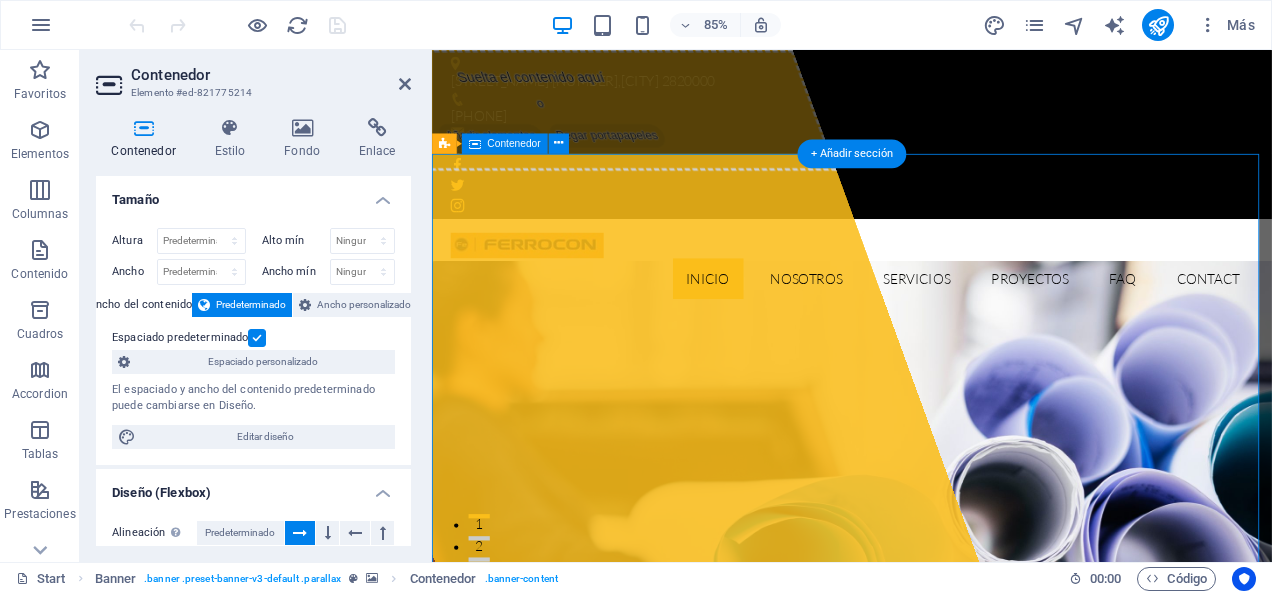 click on "ferrocon.cl Somos una empresa de ingeniería, orientada al diseño en CAD, análisis FEM y CFD Learn more View Services" at bounding box center [926, 1008] 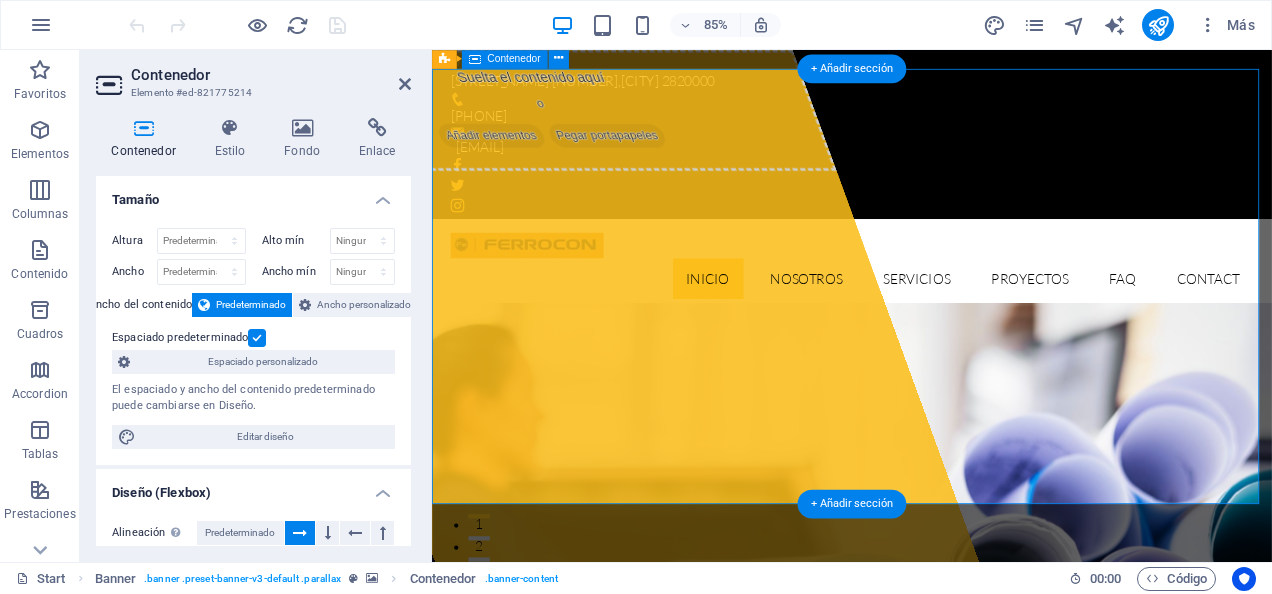 scroll, scrollTop: 100, scrollLeft: 0, axis: vertical 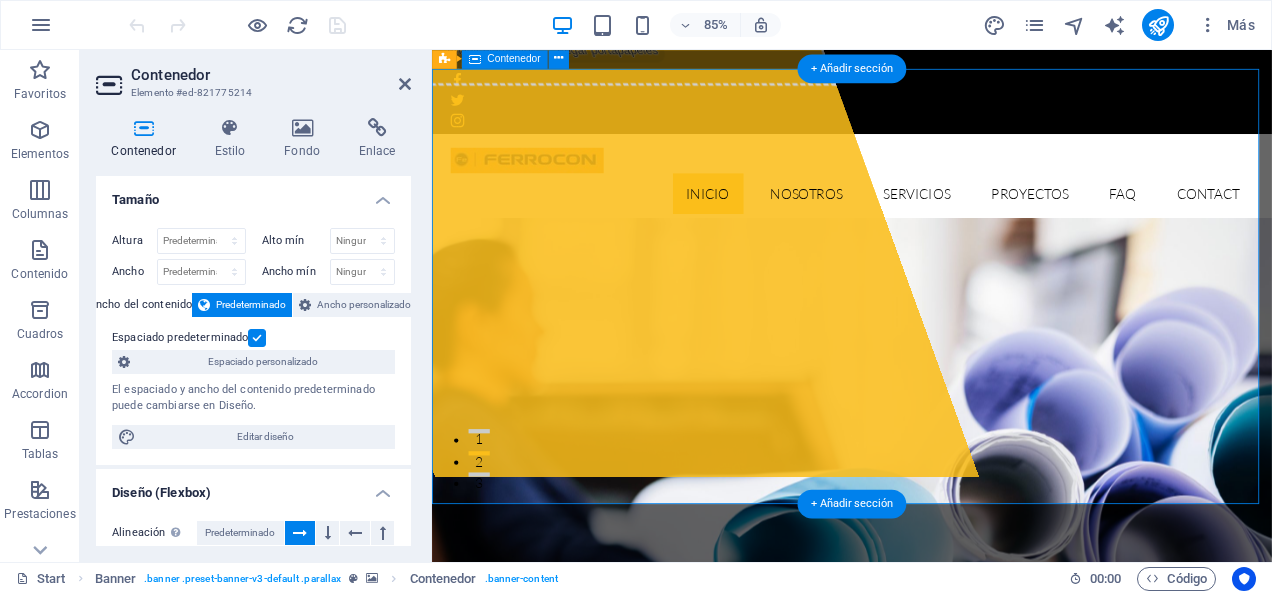 click on "ferrocon.cl Somos una empresa de ingeniería, orientada al diseño en CAD, análisis FEM y CFD Learn more View Services" at bounding box center (926, 992) 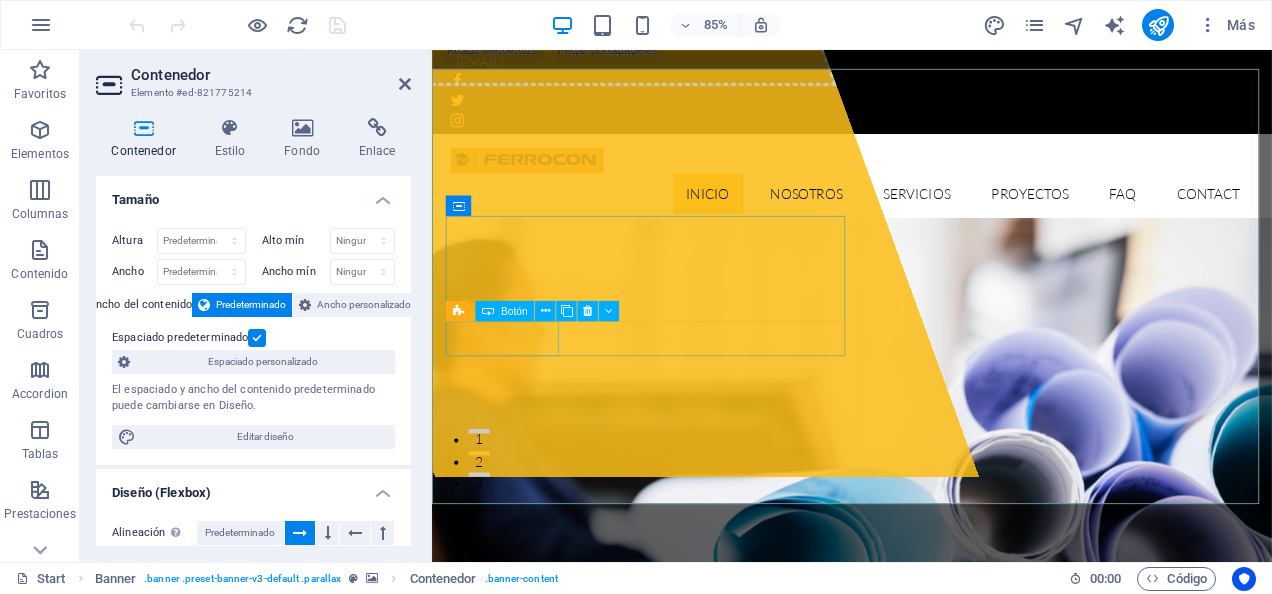 click on "Learn more" at bounding box center [926, 1016] 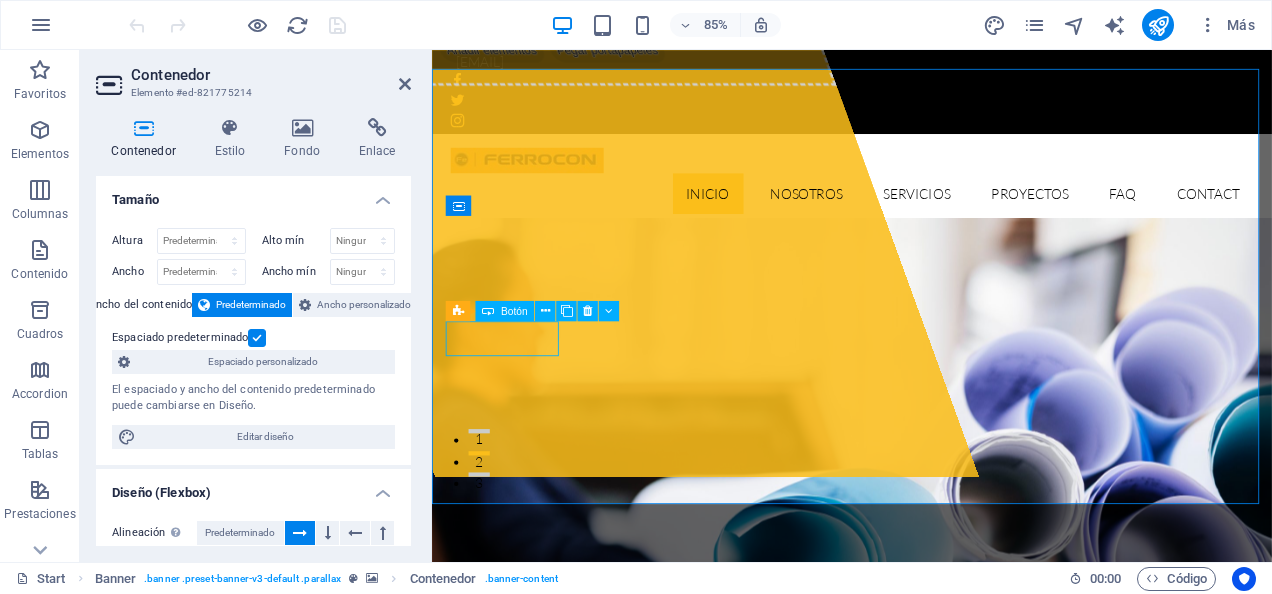 click on "Learn more" at bounding box center (926, 1016) 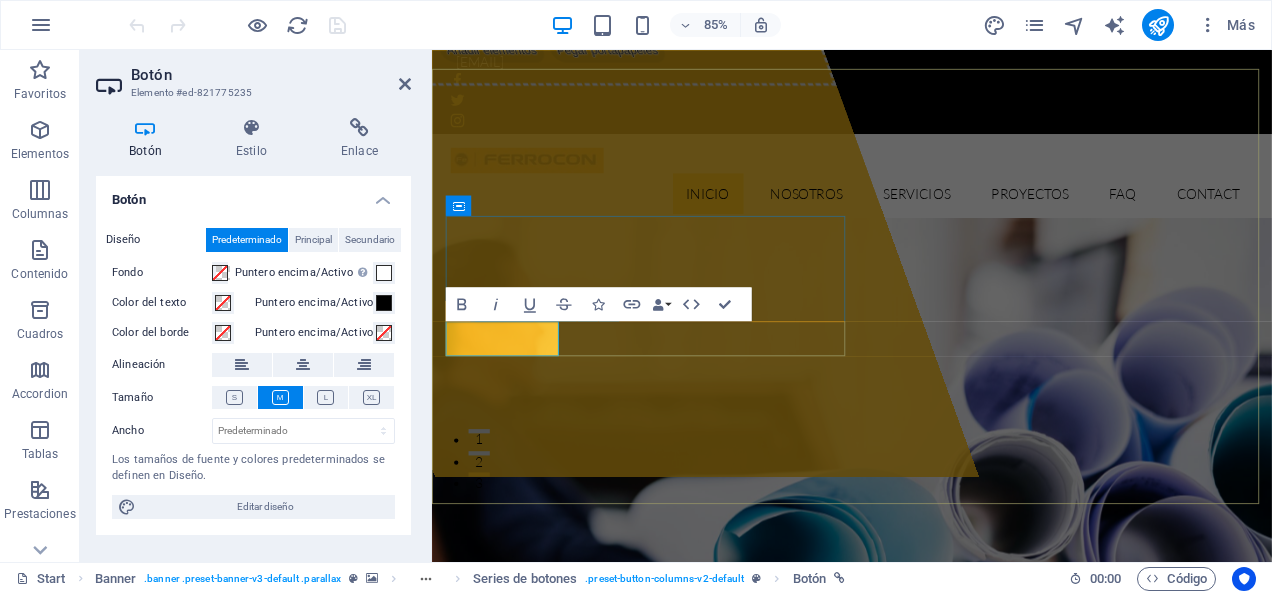 type 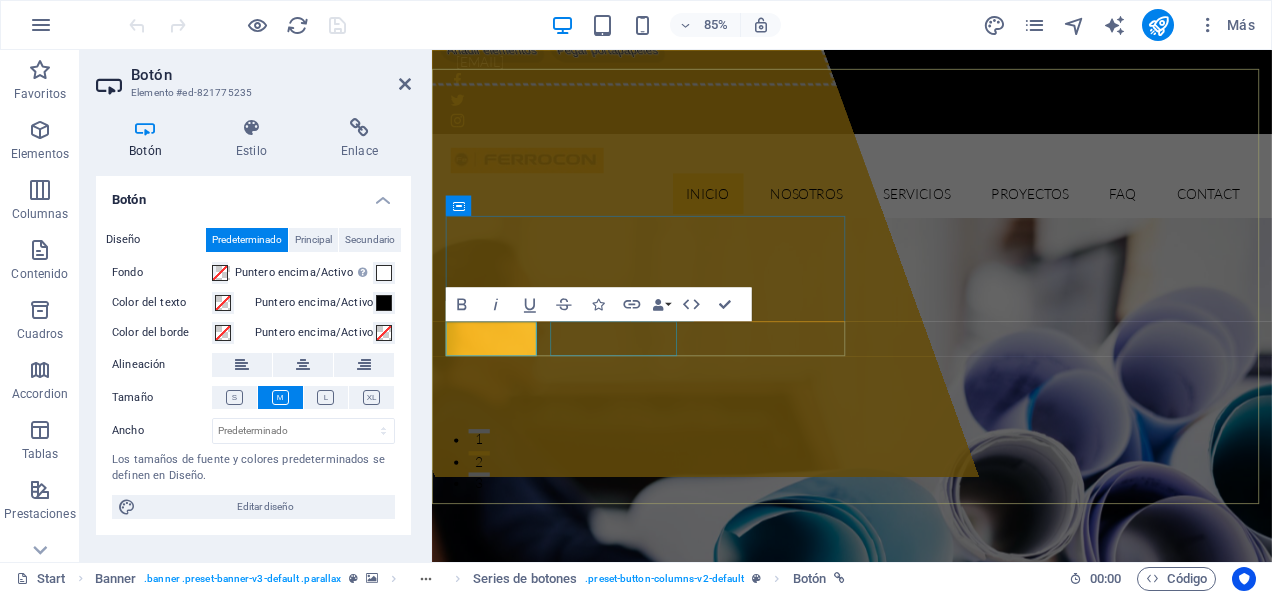 click on "View Services" at bounding box center (926, 1066) 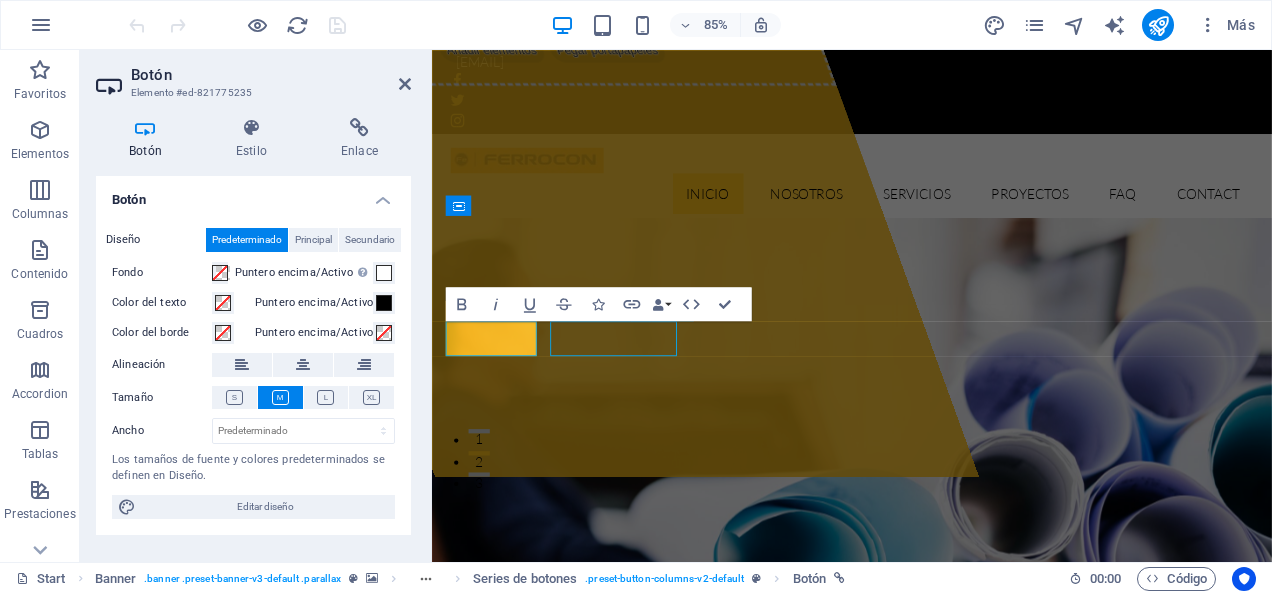 click on "View Services" at bounding box center [926, 1066] 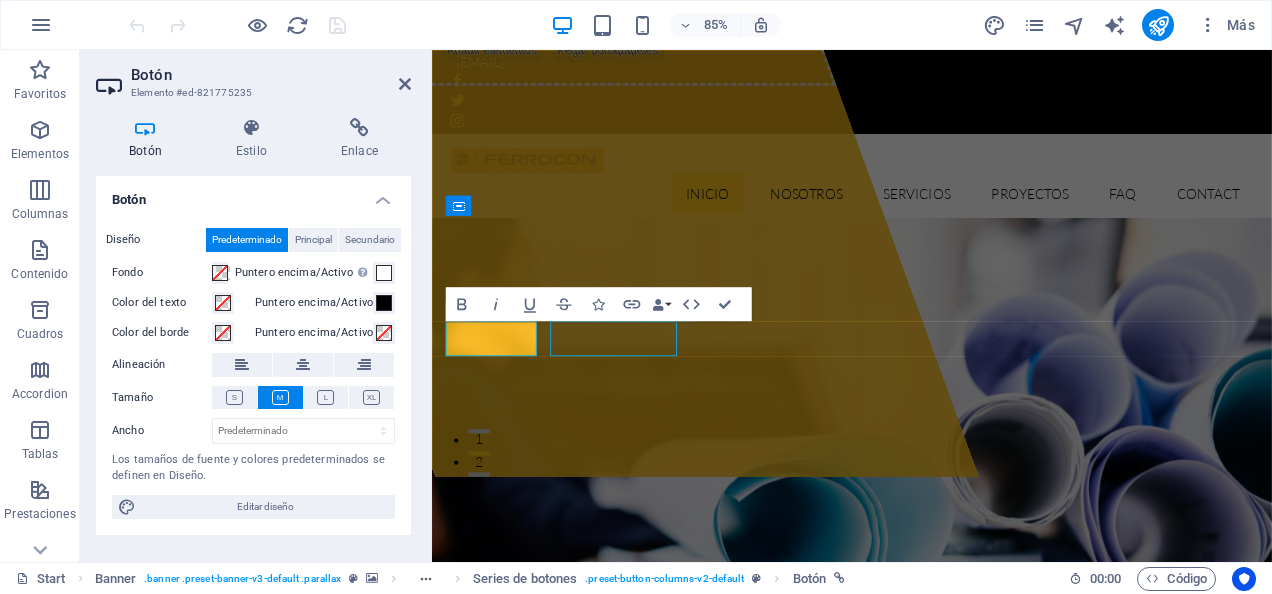 click on "LEER MAS" at bounding box center (926, 932) 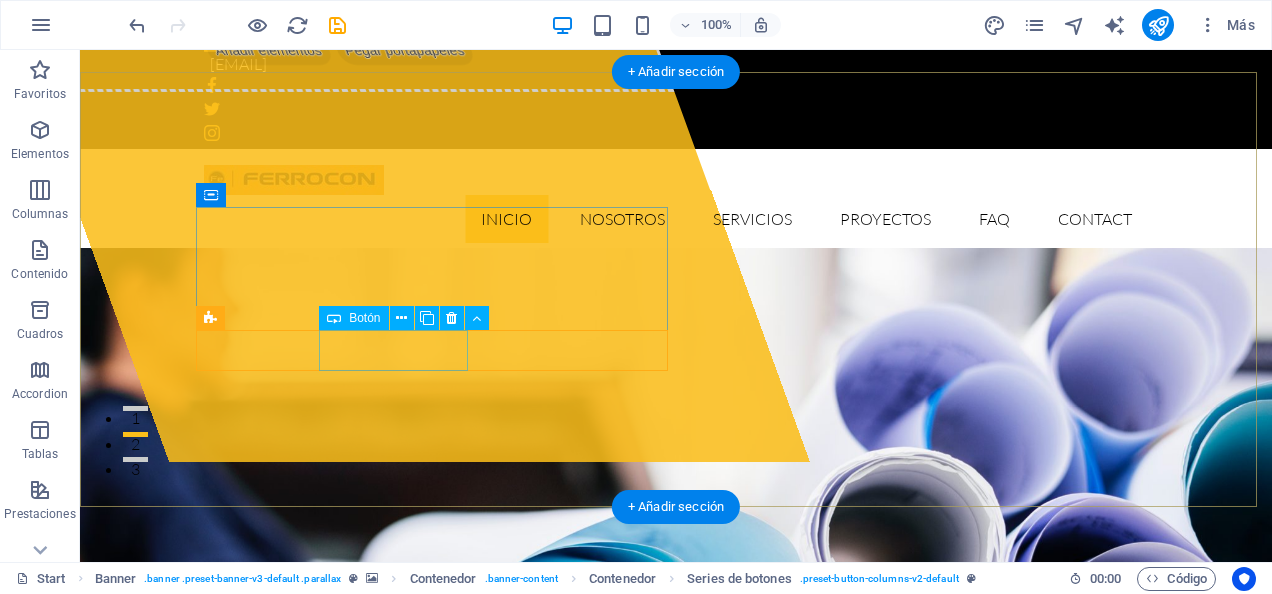 click on "View Services" at bounding box center (676, 982) 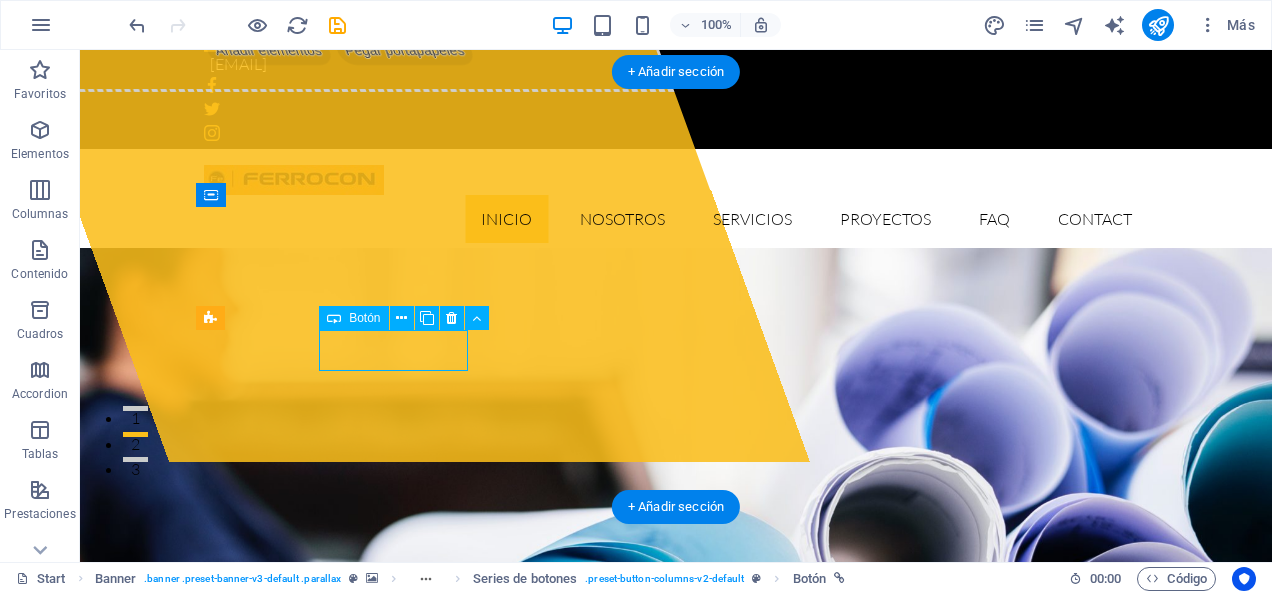 click on "View Services" at bounding box center [676, 982] 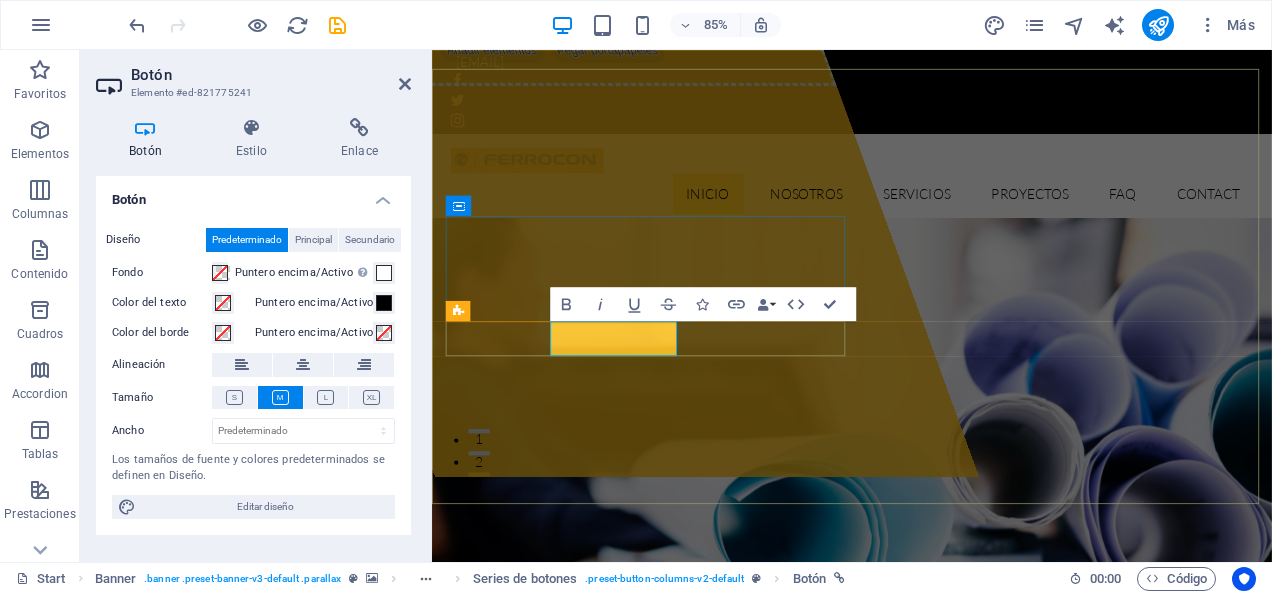 type 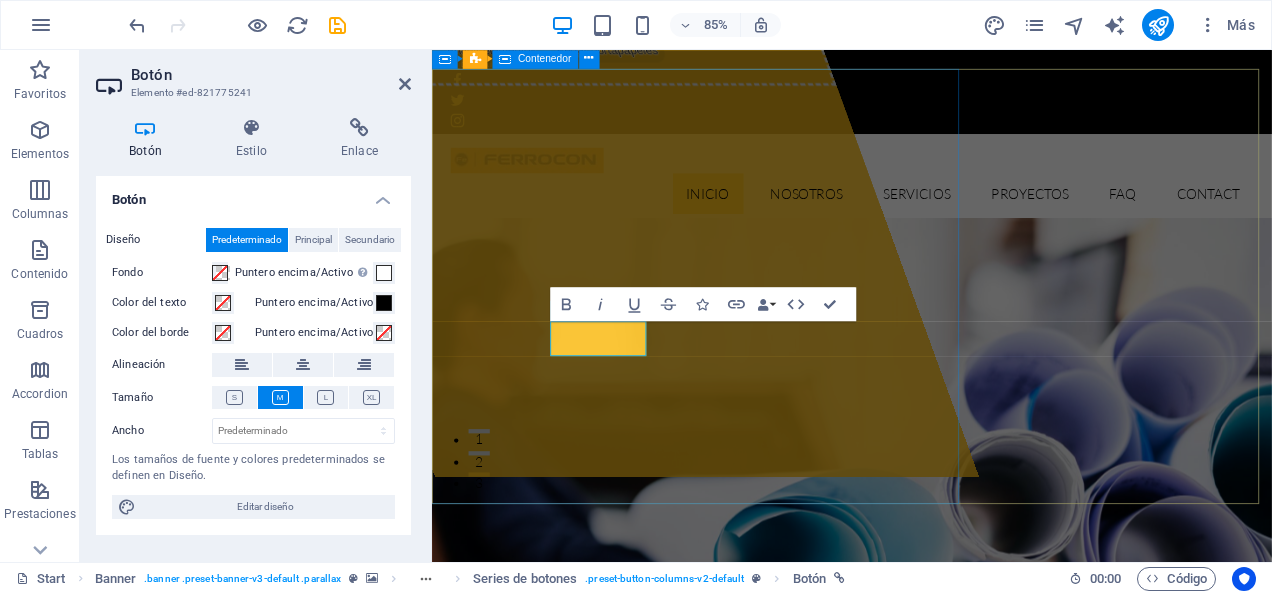 click on "Suelta el contenido aquí o  Añadir elementos  Pegar portapapeles" at bounding box center [645, 251] 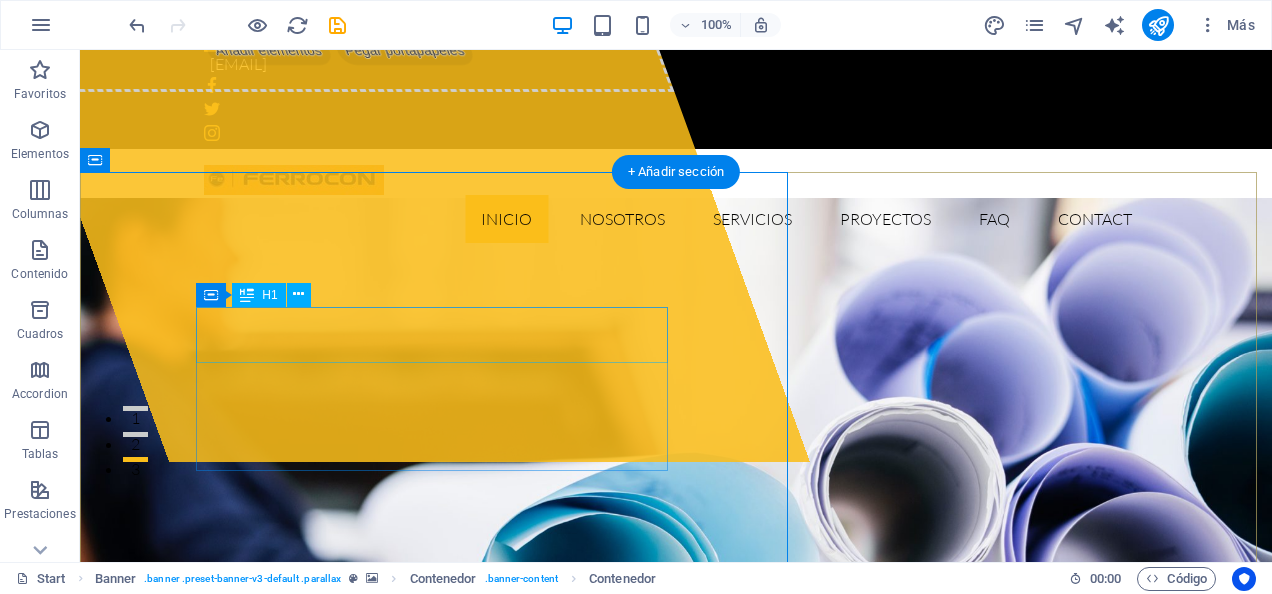 scroll, scrollTop: 0, scrollLeft: 0, axis: both 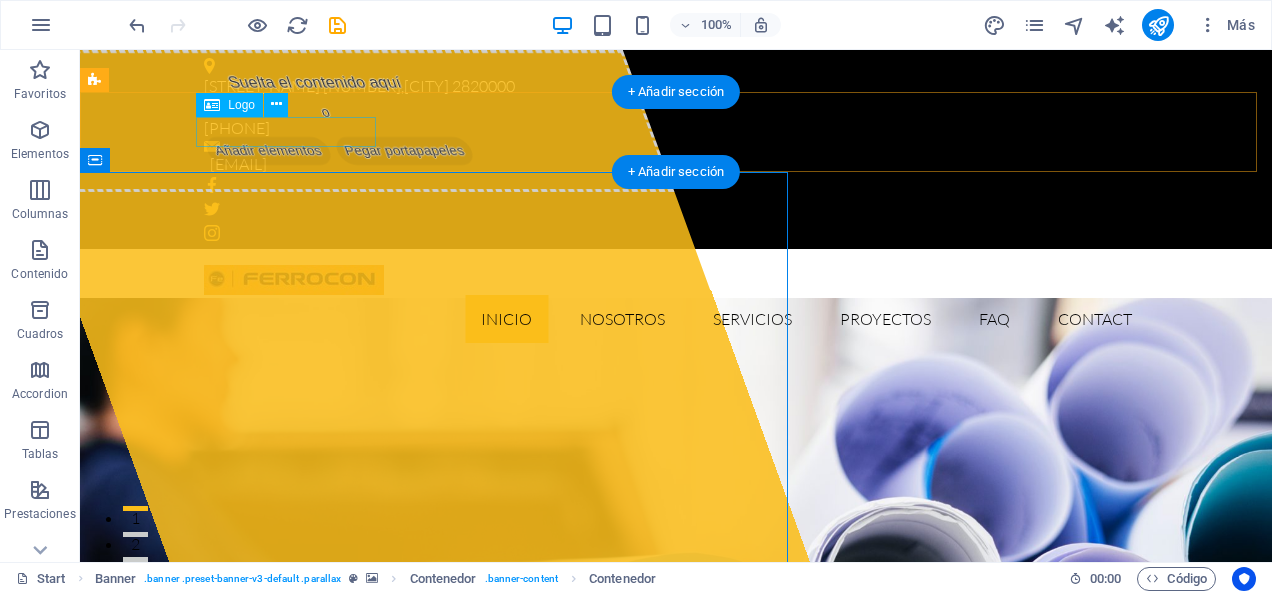 click at bounding box center (676, 280) 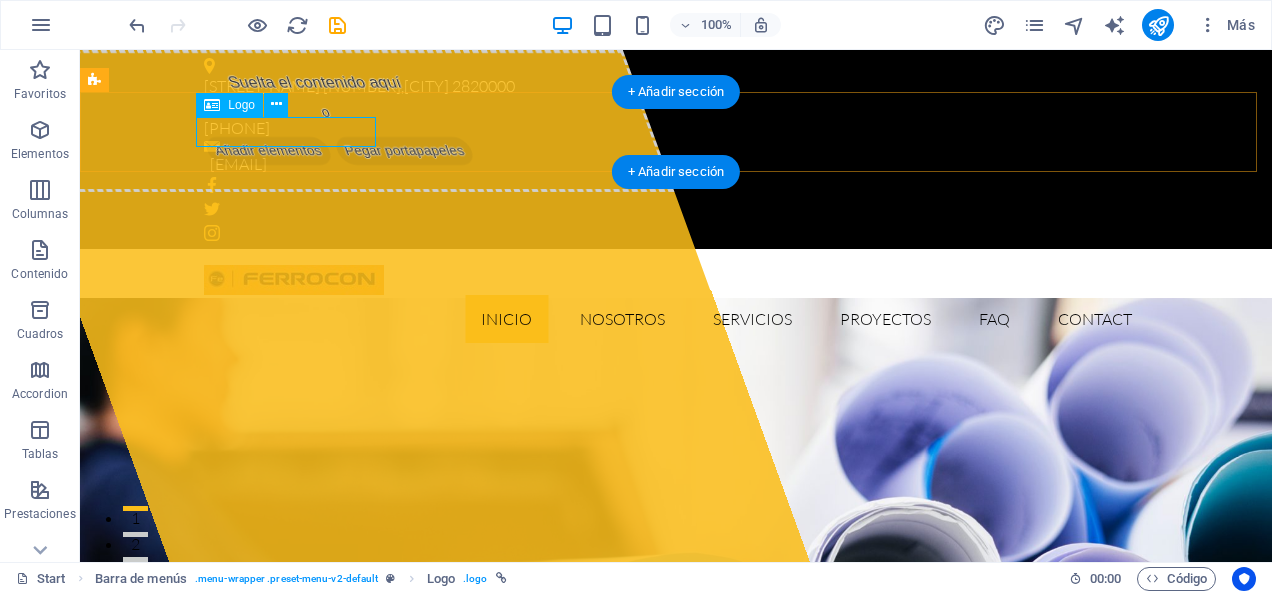 click at bounding box center (676, 280) 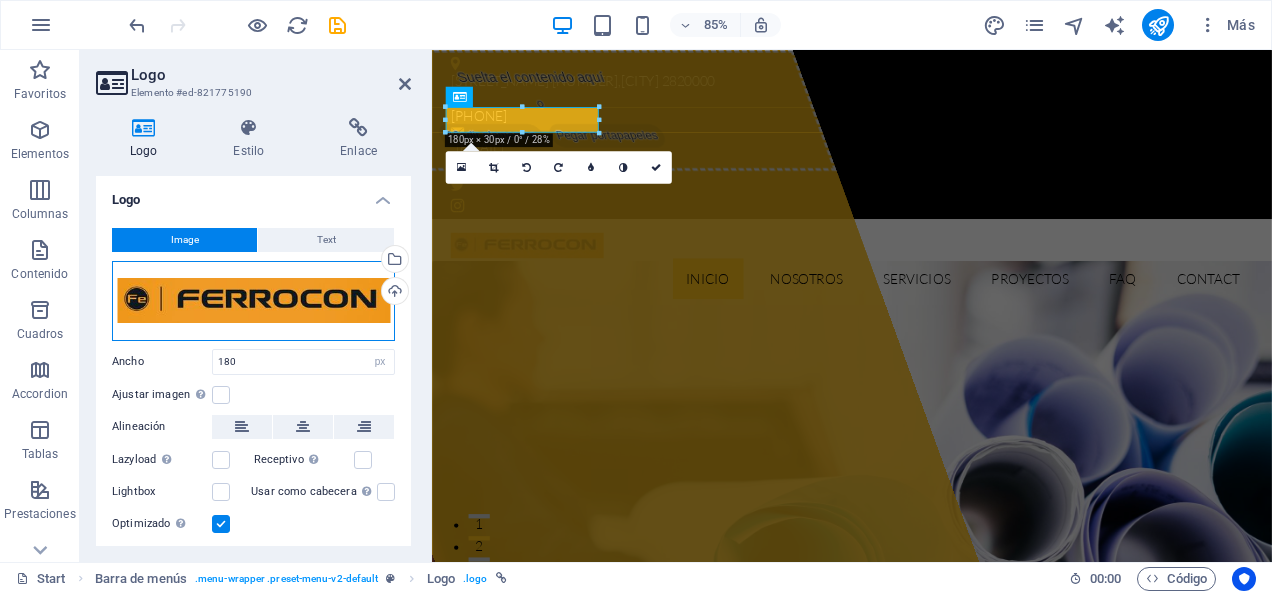 click on "Arrastra archivos aquí, haz clic para escoger archivos o  selecciona archivos de Archivos o de nuestra galería gratuita de fotos y vídeos" at bounding box center (253, 301) 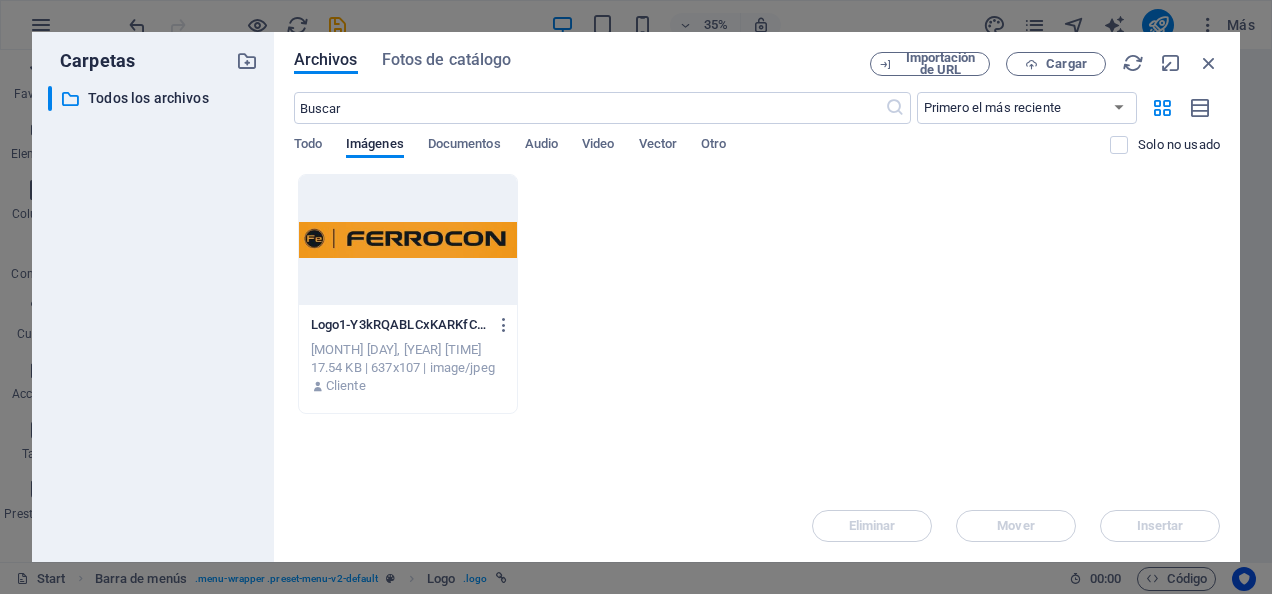 click at bounding box center [408, 240] 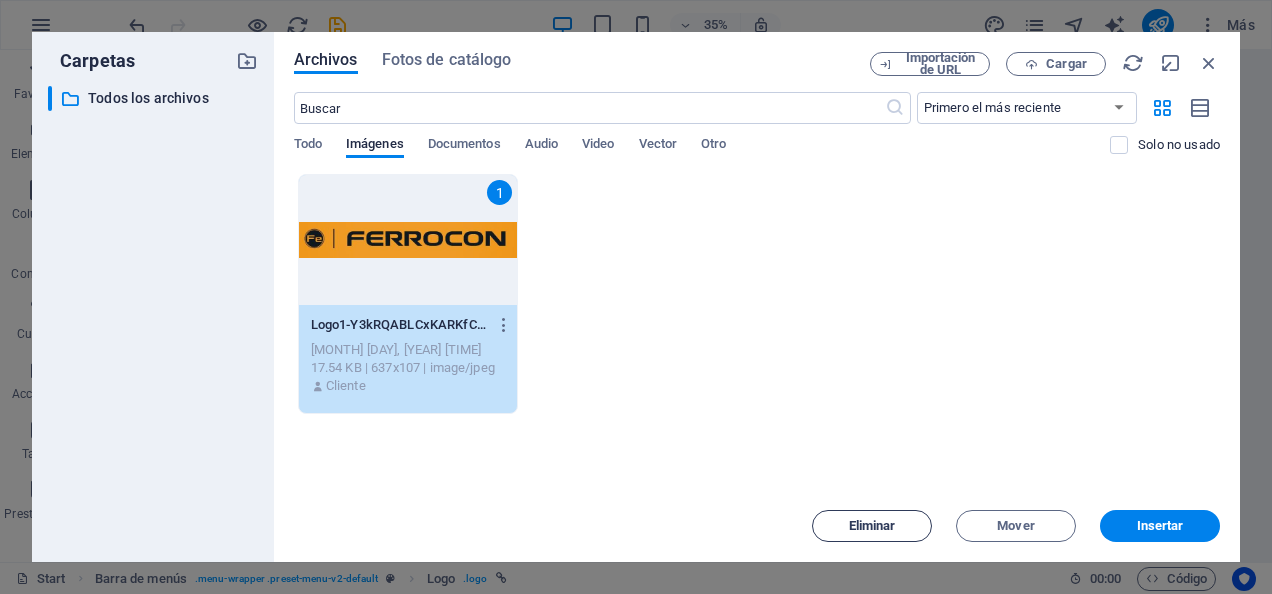 click on "Eliminar" at bounding box center [872, 526] 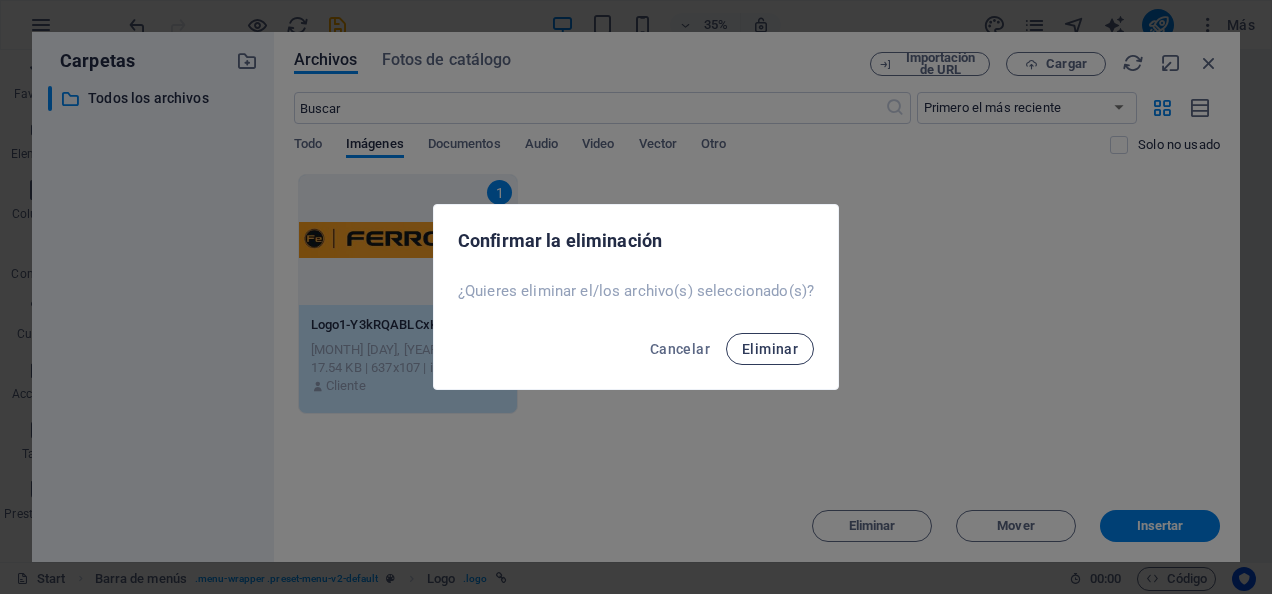 click on "Eliminar" at bounding box center (770, 349) 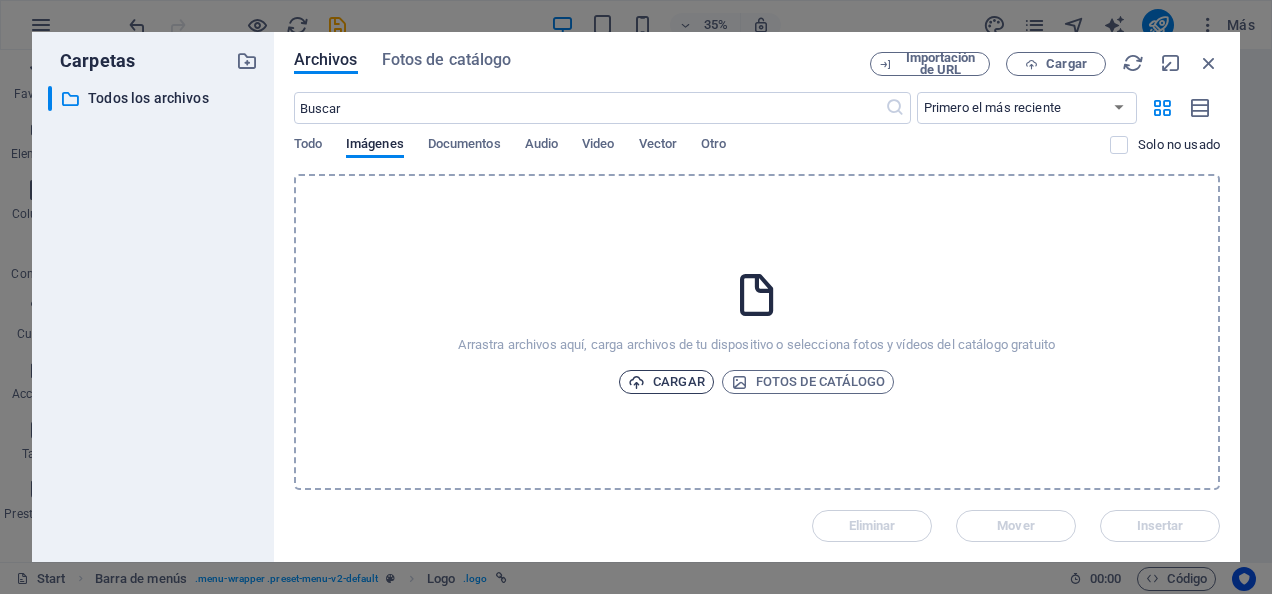 click on "Cargar" at bounding box center [666, 382] 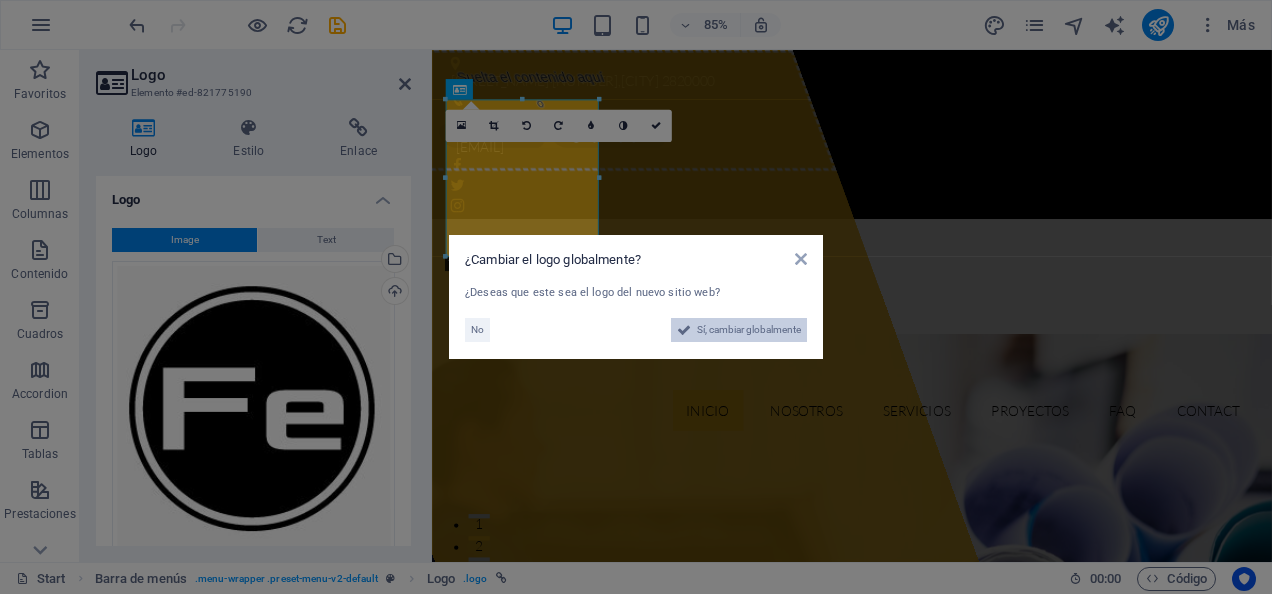 drag, startPoint x: 736, startPoint y: 328, endPoint x: 817, endPoint y: 813, distance: 491.7174 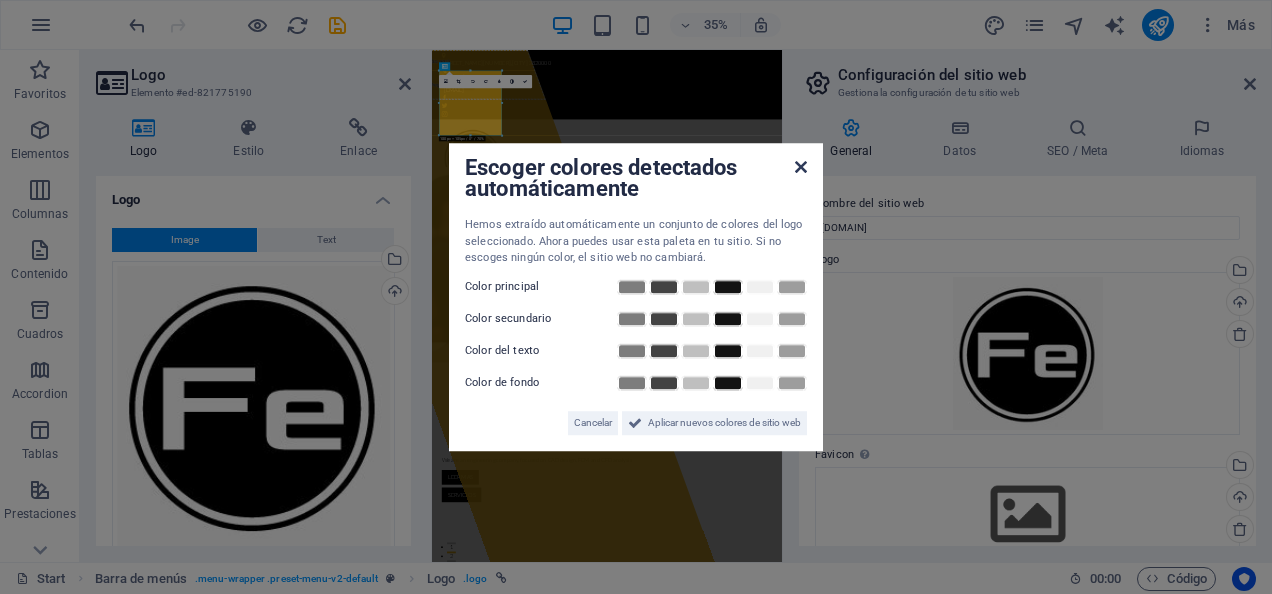 click at bounding box center (801, 167) 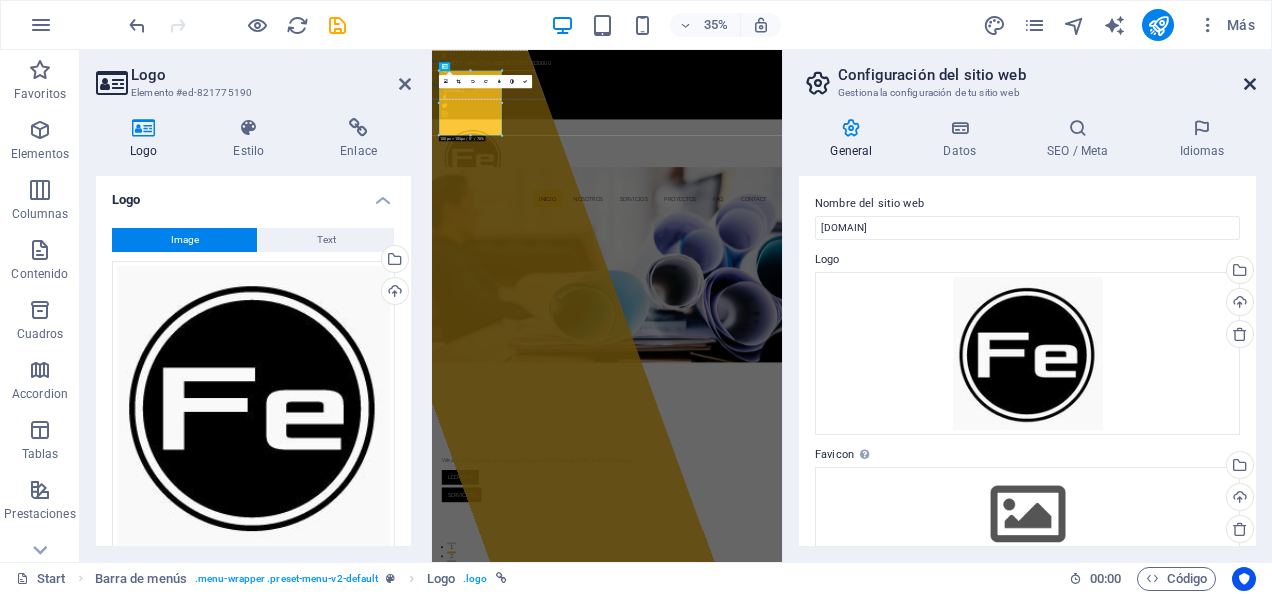 click at bounding box center [1250, 84] 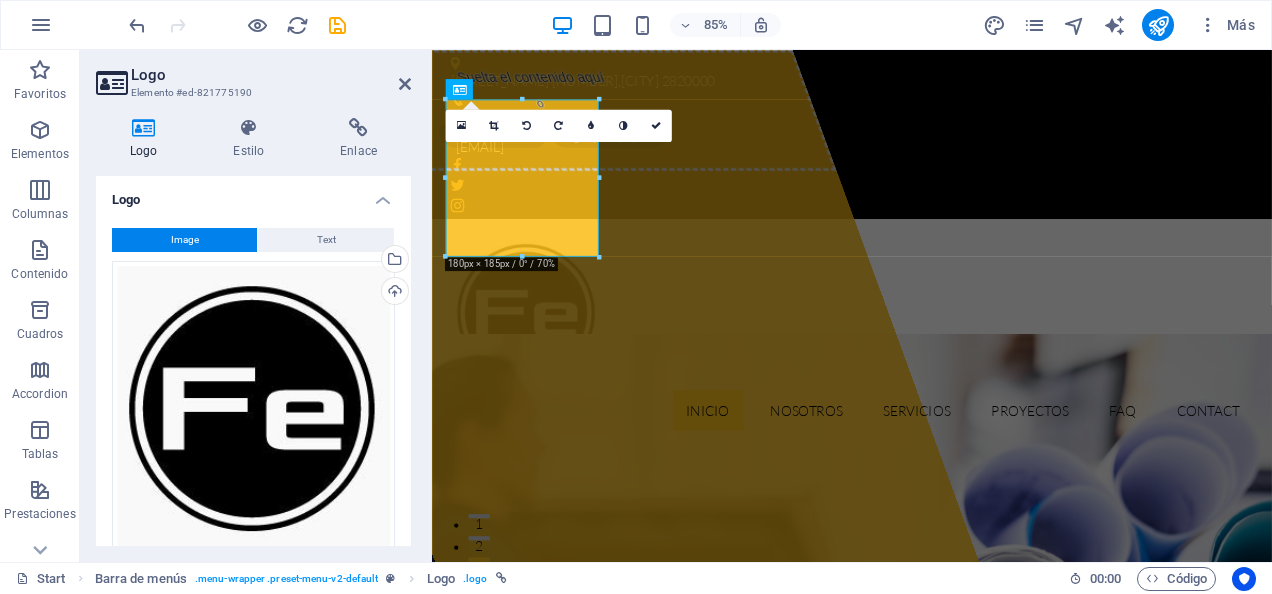 click on "Logo Elemento #[ID] Logo Estilo Enlace Logo Image Text Arrastra archivos aquí, haz clic para escoger archivos o selecciona archivos de Archivos o de nuestra galería gratuita de fotos y vídeos Selecciona archivos del administrador de archivos, de la galería de fotos o carga archivo(s) Cargar Ancho [NUMBER] Predeterminado automático px rem % em vh vw Ajustar imagen Ajustar imagen automáticamente a un ancho y alto fijo Altura Predeterminado automático px Alineación Lazyload La carga de imágenes tras la carga de la página mejora la velocidad de la página. Receptivo Automáticamente cargar tamaños optimizados de smartphone e imagen retina. Lightbox Usar como cabecera La imagen se ajustará en una etiqueta de cabecera H1. Resulta útil para dar al texto alternativo el peso de una cabecera H1, por ejemplo, para el logo. En caso de duda, dejar deseleccionado. Optimizado Las imágenes se comprimen para así mejorar la velocidad de las páginas. Posición Dirección Personalizado X offset [NUMBER] px rem % vh" at bounding box center [256, 306] 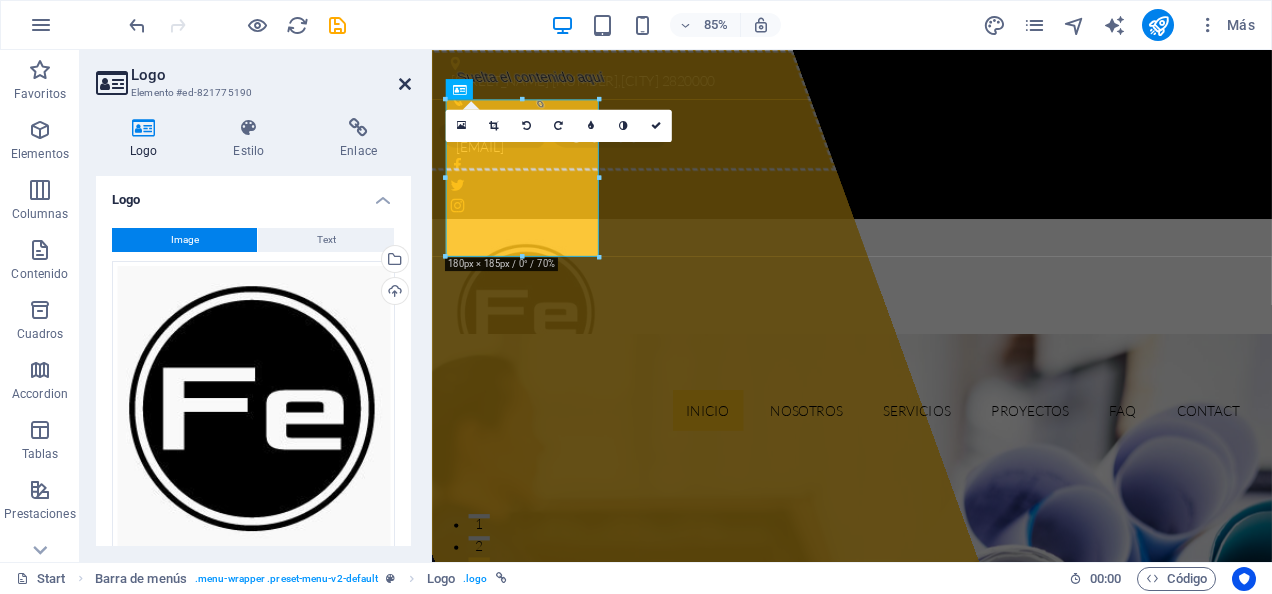 click at bounding box center [405, 84] 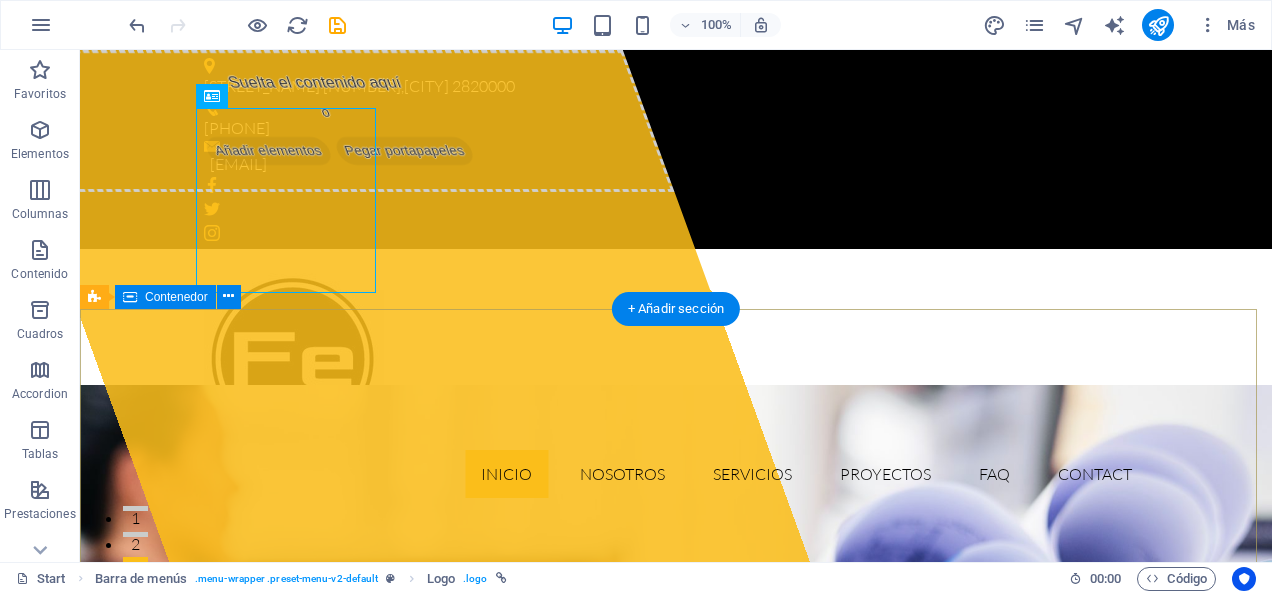 click on "Suelta el contenido aquí o  Añadir elementos  Pegar portapapeles [DOMAIN] Somos una empresa de ingeniería, orientada al diseño en CAD, análisis FEM y CFD LEER MAS SERVICIOS" at bounding box center [676, 1247] 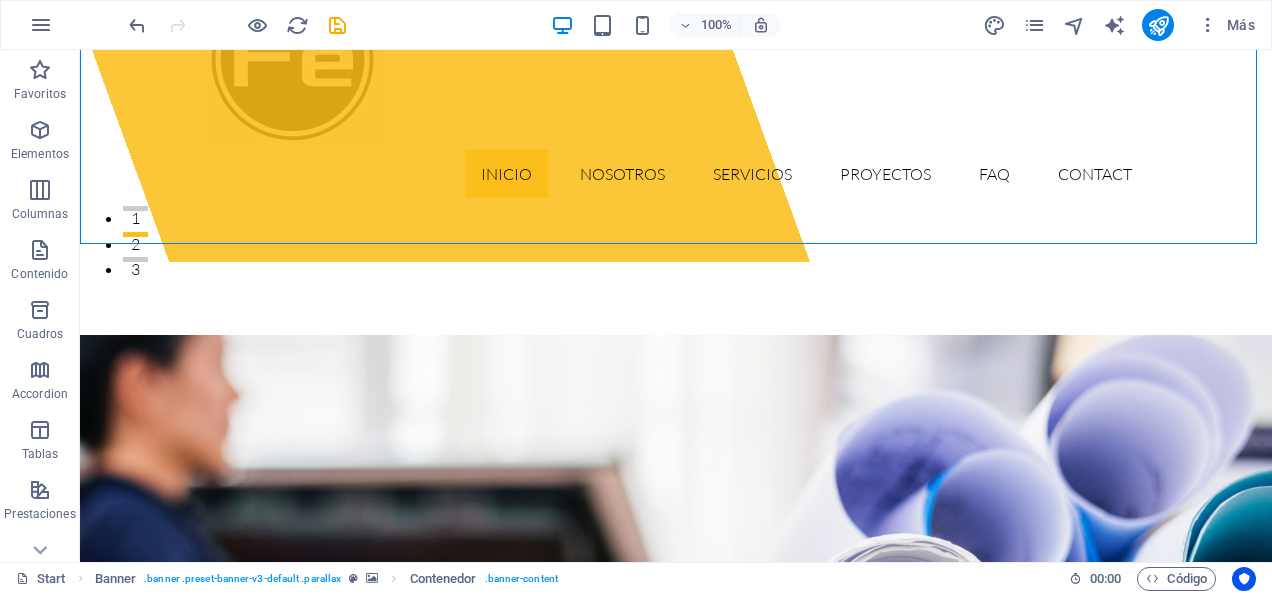 scroll, scrollTop: 500, scrollLeft: 0, axis: vertical 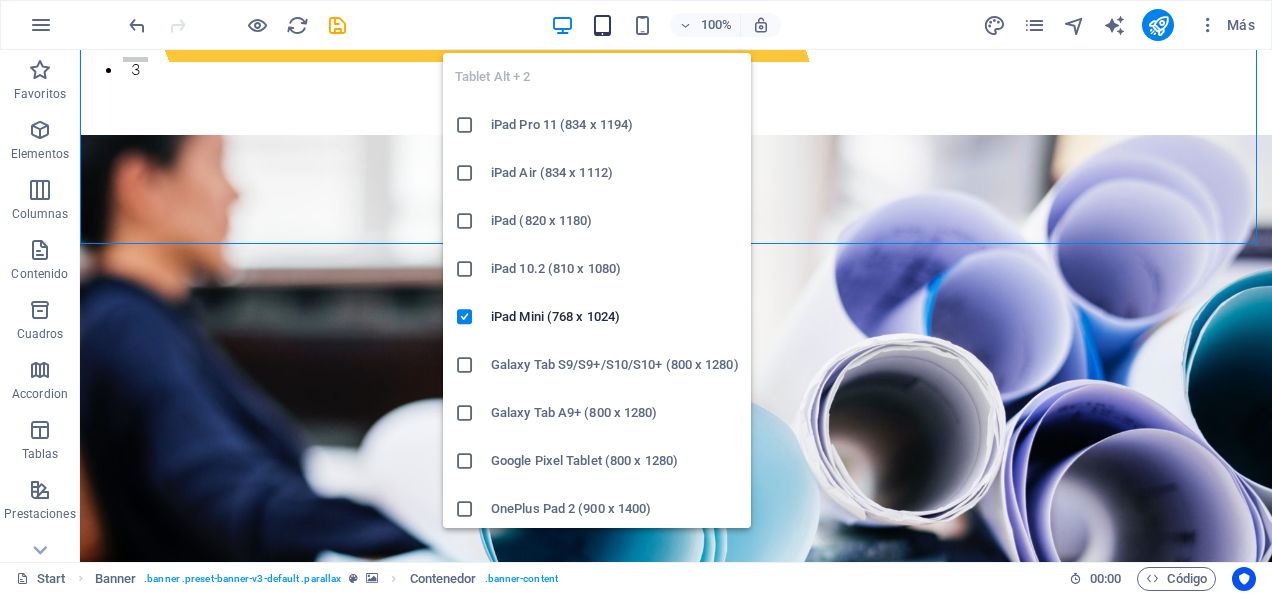 click at bounding box center (602, 25) 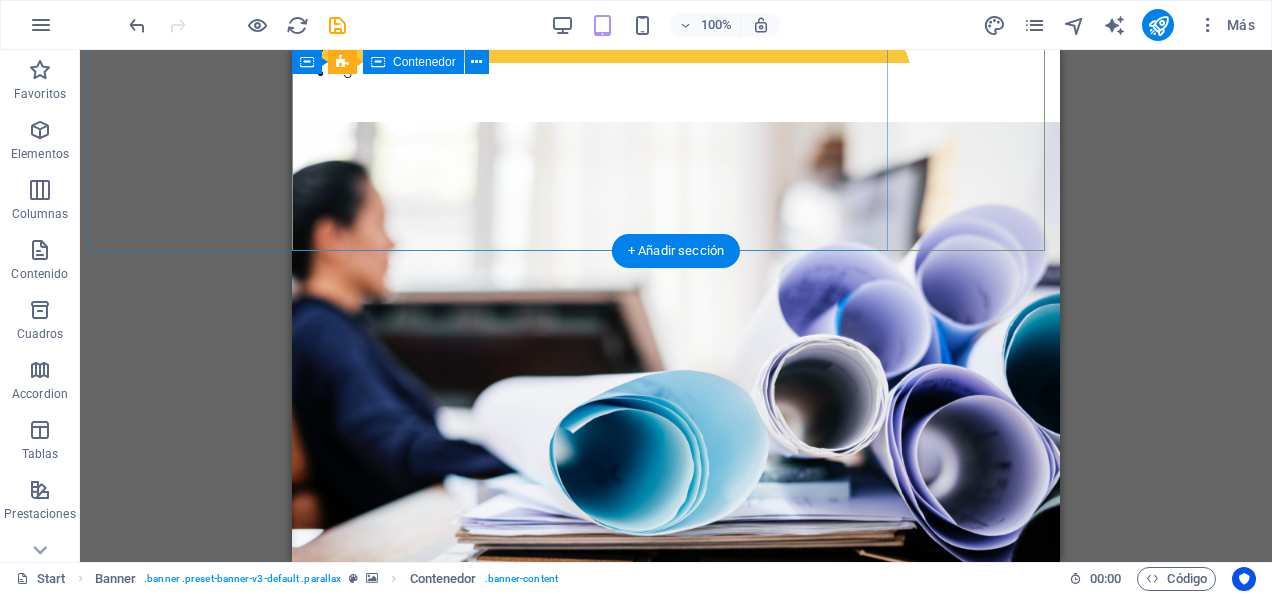 scroll, scrollTop: 0, scrollLeft: 0, axis: both 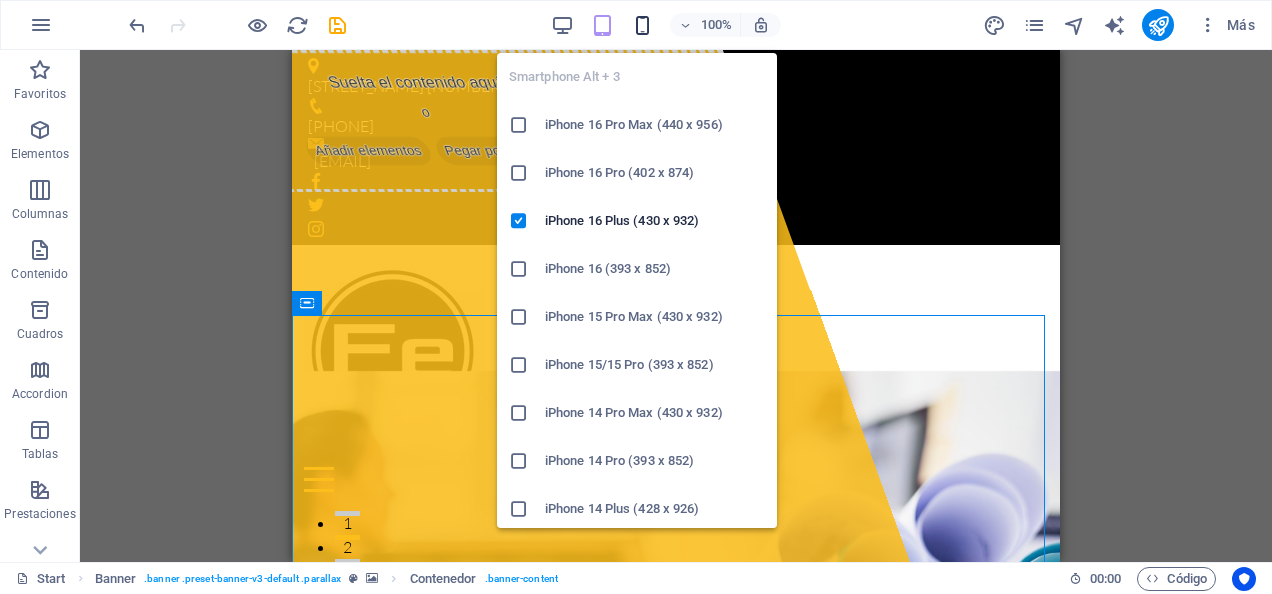 click at bounding box center (642, 25) 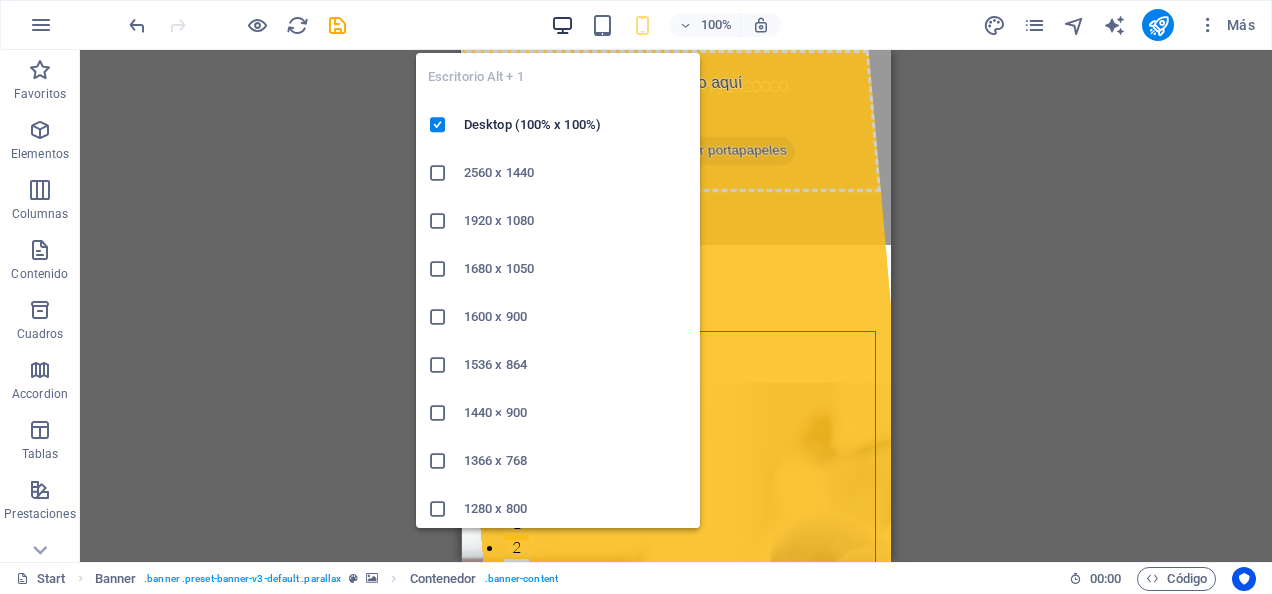 drag, startPoint x: 556, startPoint y: 21, endPoint x: 556, endPoint y: 8, distance: 13 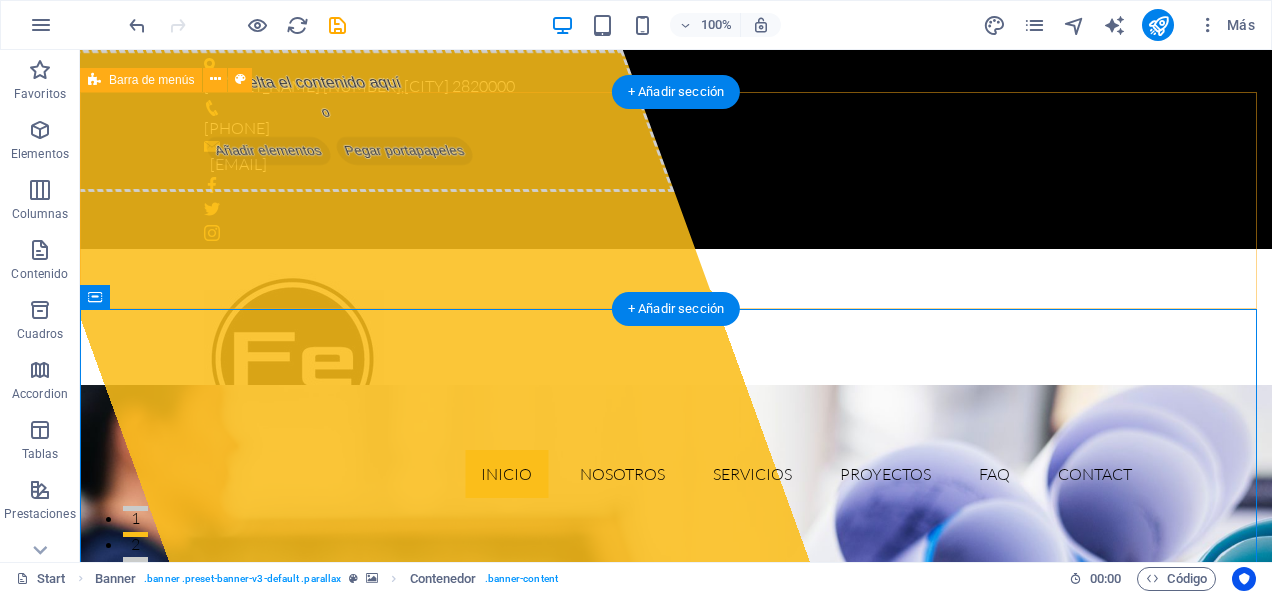 scroll, scrollTop: 200, scrollLeft: 0, axis: vertical 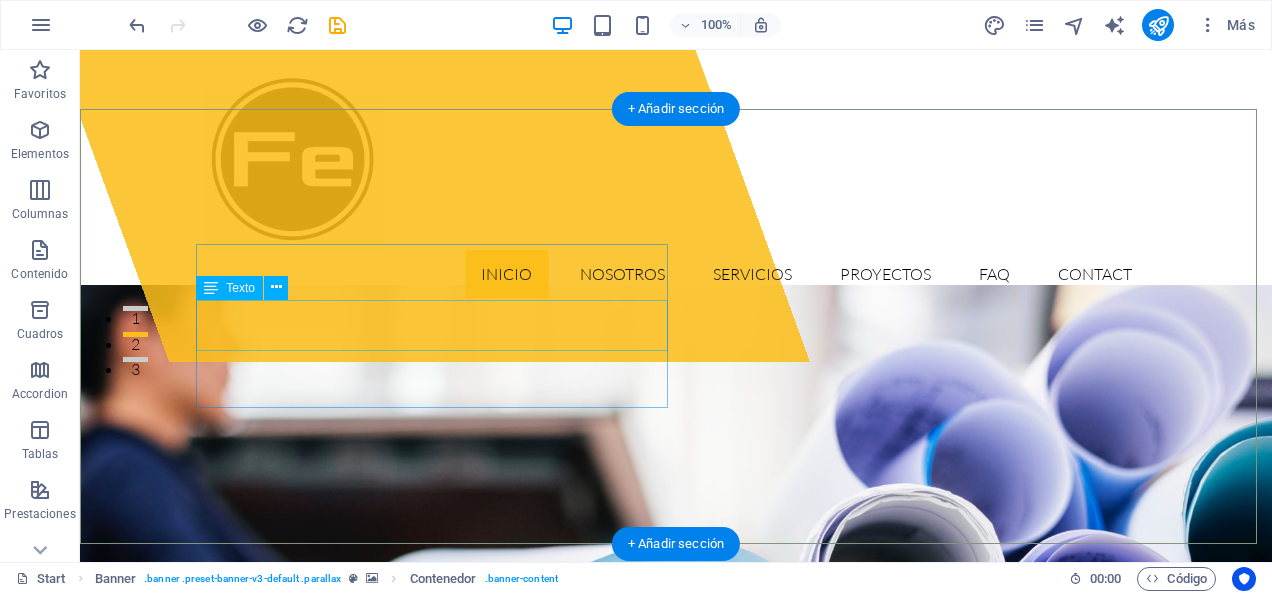 click on "We are an engineering company, focused on CAD design, FEM and CFD analysis" at bounding box center (676, 937) 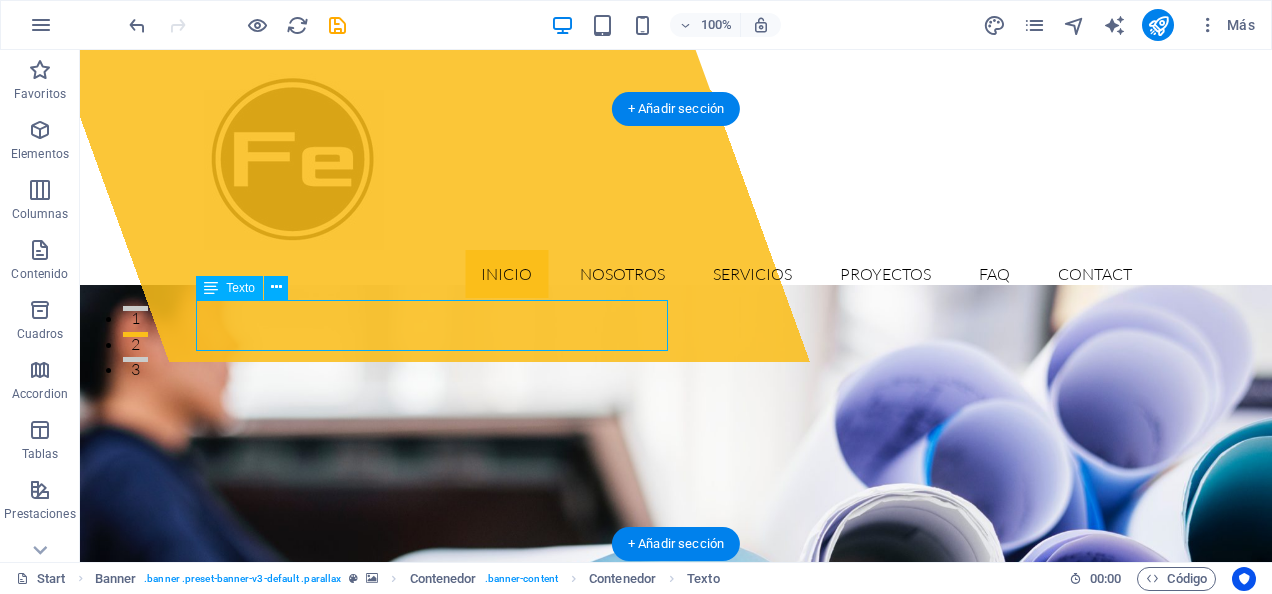 click on "We are an engineering company, focused on CAD design, FEM and CFD analysis" at bounding box center (676, 937) 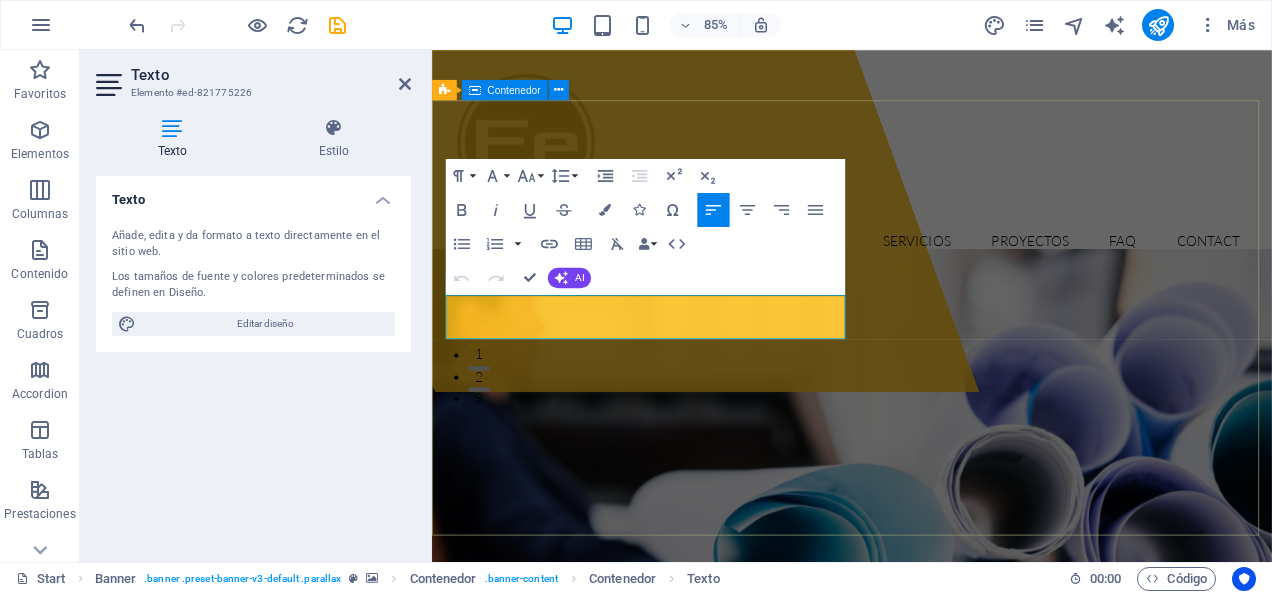 click on "Suelta el contenido aquí o  Añadir elementos  Pegar portapapeles [DOMAIN] Somos una empresa de ingeniería, orientada al diseño en CAD, análisis FEM y CFD LEER MAS SERVICIOS" at bounding box center (926, 963) 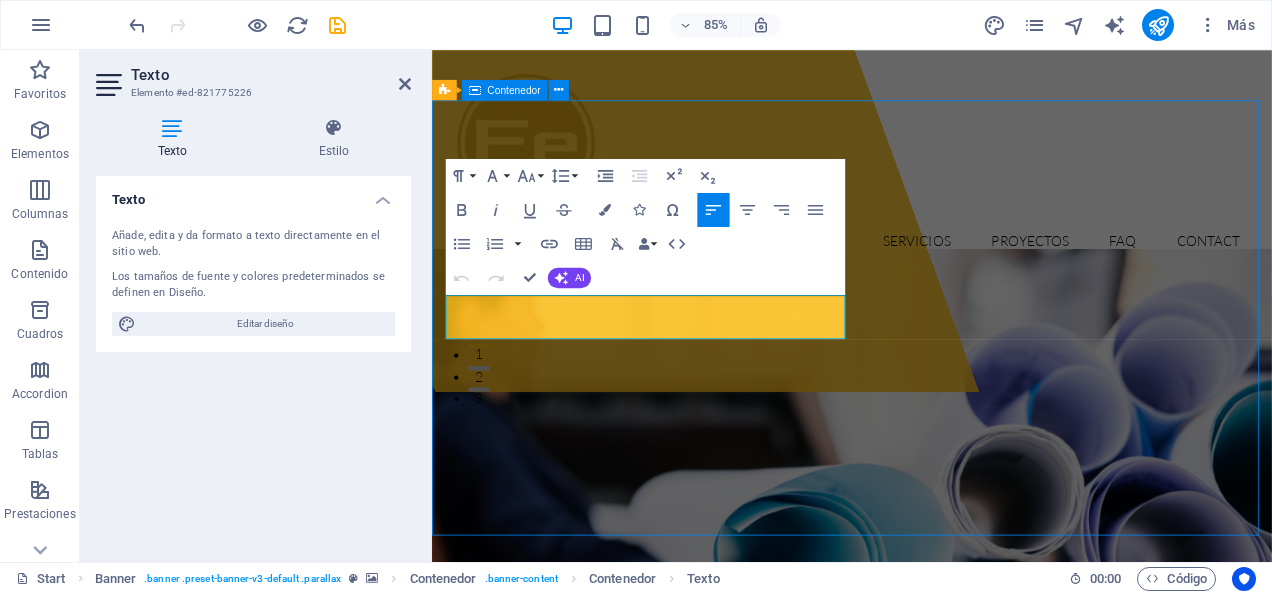 click on "Suelta el contenido aquí o  Añadir elementos  Pegar portapapeles [DOMAIN] Somos una empresa de ingeniería, orientada al diseño en CAD, análisis FEM y CFD LEER MAS SERVICIOS" at bounding box center [926, 963] 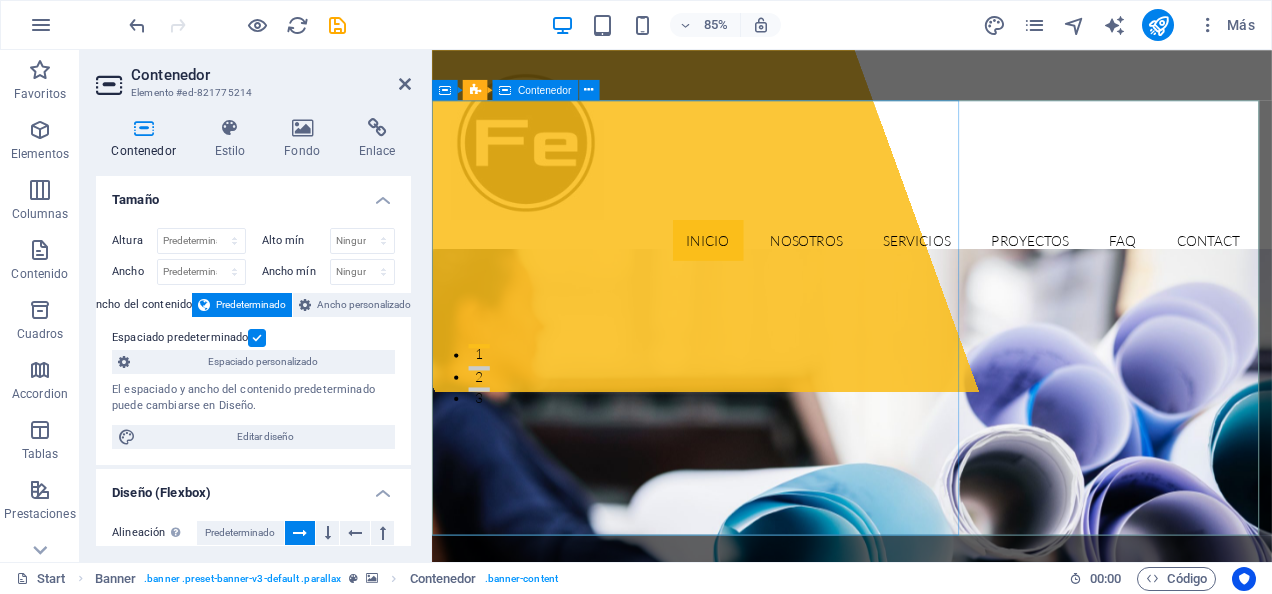 click on "Suelta el contenido aquí o  Añadir elementos  Pegar portapapeles" at bounding box center [645, 151] 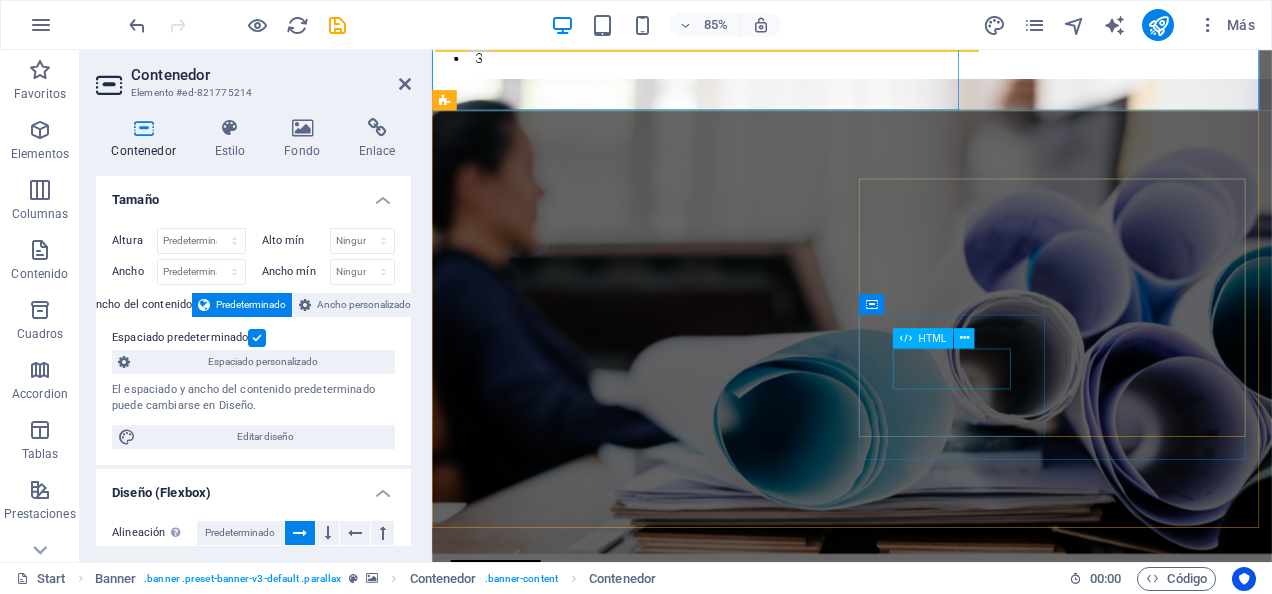 scroll, scrollTop: 700, scrollLeft: 0, axis: vertical 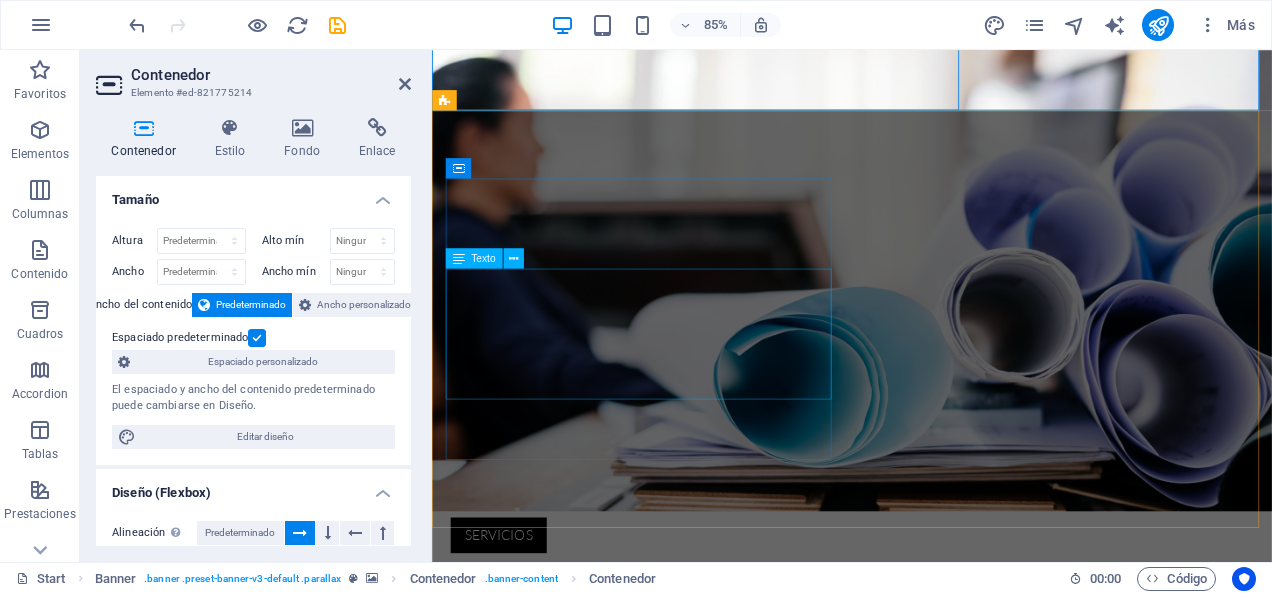 click on "Lorem ipsum dolor sit amet, consectetur adipisicing elit. Quas aut quidem numquam! Molestias nisi odio itaque eaque vitae dolorem ipsum a, exercitationem la officiis, esse ut fuga doloribus voluptas magnam quasi quo atque dolorum. Lorem ipsum dolor sit amet, consectetur adipisicing elit. Quas aut quidem numquam! Molestias nisi odio itaque eaque vitae dolorem ipsum." at bounding box center [676, 1476] 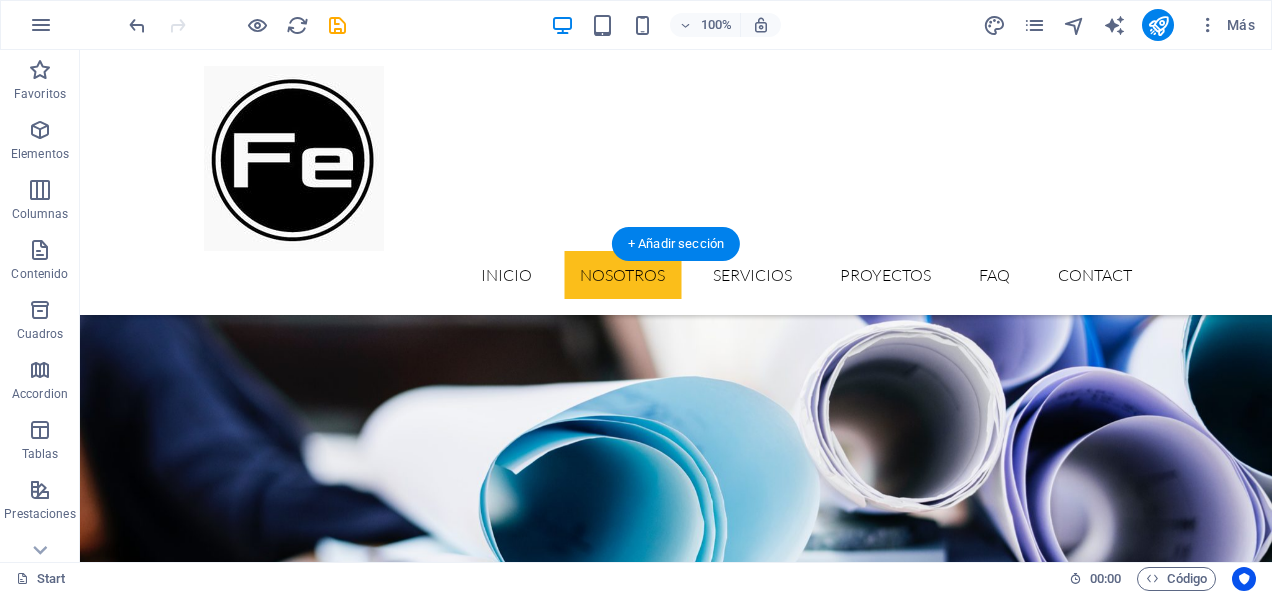 scroll, scrollTop: 500, scrollLeft: 0, axis: vertical 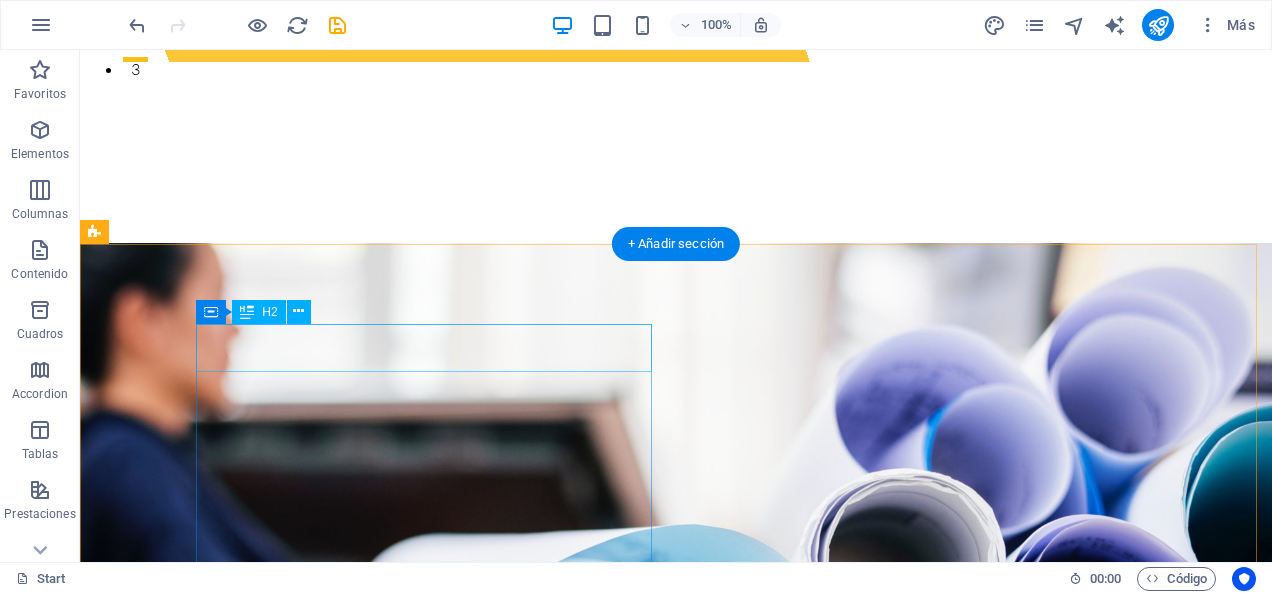 click on "About [DOMAIN]" at bounding box center [324, 1486] 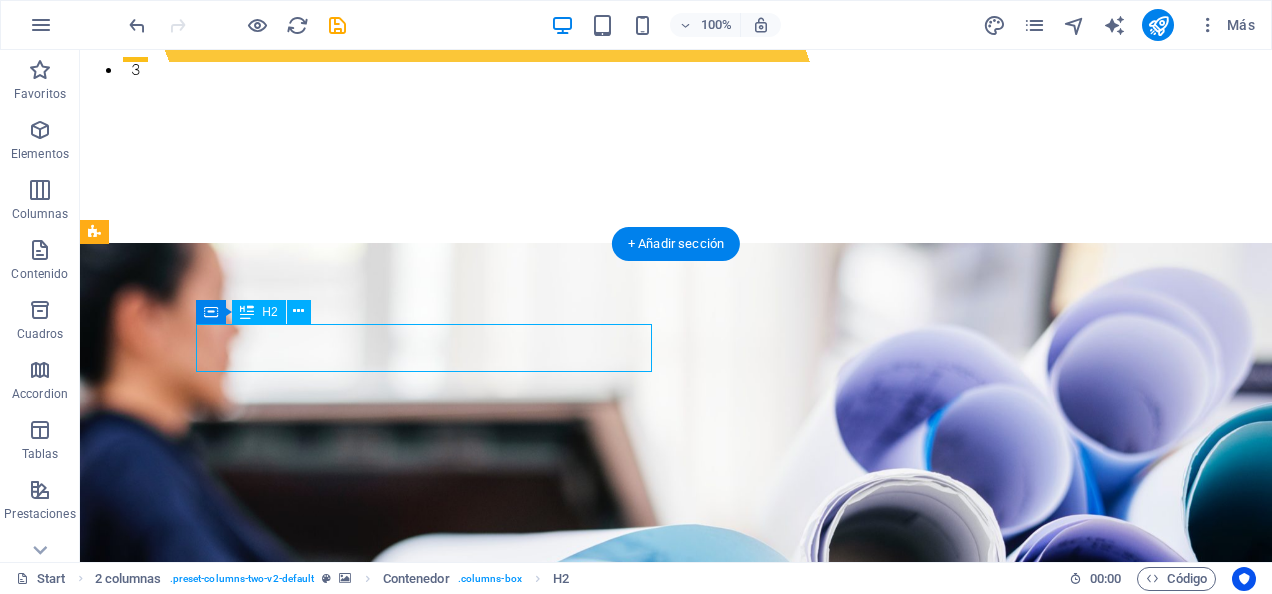 click on "About [DOMAIN]" at bounding box center (324, 1486) 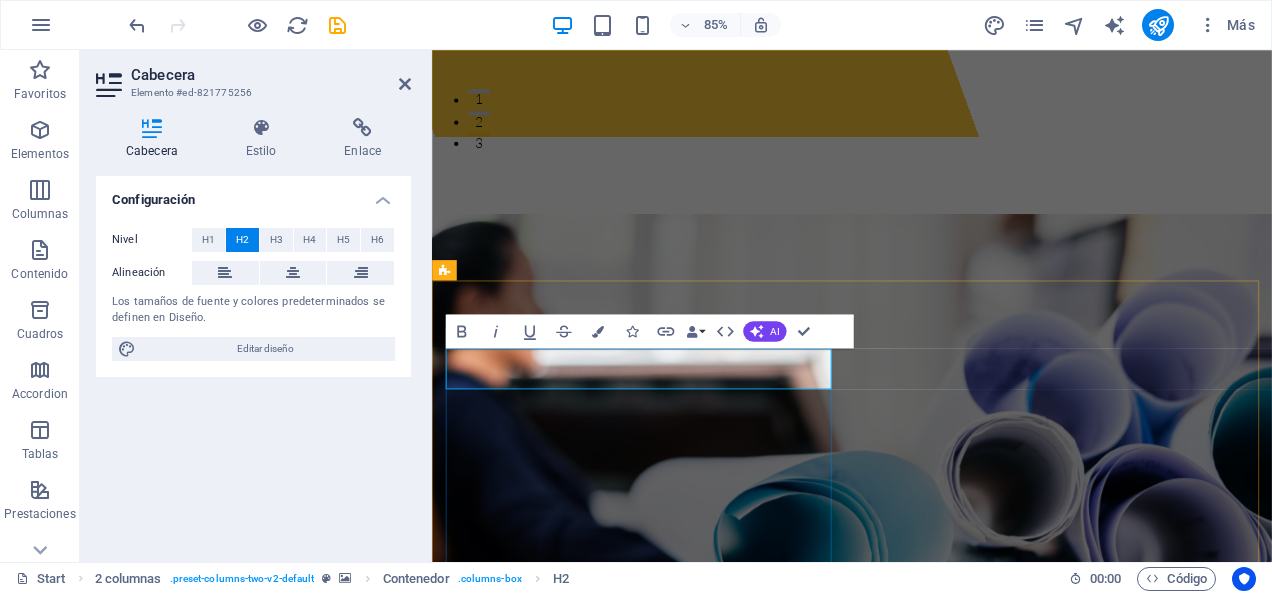 click on "About [DOMAIN]" at bounding box center [676, 1486] 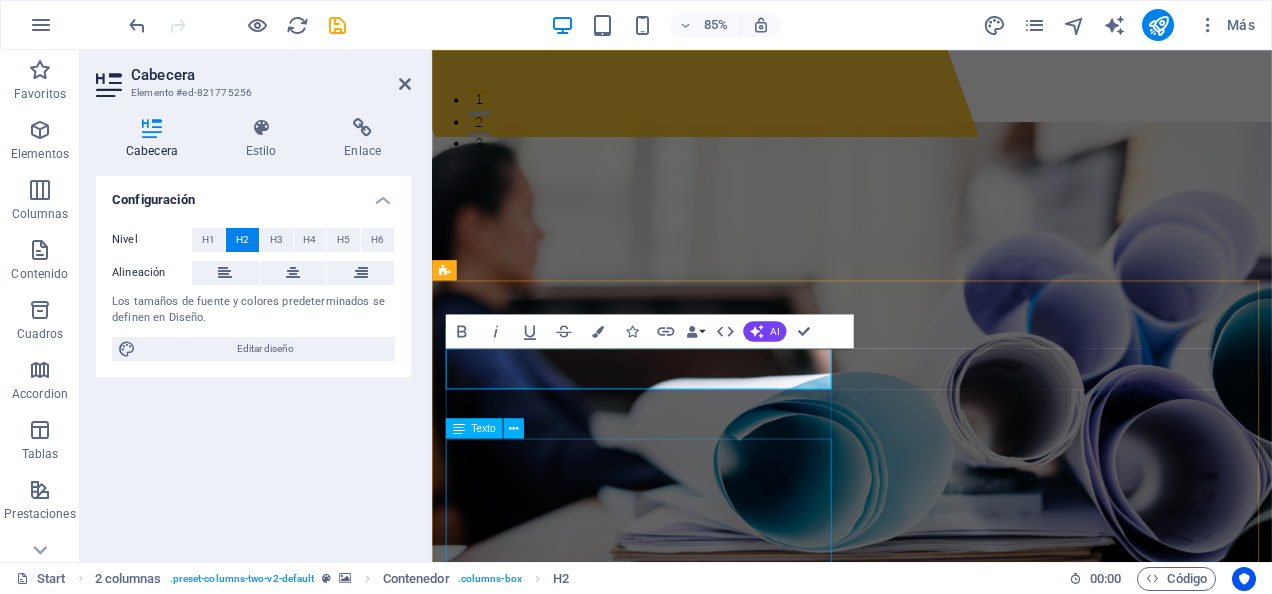 click on "Lorem ipsum dolor sit amet, consectetur adipisicing elit. Quas aut quidem numquam! Molestias nisi odio itaque eaque vitae dolorem ipsum a, exercitationem la officiis, esse ut fuga doloribus voluptas magnam quasi quo atque dolorum. Lorem ipsum dolor sit amet, consectetur adipisicing elit. Quas aut quidem numquam! Molestias nisi odio itaque eaque vitae dolorem ipsum." at bounding box center (676, 1676) 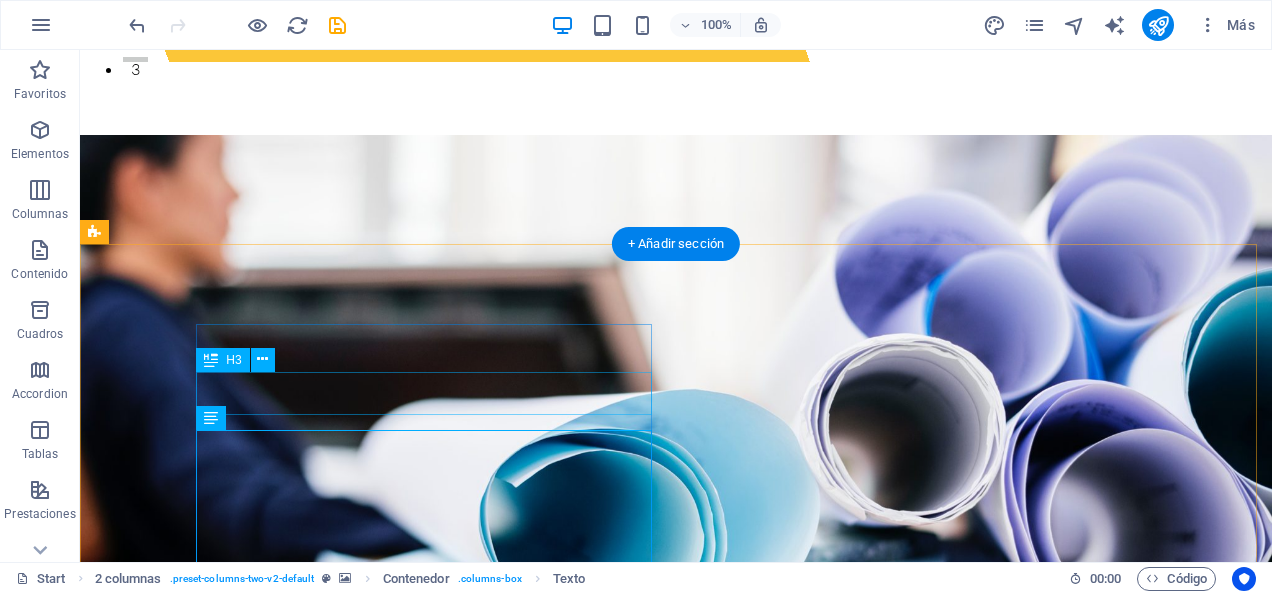 click on "Solution for Industries" at bounding box center [324, 1478] 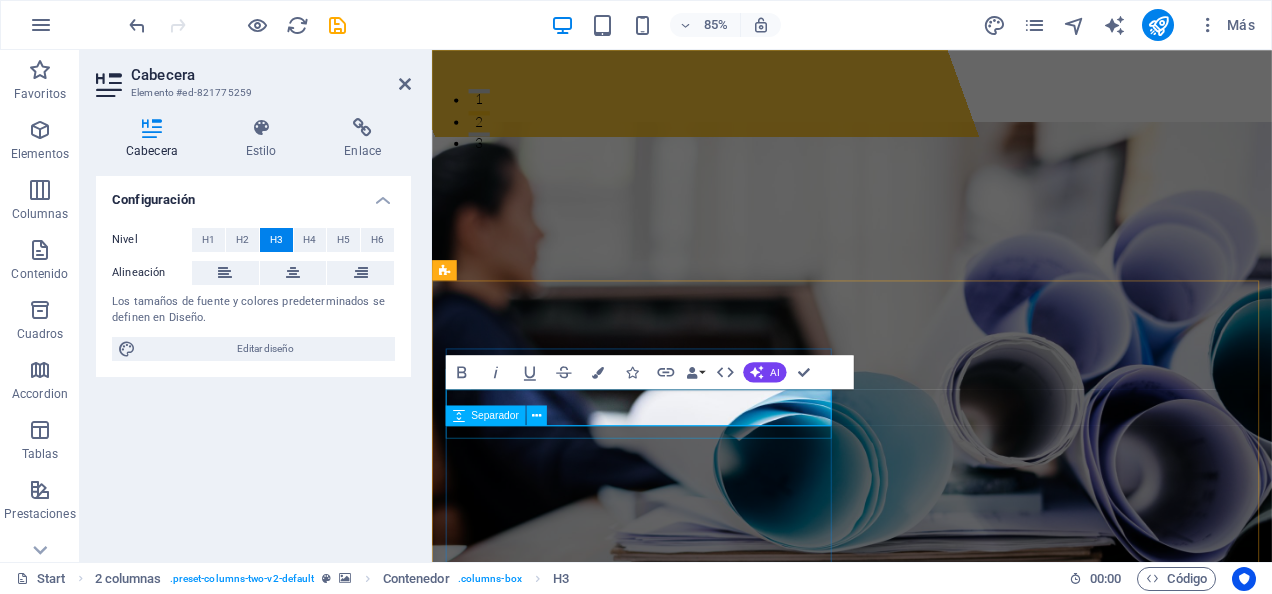 type 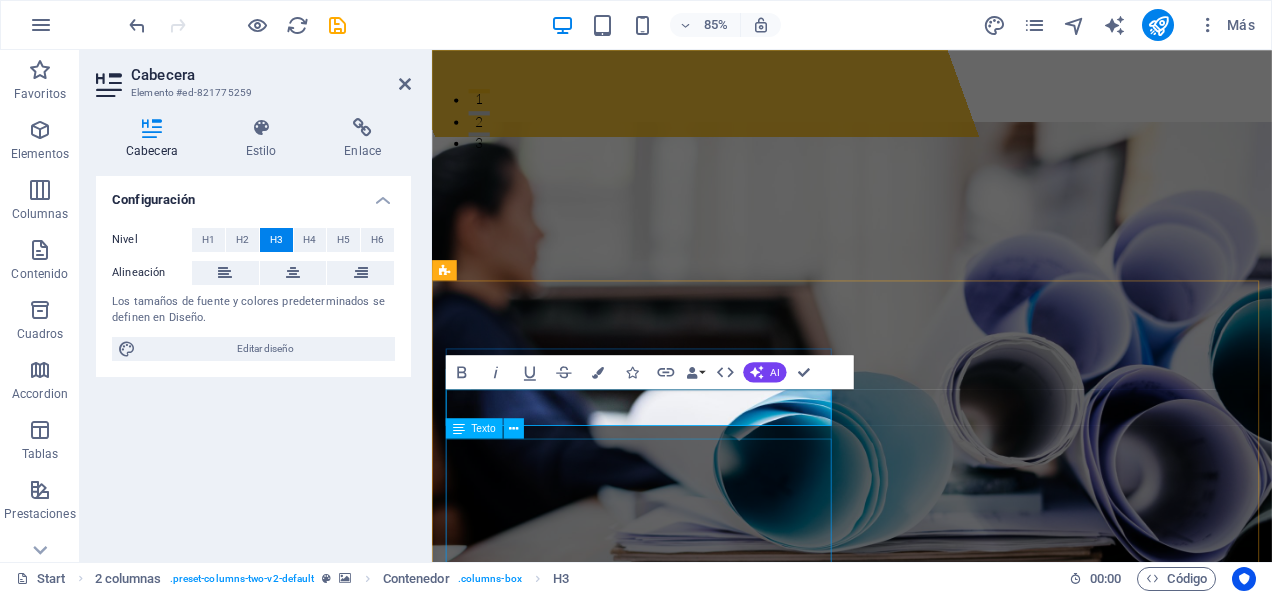 click on "Lorem ipsum dolor sit amet, consectetur adipisicing elit. Quas aut quidem numquam! Molestias nisi odio itaque eaque vitae dolorem ipsum a, exercitationem la officiis, esse ut fuga doloribus voluptas magnam quasi quo atque dolorum. Lorem ipsum dolor sit amet, consectetur adipisicing elit. Quas aut quidem numquam! Molestias nisi odio itaque eaque vitae dolorem ipsum." at bounding box center (676, 1676) 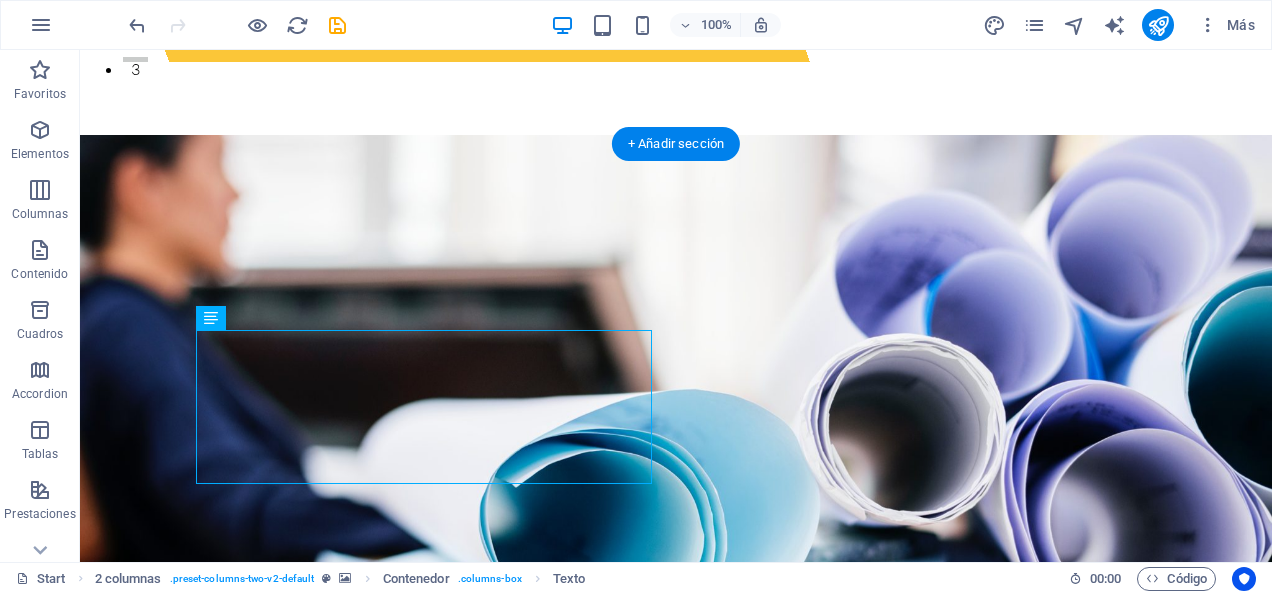 scroll, scrollTop: 600, scrollLeft: 0, axis: vertical 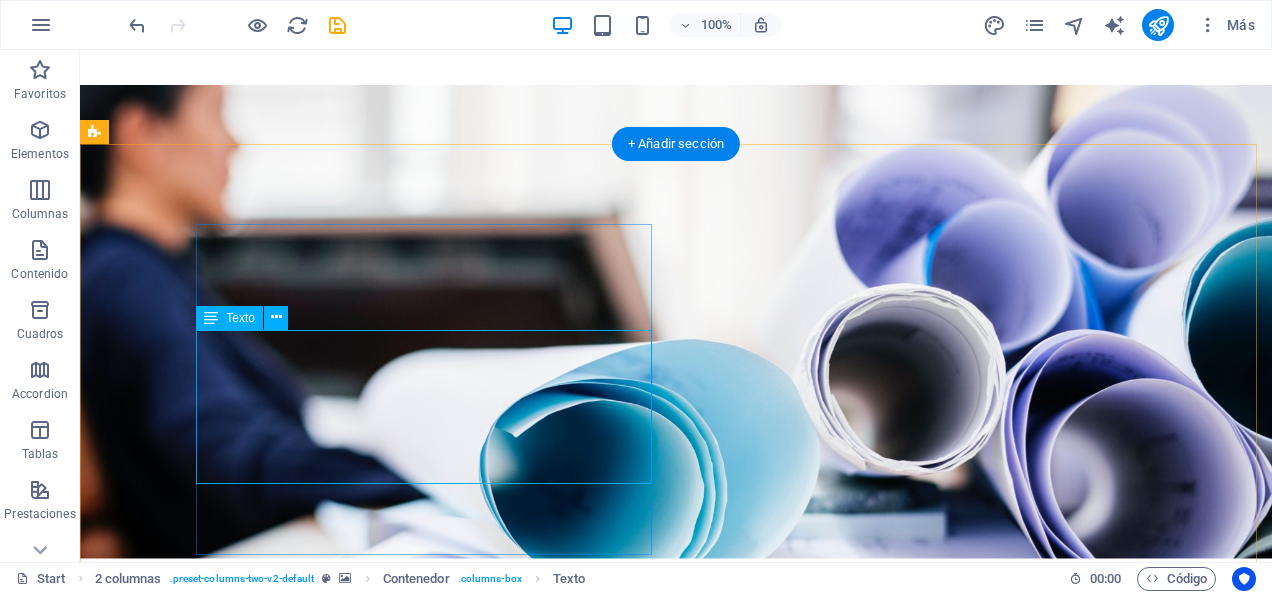 click on "Lorem ipsum dolor sit amet, consectetur adipisicing elit. Quas aut quidem numquam! Molestias nisi odio itaque eaque vitae dolorem ipsum a, exercitationem la officiis, esse ut fuga doloribus voluptas magnam quasi quo atque dolorum. Lorem ipsum dolor sit amet, consectetur adipisicing elit. Quas aut quidem numquam! Molestias nisi odio itaque eaque vitae dolorem ipsum." at bounding box center [324, 1492] 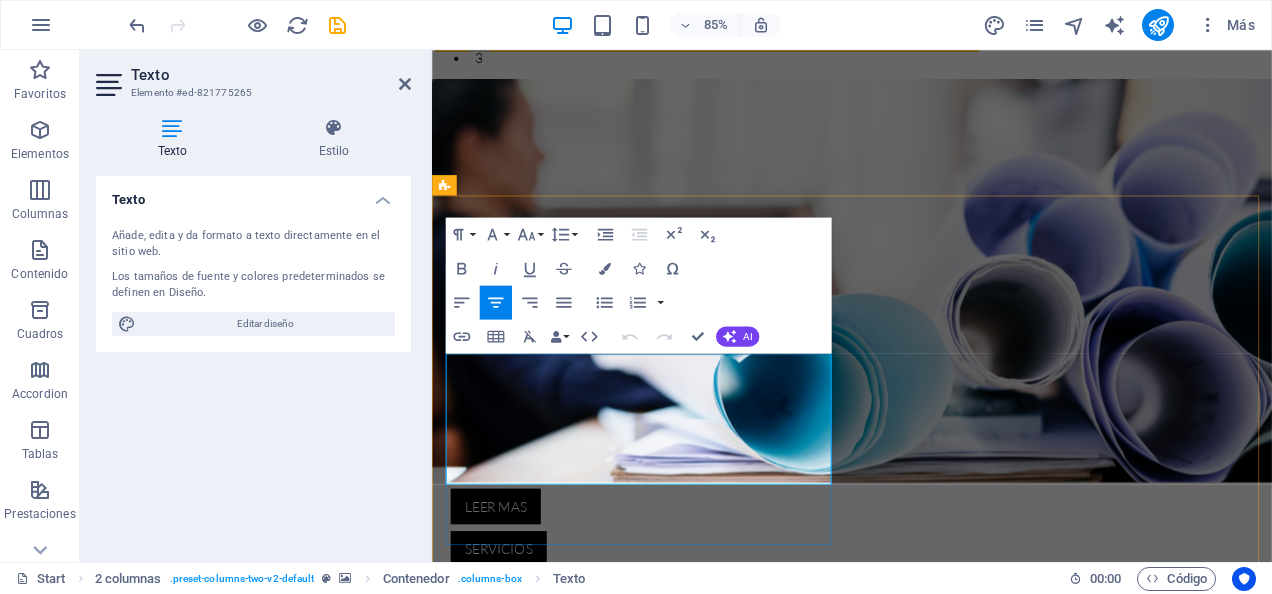 click on "Lorem ipsum dolor sit amet, consectetur adipisicing elit. Quas aut quidem numquam! Molestias nisi odio itaque eaque vitae dolorem ipsum a, exercitationem la officiis, esse ut fuga doloribus voluptas magnam quasi quo atque dolorum. Lorem ipsum dolor sit amet, consectetur adipisicing elit. Quas aut quidem numquam! Molestias nisi odio itaque eaque vitae dolorem ipsum." at bounding box center [676, 1492] 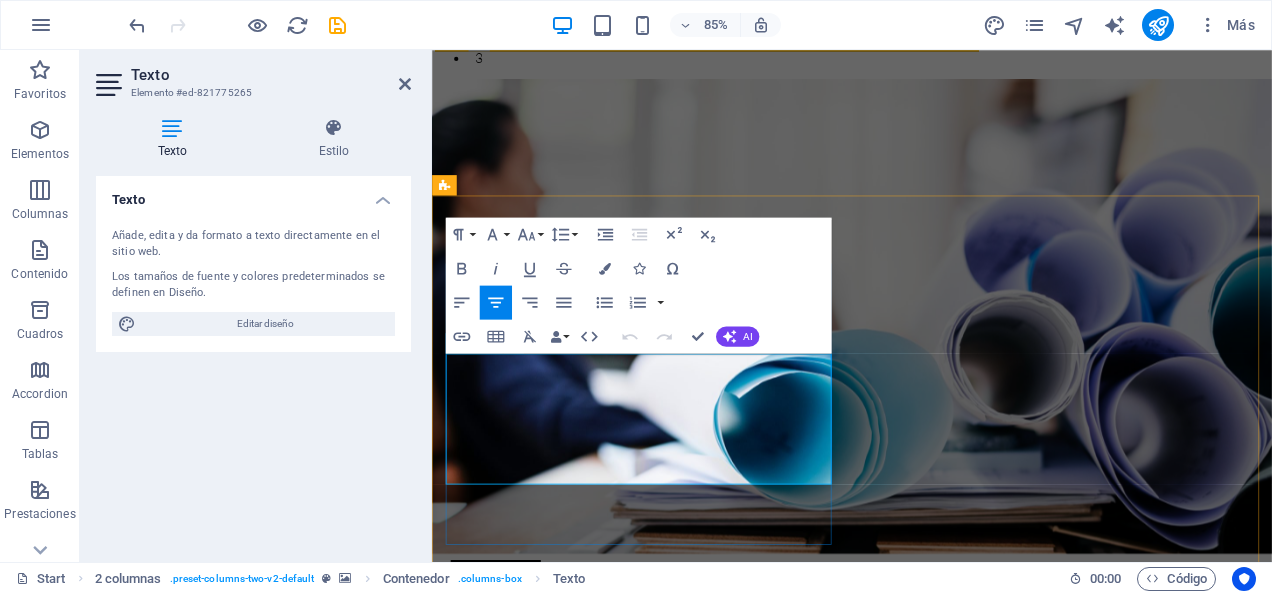type 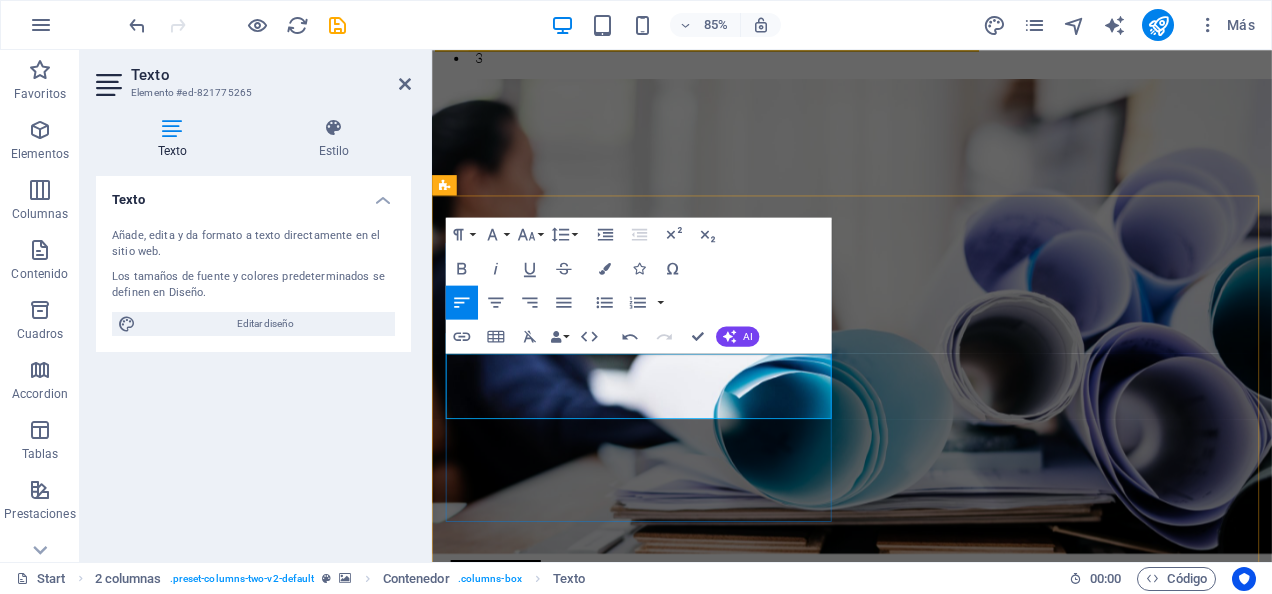 click on "[DOMAIN] Solutions for industry Comercial Ferrocon SpA was created in the year 2022 to support manufacturing companies in engineering. Support with CAD designs. Get in touch" at bounding box center (676, 1493) 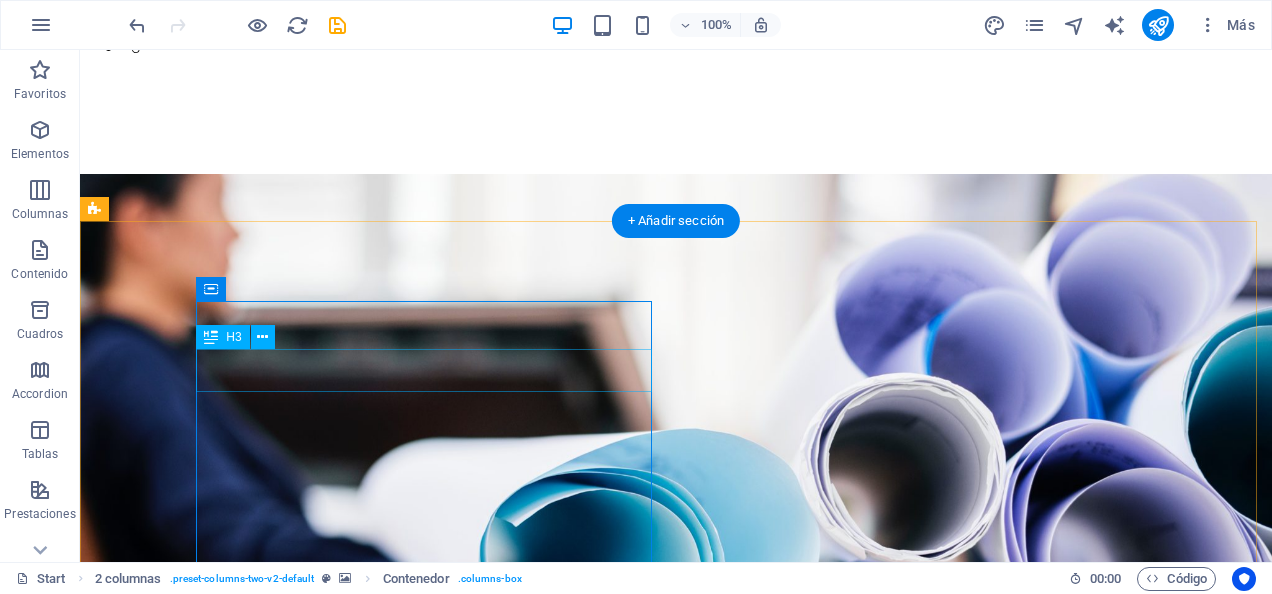 scroll, scrollTop: 622, scrollLeft: 0, axis: vertical 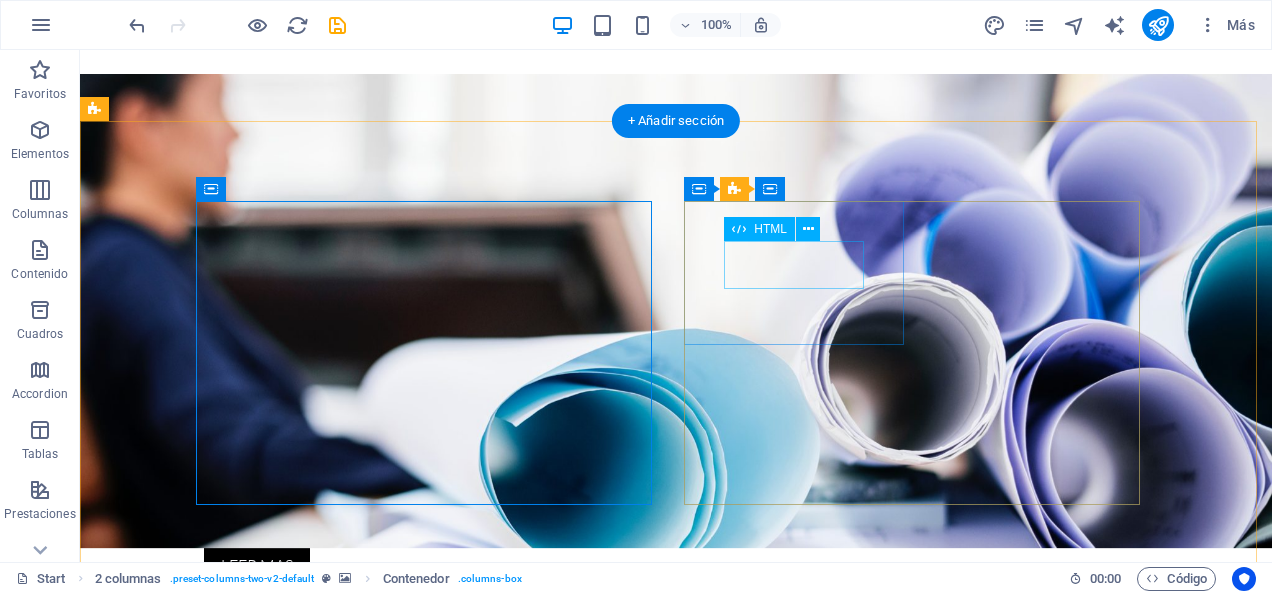 click on "78" at bounding box center [206, 1595] 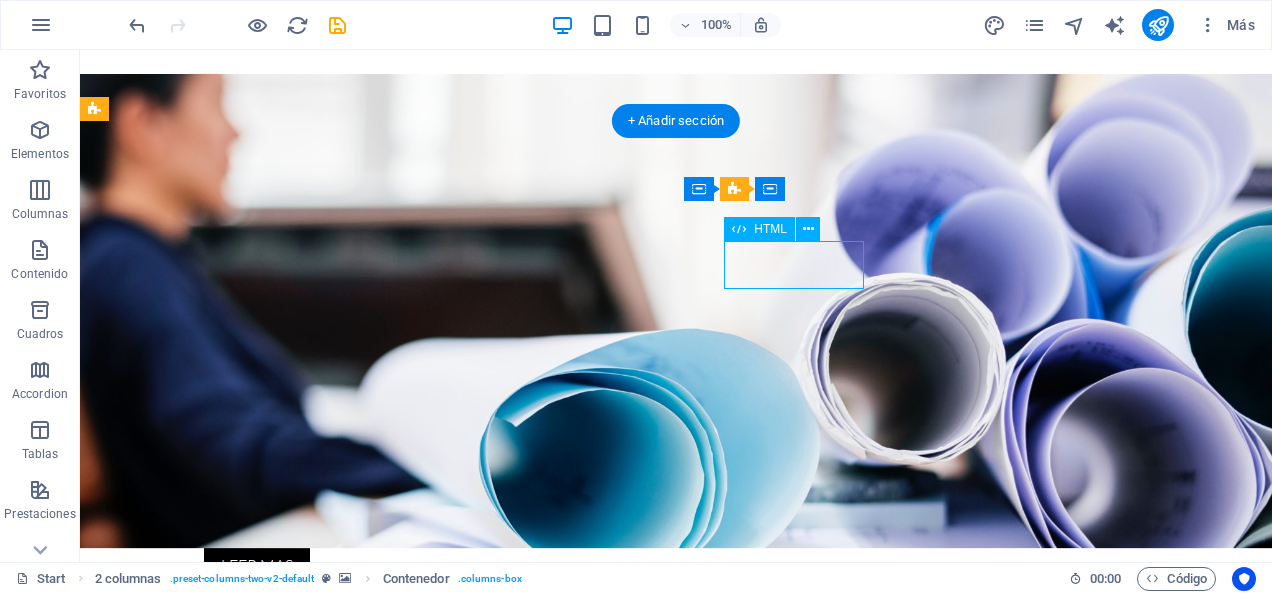 click on "78" at bounding box center (206, 1595) 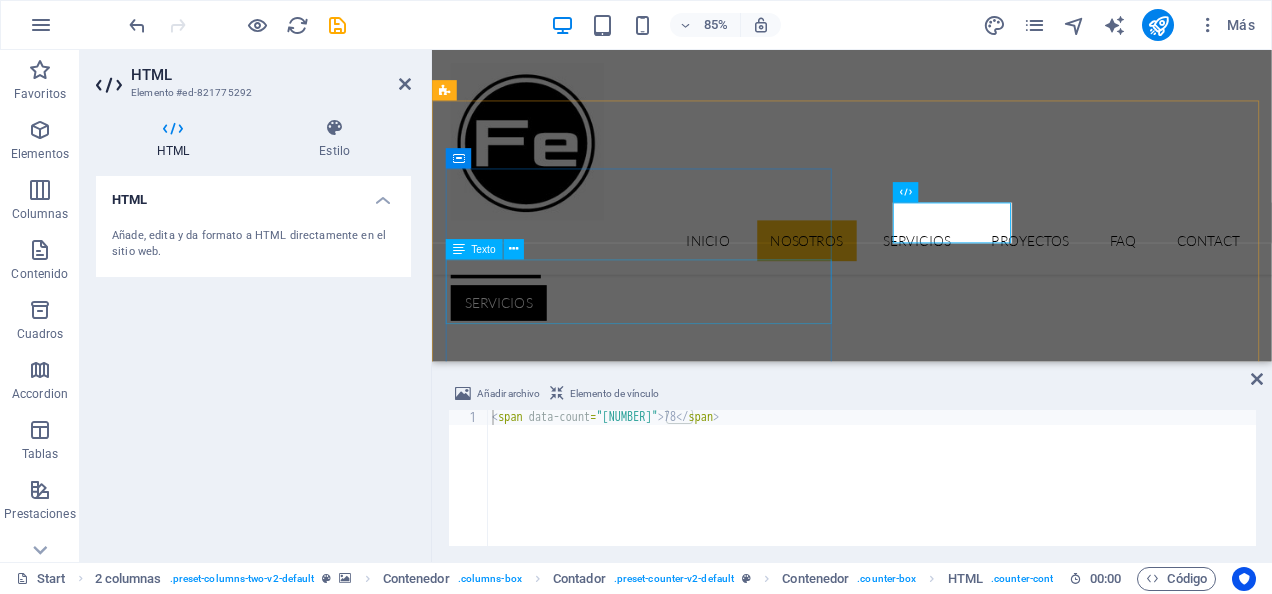 scroll, scrollTop: 522, scrollLeft: 0, axis: vertical 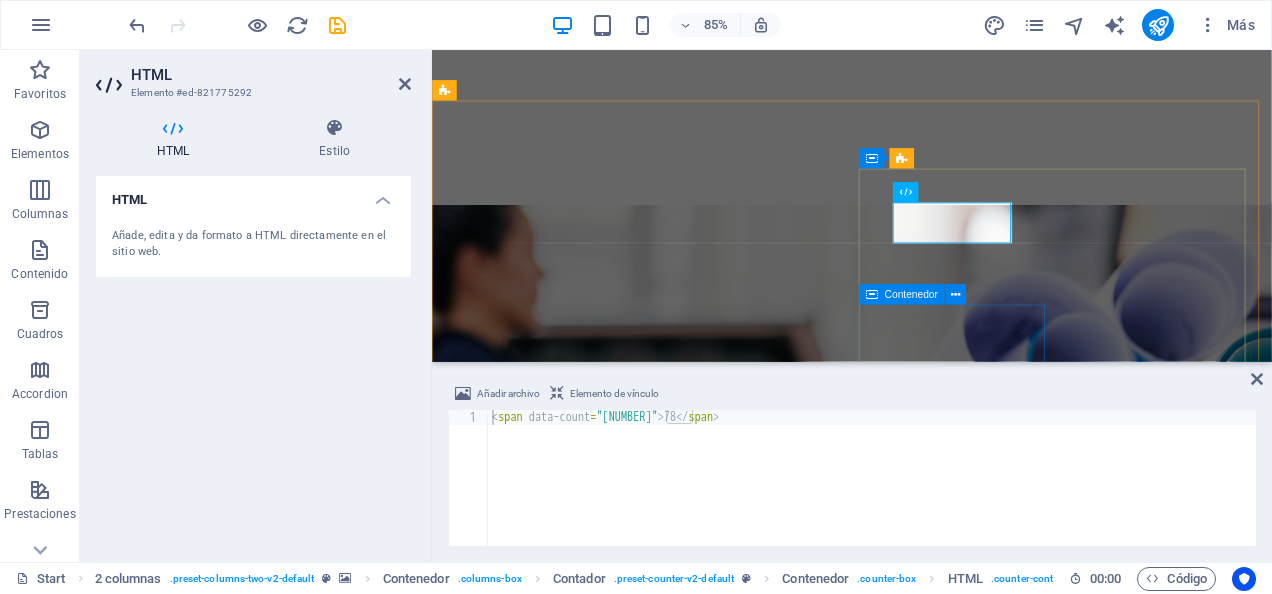 click on "14 Engineers" at bounding box center (558, 1988) 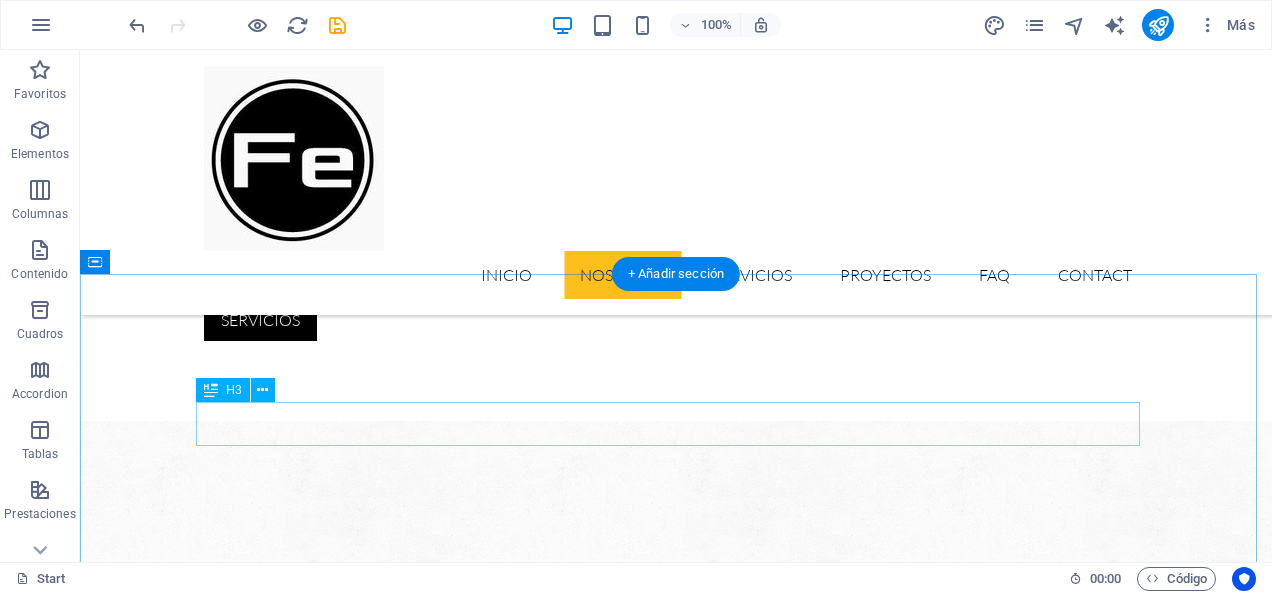scroll, scrollTop: 822, scrollLeft: 0, axis: vertical 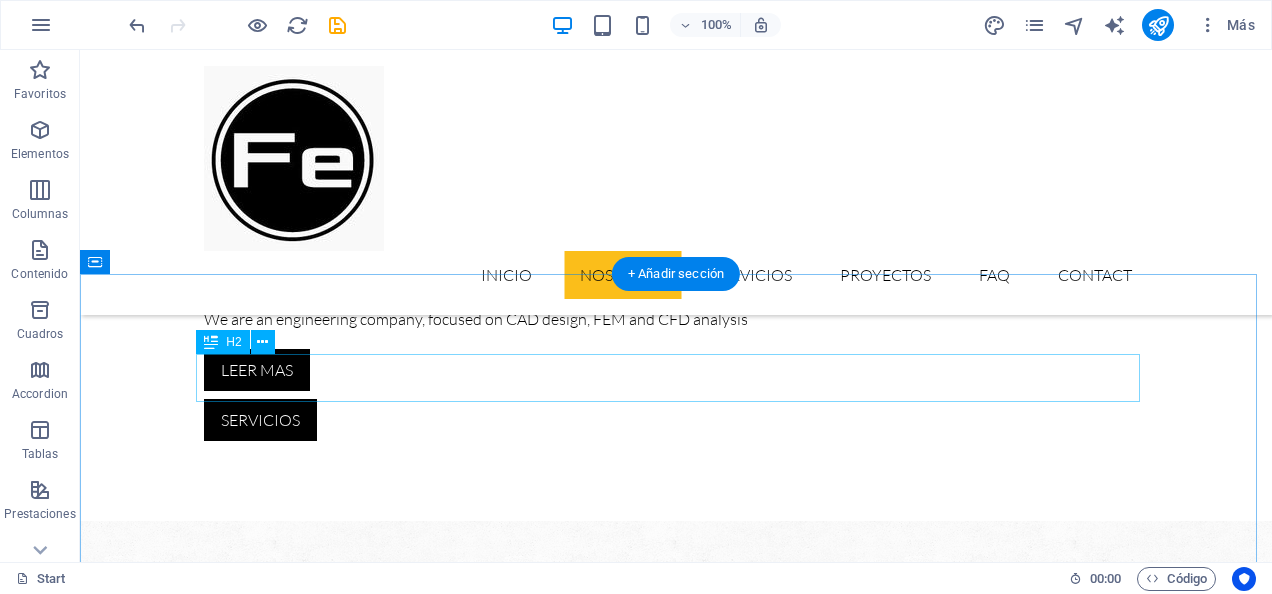 click on "Our Services" at bounding box center [676, 2120] 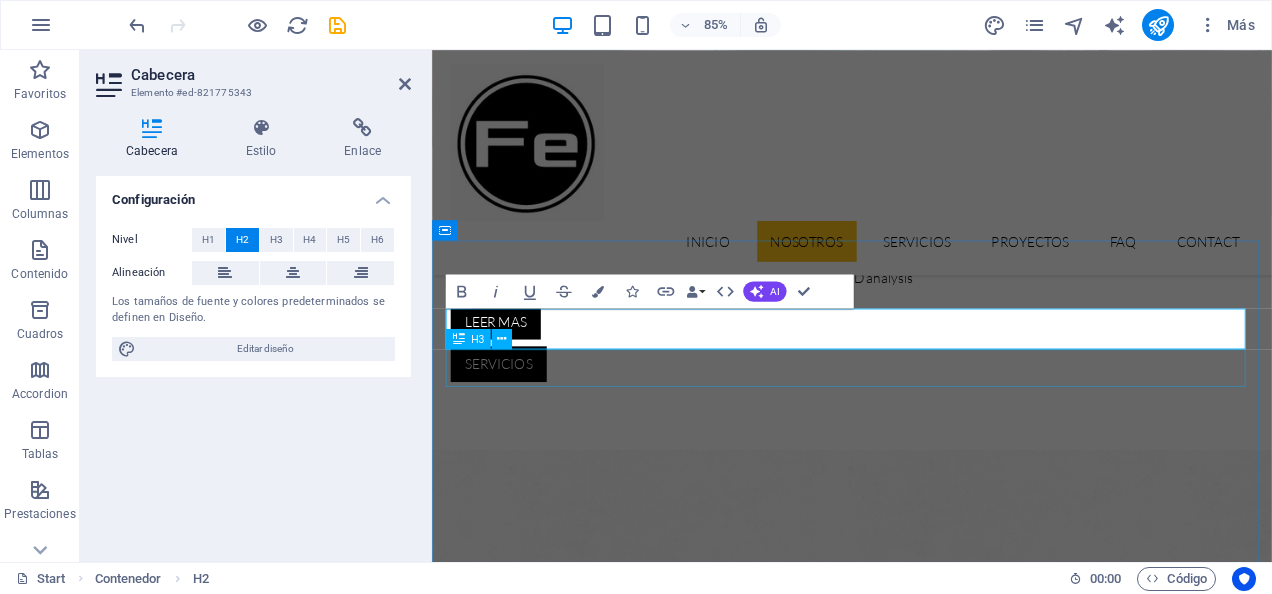 type 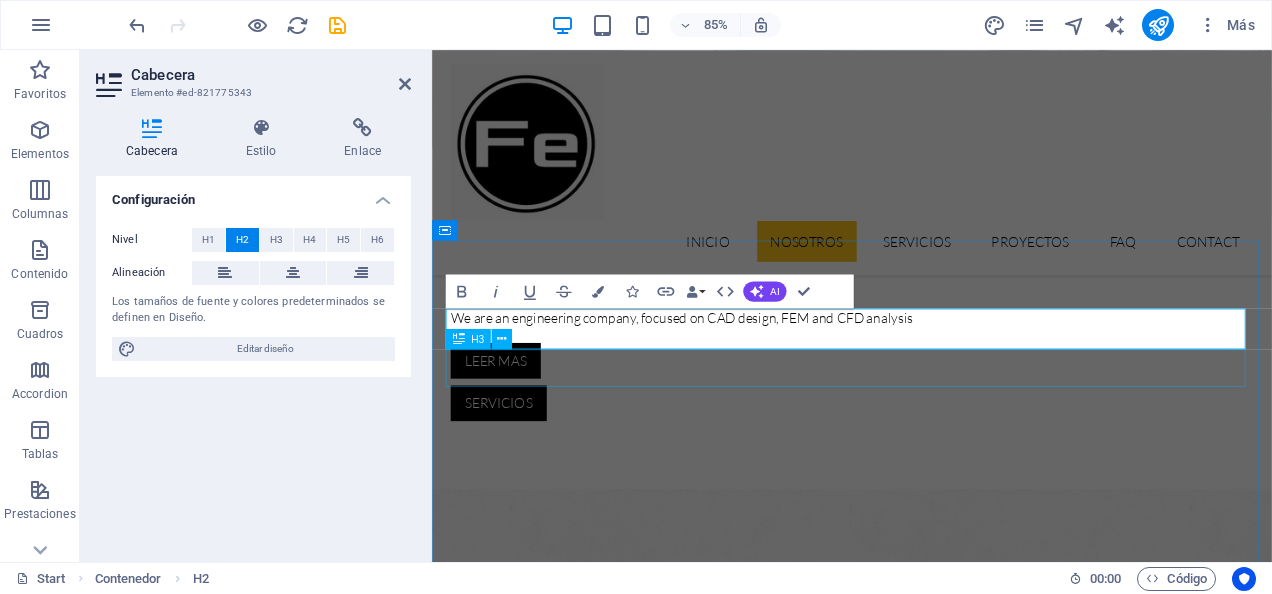 click on "Solution for Industries" at bounding box center (926, 2211) 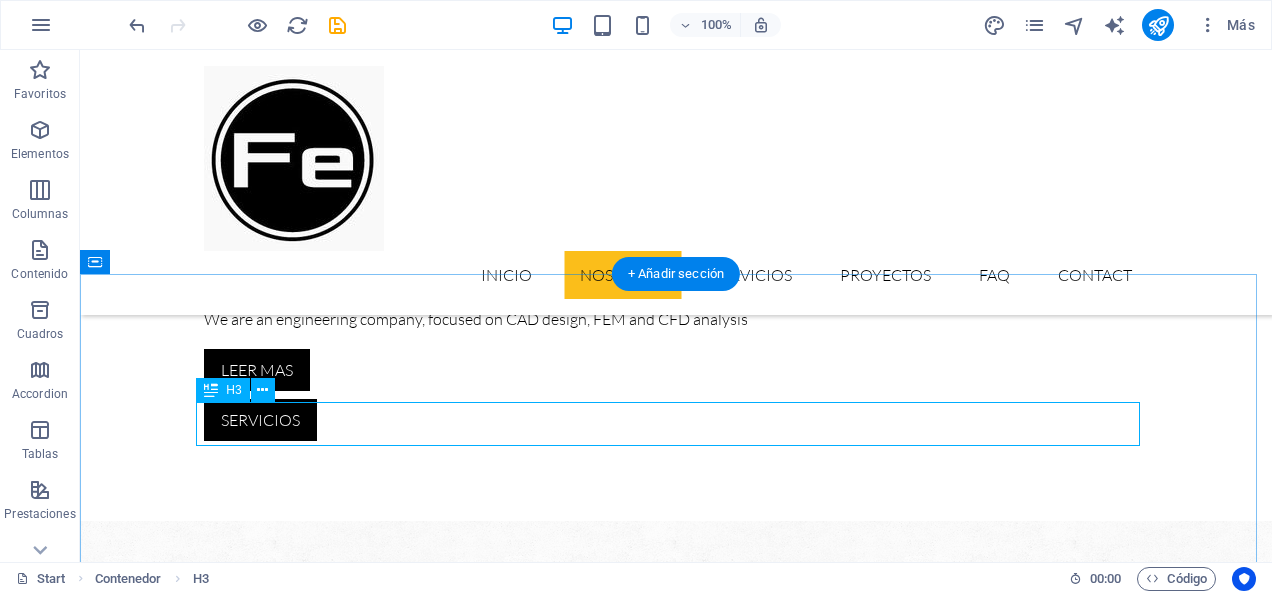 click on "Solution for Industries" at bounding box center (676, 2165) 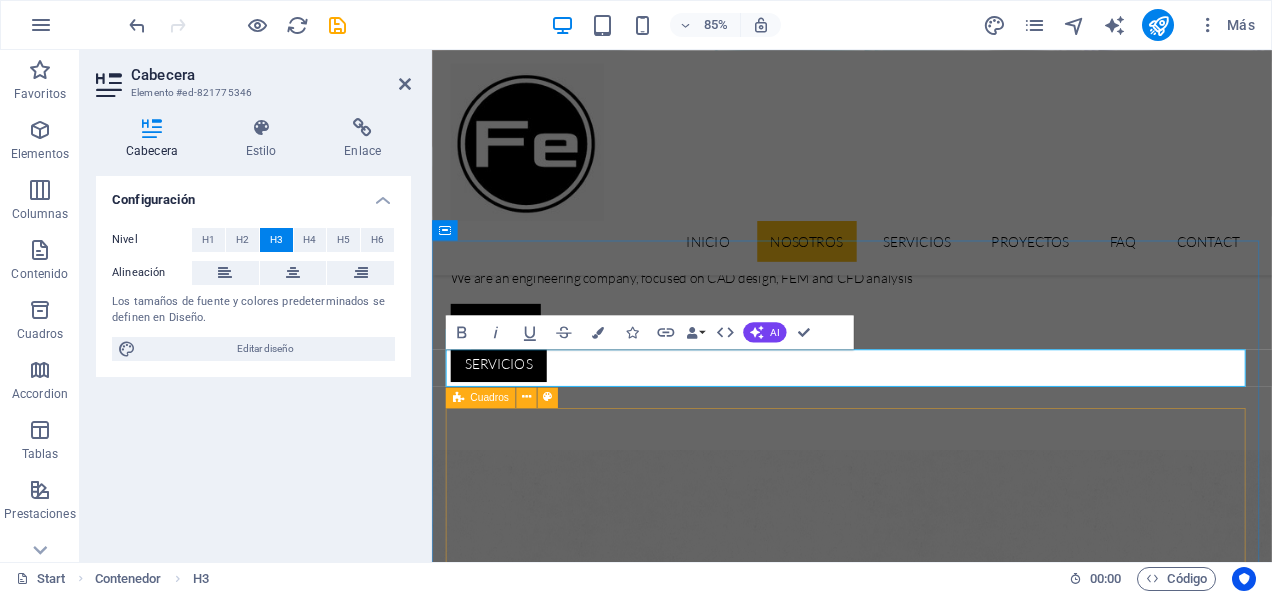 type 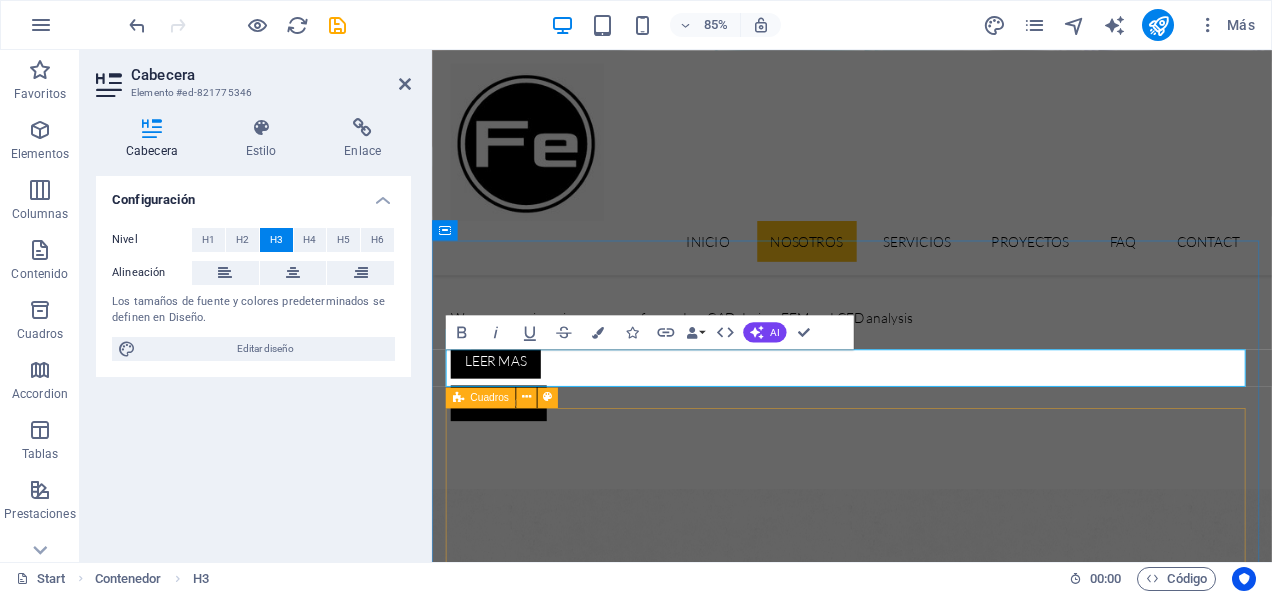 click on "Construction Lorem ipsum dolor sit amet, consectetur adipisicing elit. Veritatis, dolorem! Manufacturing Lorem ipsum dolor sit amet, consectetur adipisicing elit. Veritatis, dolorem! Engineering Lorem ipsum dolor sit amet, consectetur adipisicing elit. Veritatis, dolorem! Oil Industry Lorem ipsum dolor sit amet, consectetur adipisicing elit. Veritatis, dolorem! Car Industry Lorem ipsum dolor sit amet, consectetur adipisicing elit. Veritatis, dolorem! House Building Lorem ipsum dolor sit amet, consectetur adipisicing elit. Veritatis, dolorem!" at bounding box center [926, 2994] 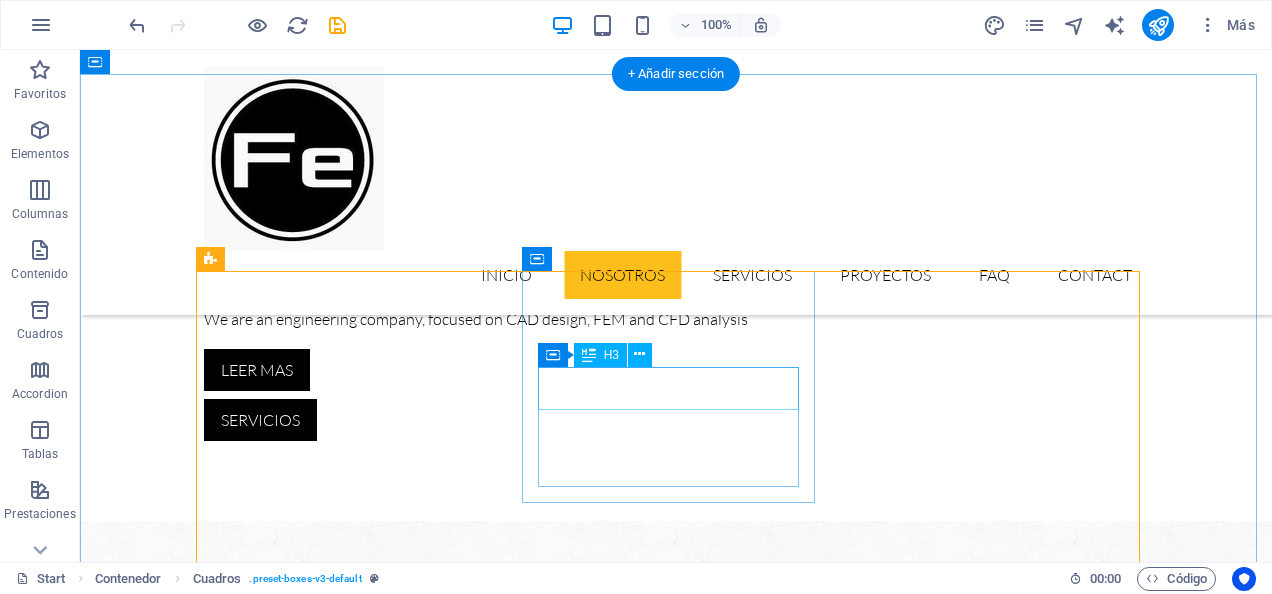 scroll, scrollTop: 1022, scrollLeft: 0, axis: vertical 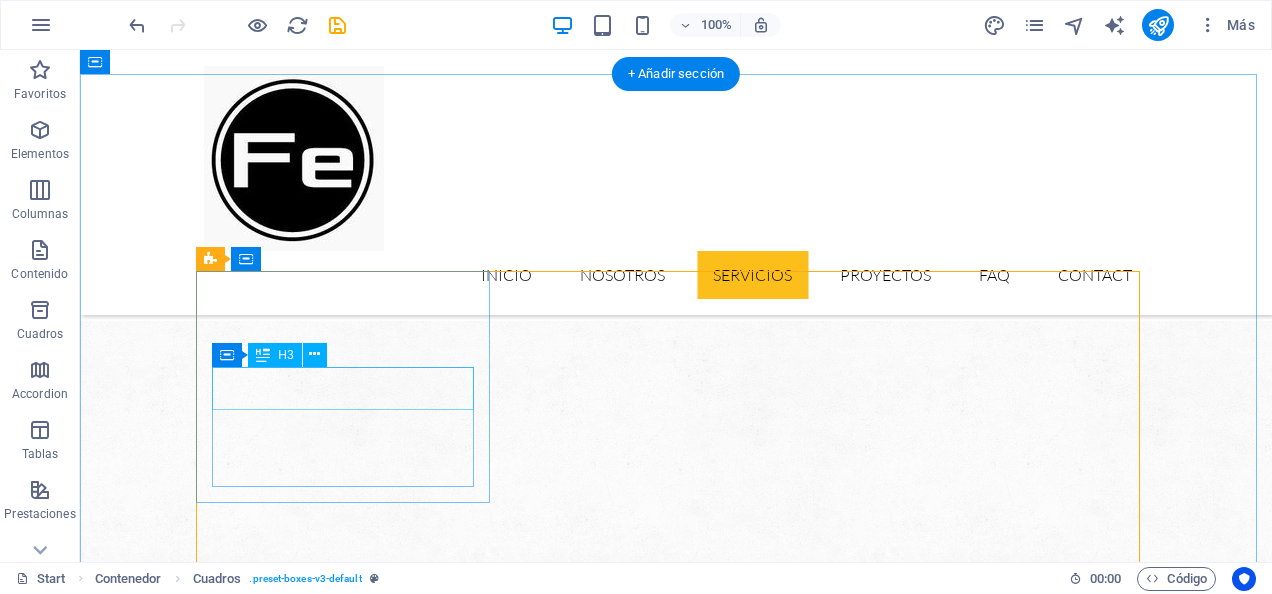 click on "Construction" at bounding box center (350, 2129) 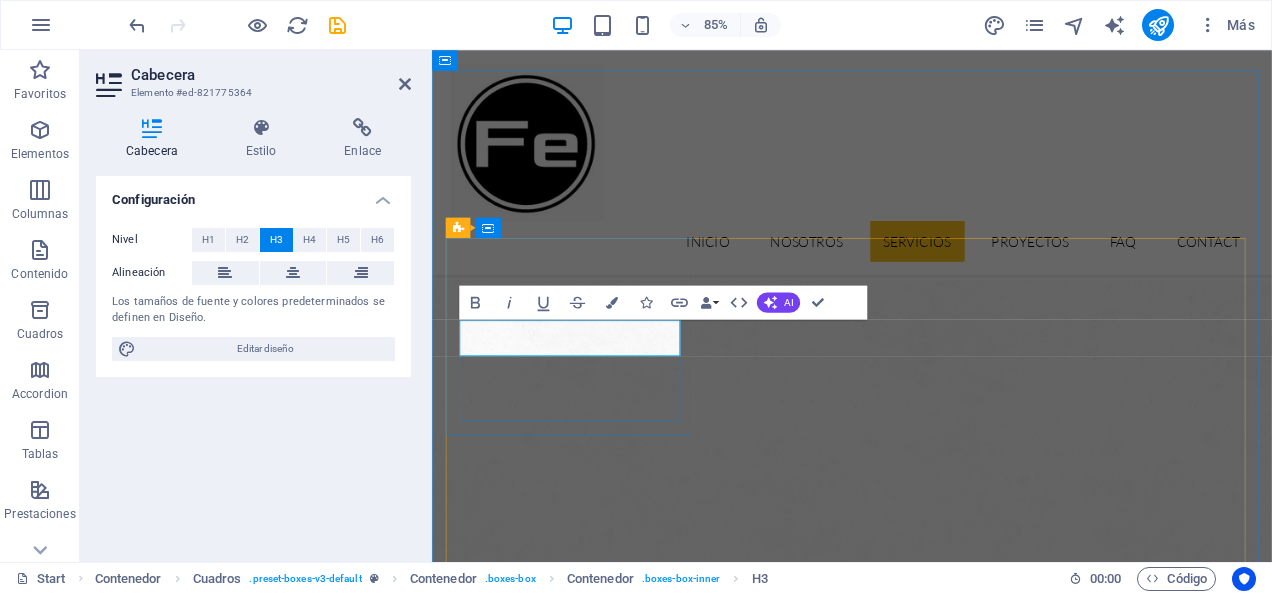 type 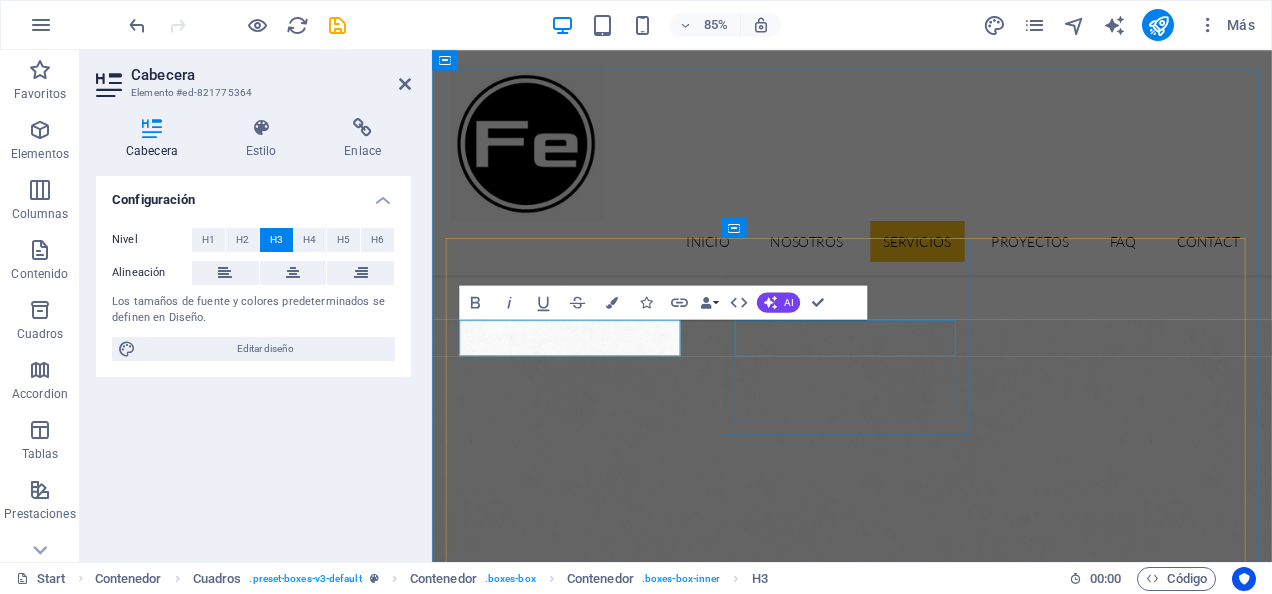 click on "Manufacturing" at bounding box center (600, 2423) 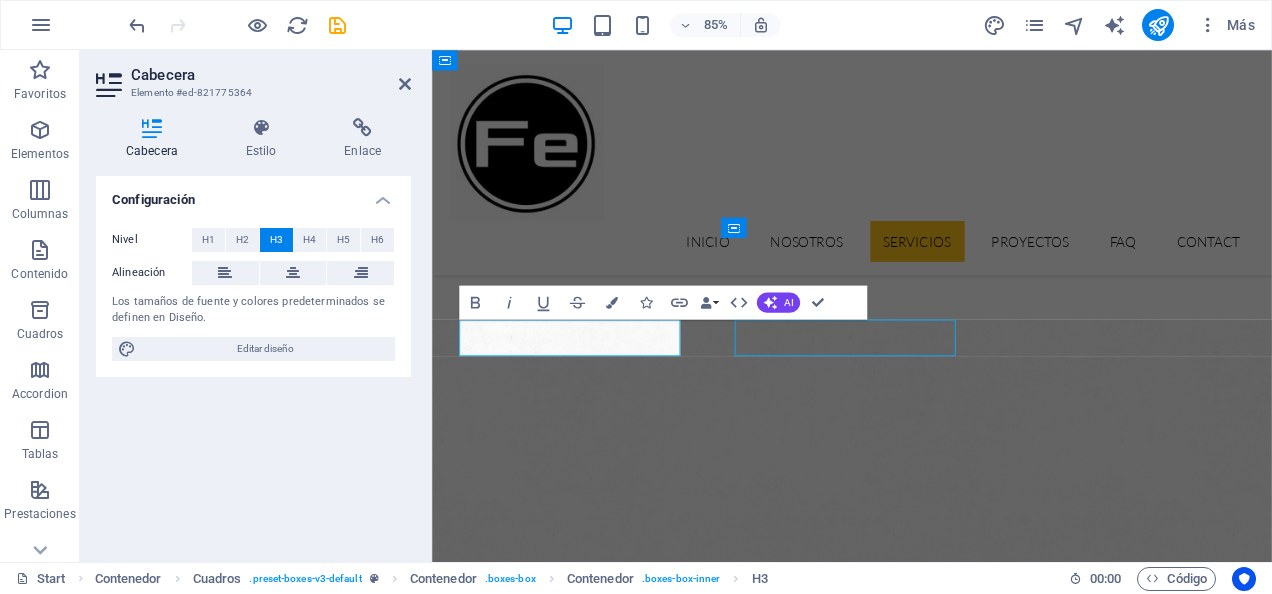 click on "Manufacturing" at bounding box center (600, 2423) 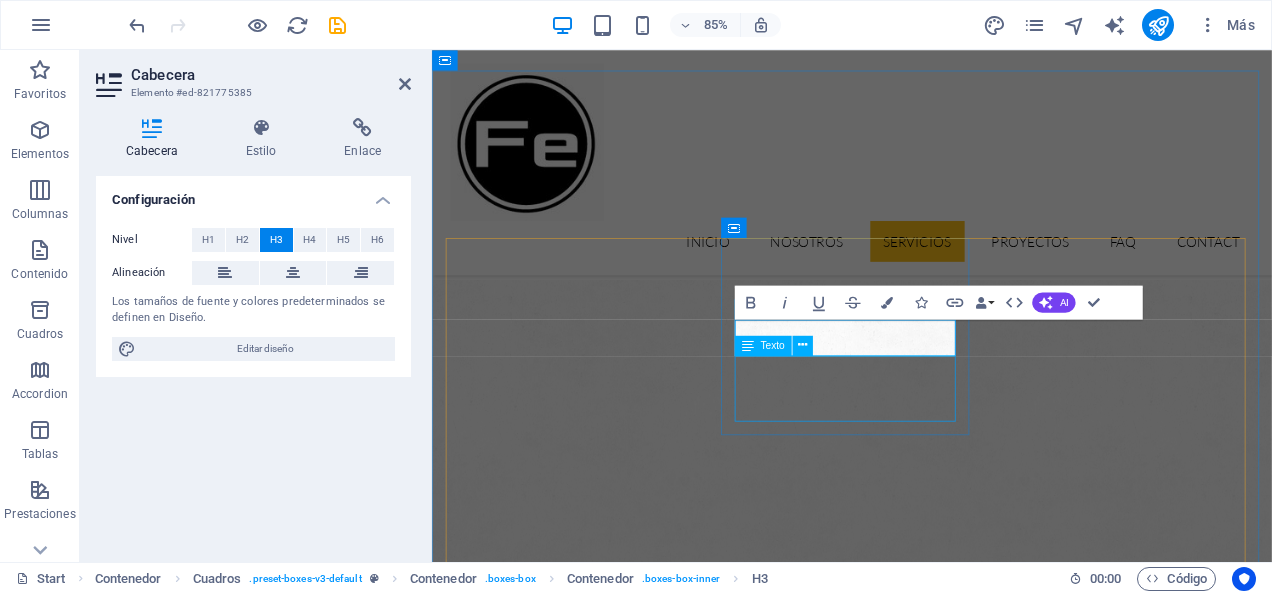 type 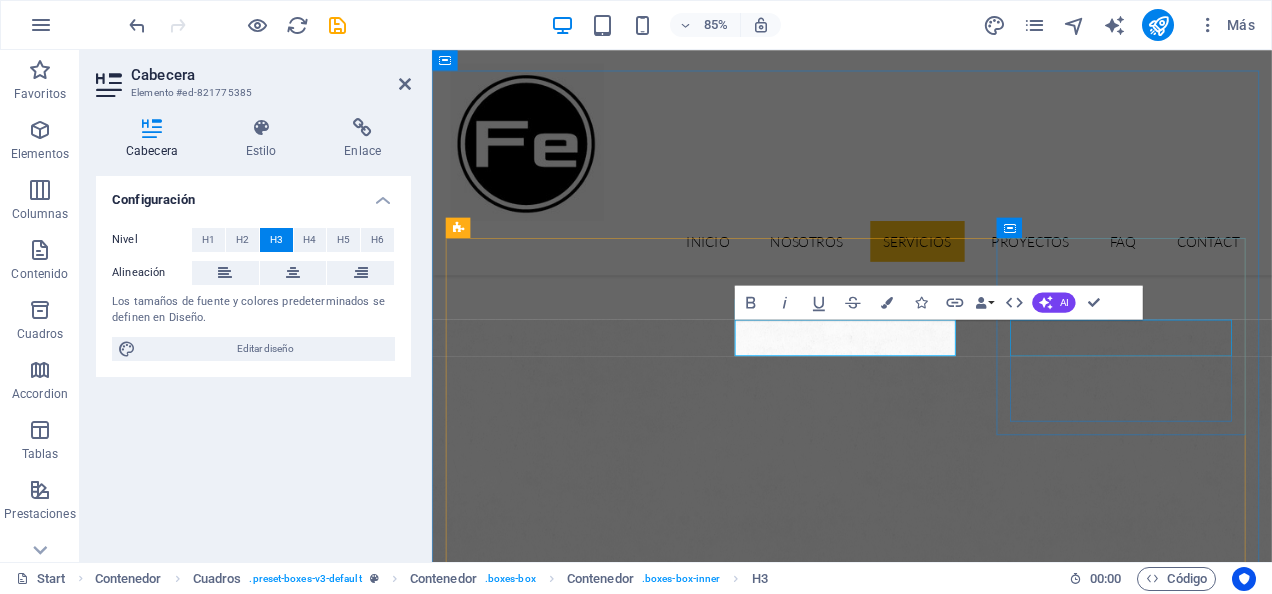 click on "Engineering" at bounding box center (600, 2671) 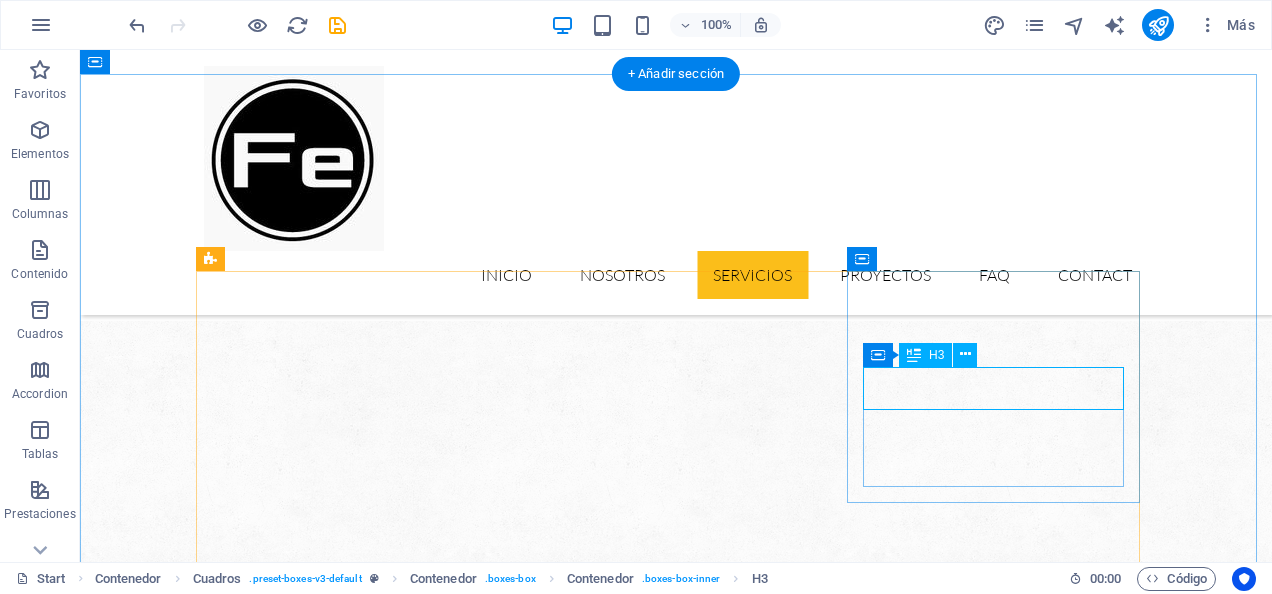 click on "Engineering" at bounding box center [350, 2625] 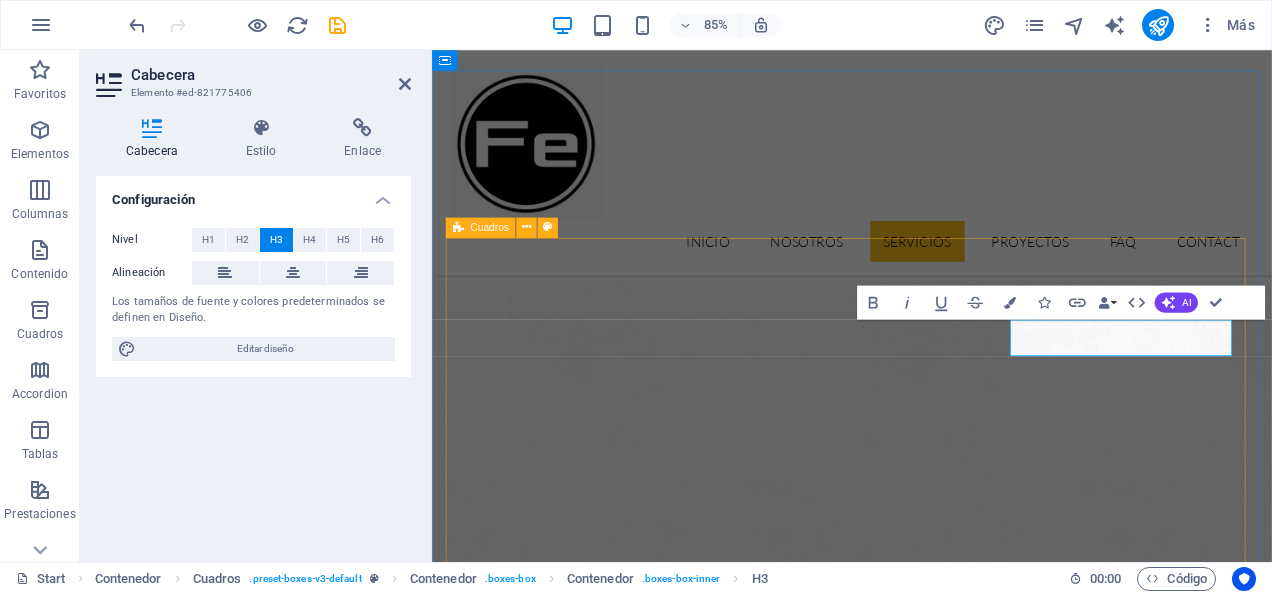 type 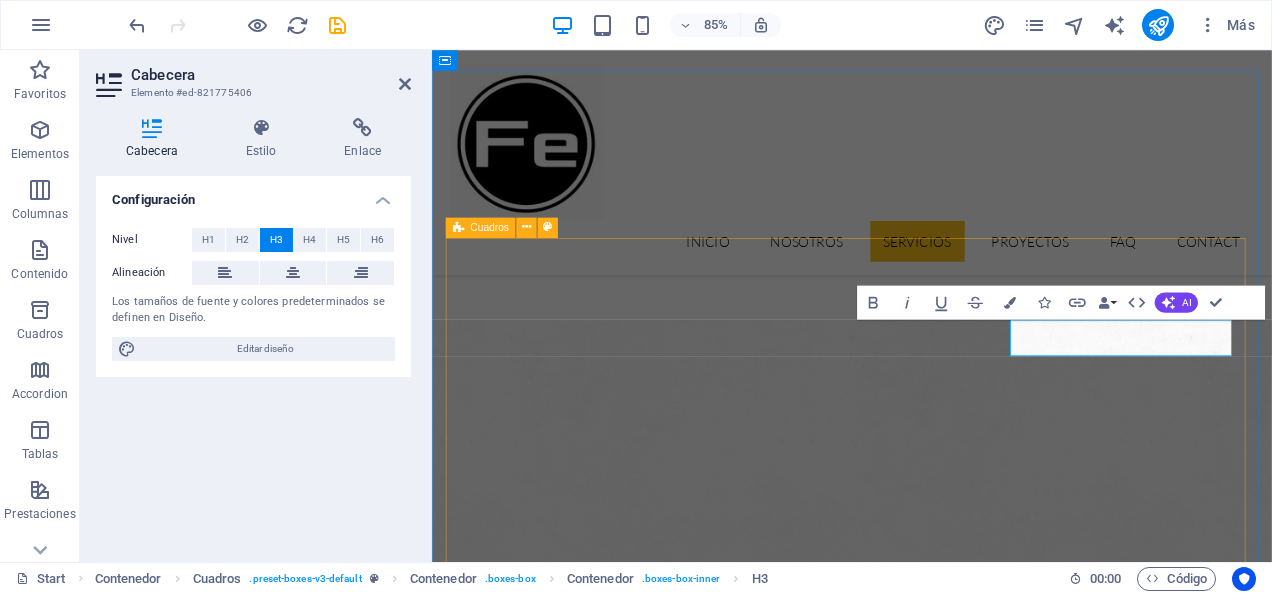 click on "FABRICACION Lorem ipsum dolor sit amet, consectetur adipisicing elit. Veritatis, dolorem! MANUFACTURA Lorem ipsum dolor sit amet, consectetur adipisicing elit. Veritatis, dolorem! ​INGENIERÍA Lorem ipsum dolor sit amet, consectetur adipisicing elit. Veritatis, dolorem! Oil Industry Lorem ipsum dolor sit amet, consectetur adipisicing elit. Veritatis, dolorem! Car Industry Lorem ipsum dolor sit amet, consectetur adipisicing elit. Veritatis, dolorem! House Building Lorem ipsum dolor sit amet, consectetur adipisicing elit. Veritatis, dolorem!" at bounding box center [926, 2794] 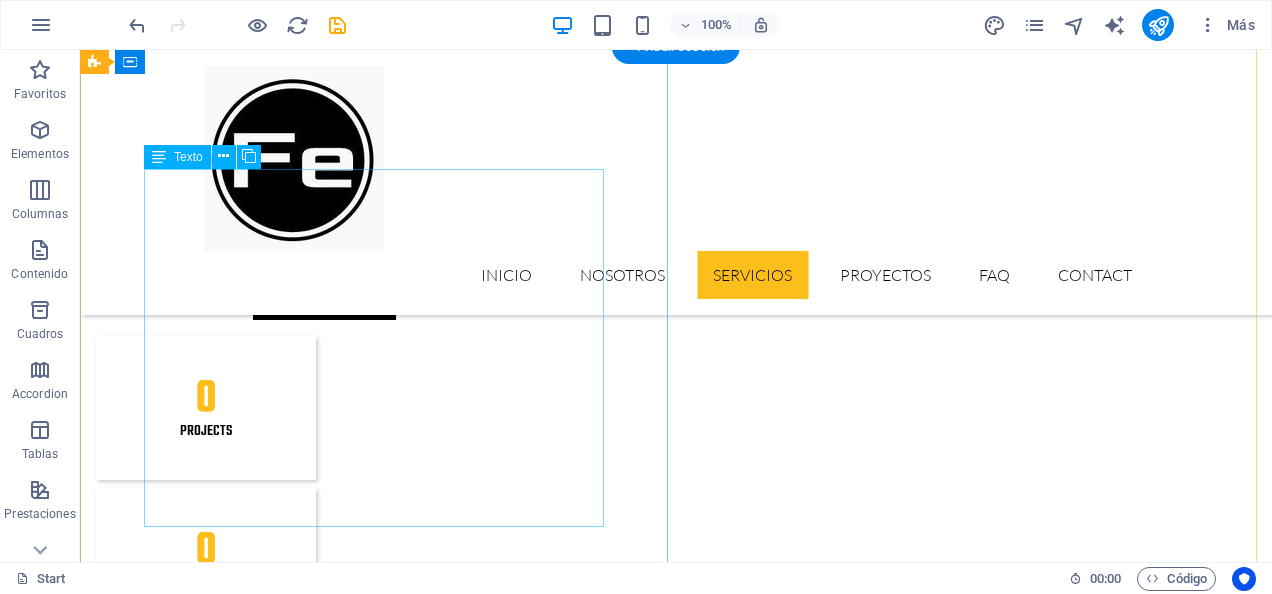 scroll, scrollTop: 1522, scrollLeft: 0, axis: vertical 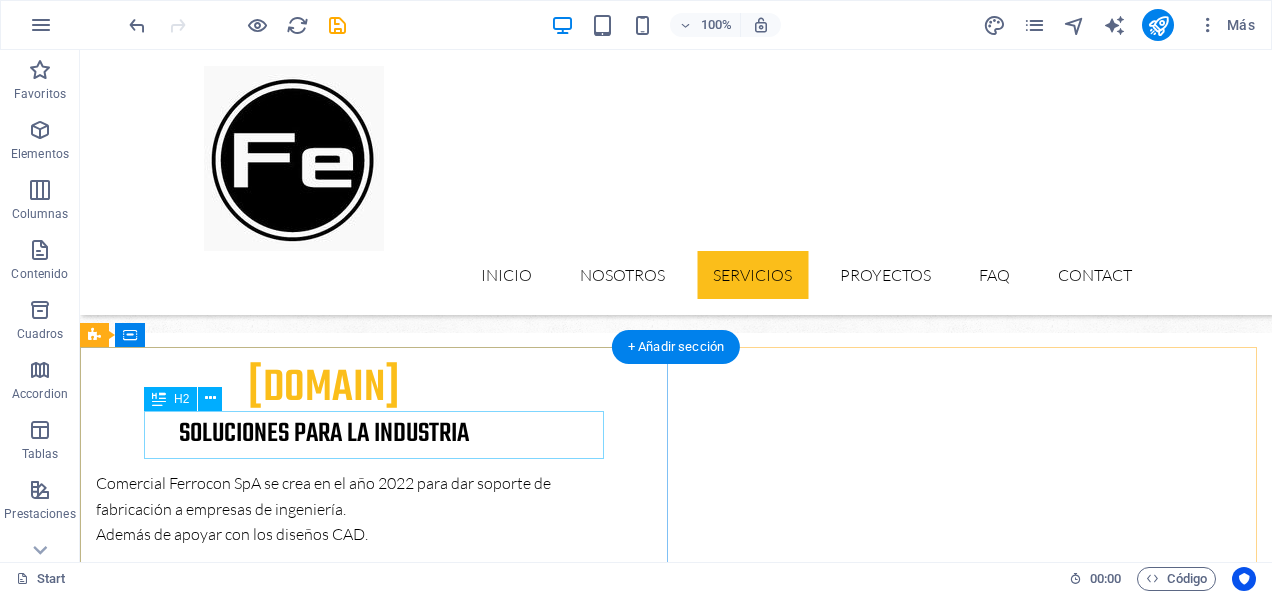 click on "Full of Services" at bounding box center [676, 3152] 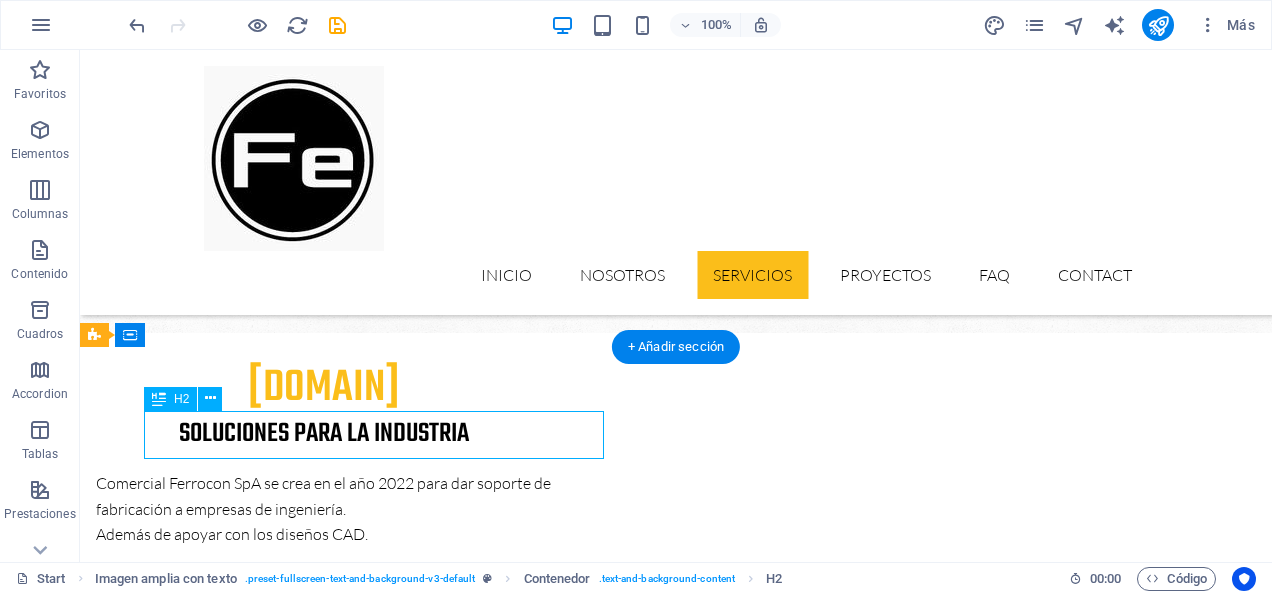 click on "Full of Services" at bounding box center (676, 3152) 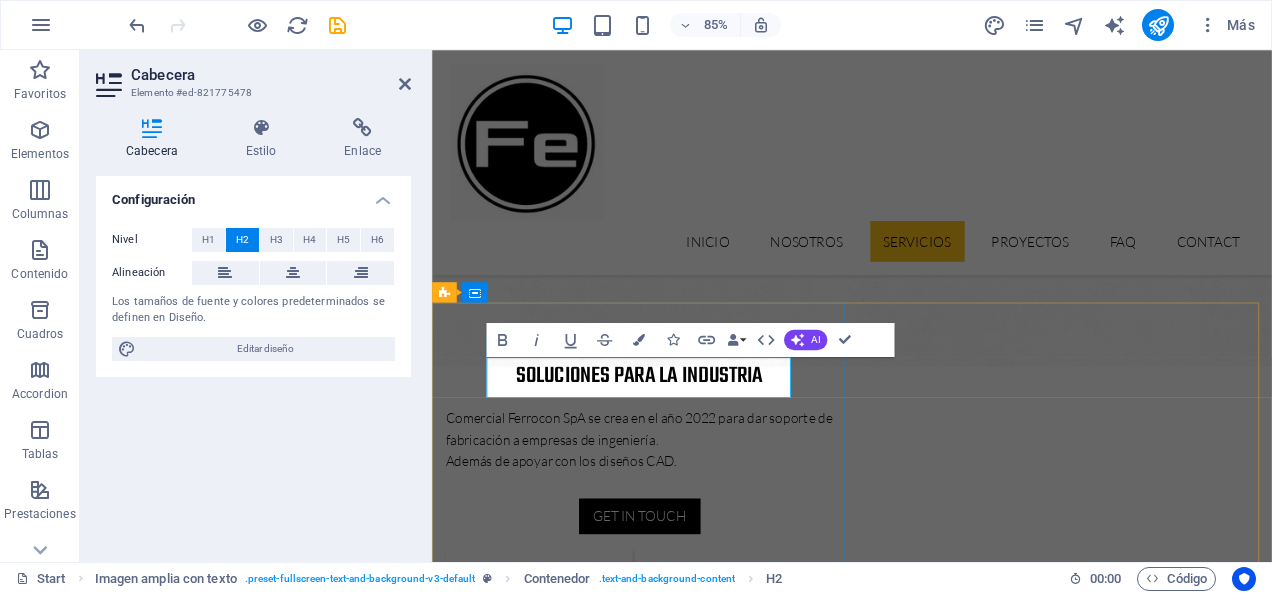 click on "Full of Services" at bounding box center (926, 3152) 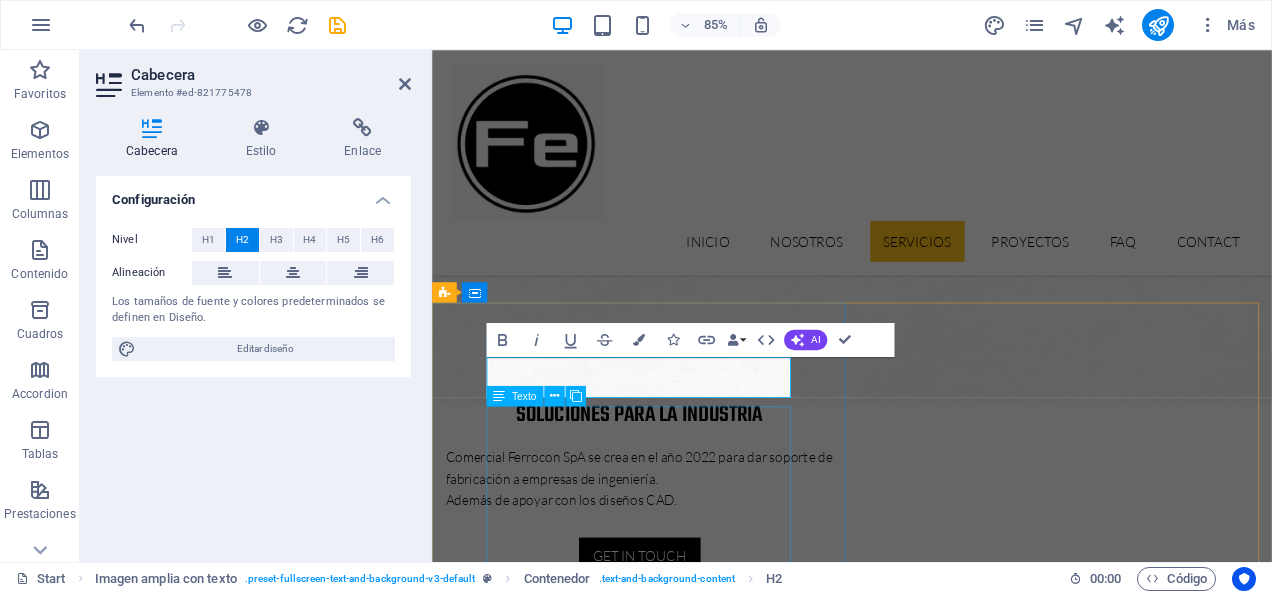 click on "Lorem ipsum dolor sit amet, consectetur adipisicing elit. Vitae, eos, voluptatem, et sequi distinctio adipisci omnis in error quas fuga tempore fugit incidunt quos. Atque, debitis architecto ducimus eligendi dignissimos modi ut non officiis repudiandae maiores. Fugit sit atque eaque dolorum autem reprehenderit porro omnis obcaecati laborum?  Obcaecati, laboriosam, ex, deserunt, harum libero a voluptatem possimus culpa nisi eos quas dolore omnis debitis consequatur fugiat eaque nostrum excepturi nulla. Qui, molestias, nobis dicta enim voluptas repellendus tempore mollitia hic tempora natus ipsam sed quo distinctio suscipit officiis consectetur omnis odit saepe soluta atque magni consequuntur unde nemo voluptatem similique porro." at bounding box center [926, 3334] 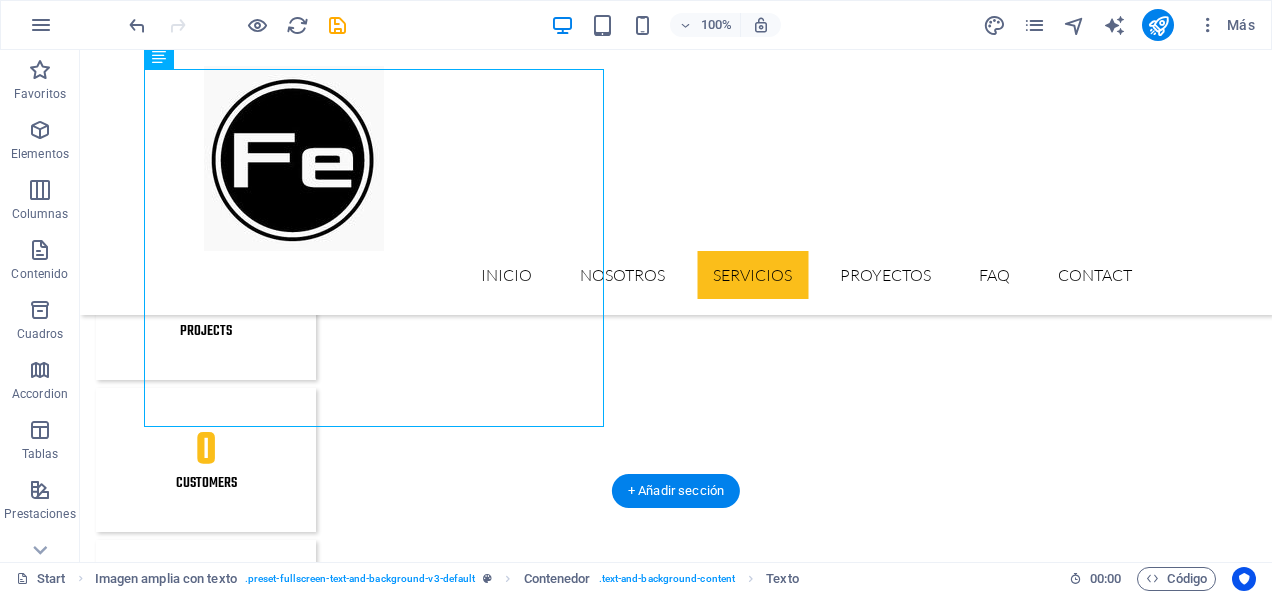 scroll, scrollTop: 2122, scrollLeft: 0, axis: vertical 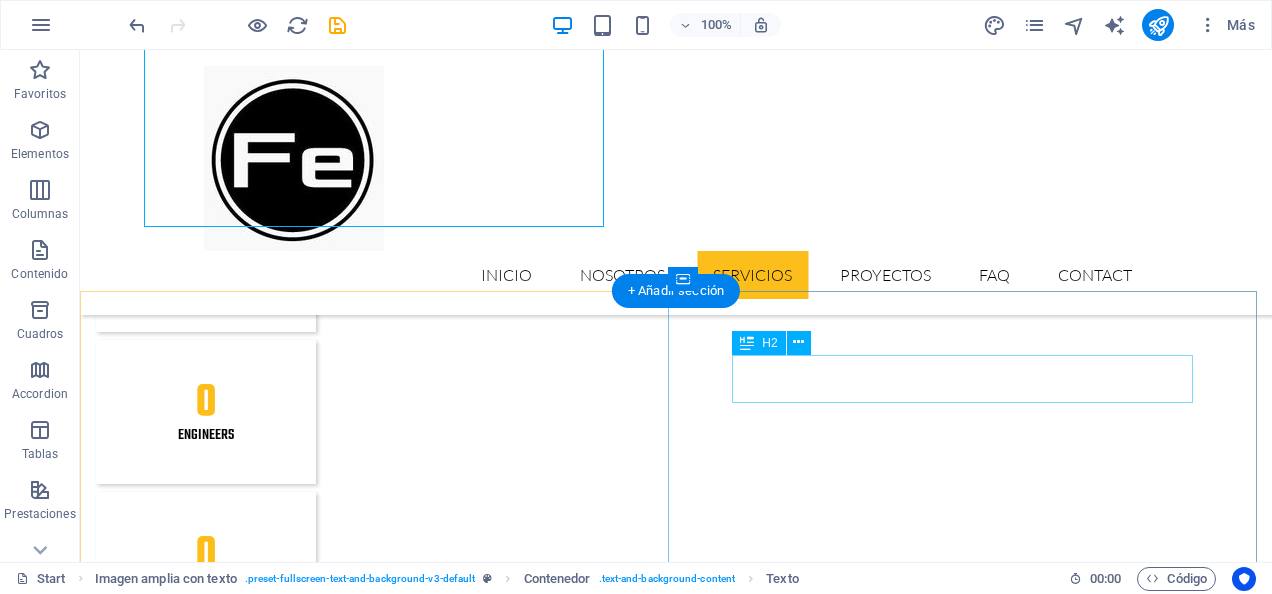 click on "Smart Technology" at bounding box center (676, 4271) 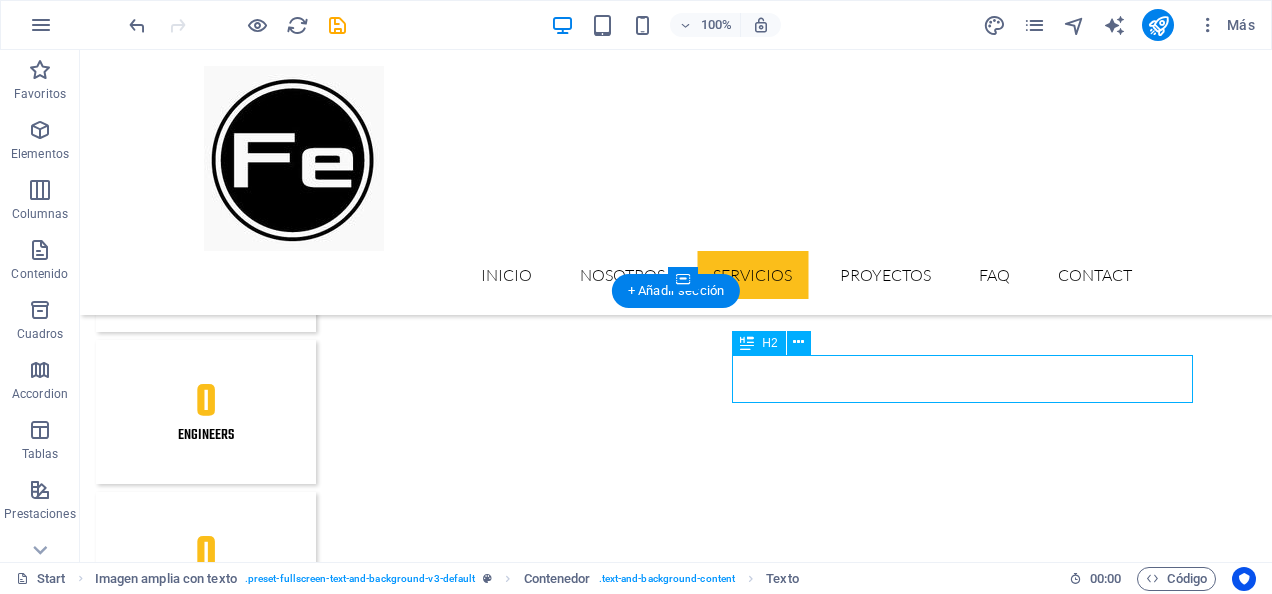 click on "Smart Technology" at bounding box center (676, 4271) 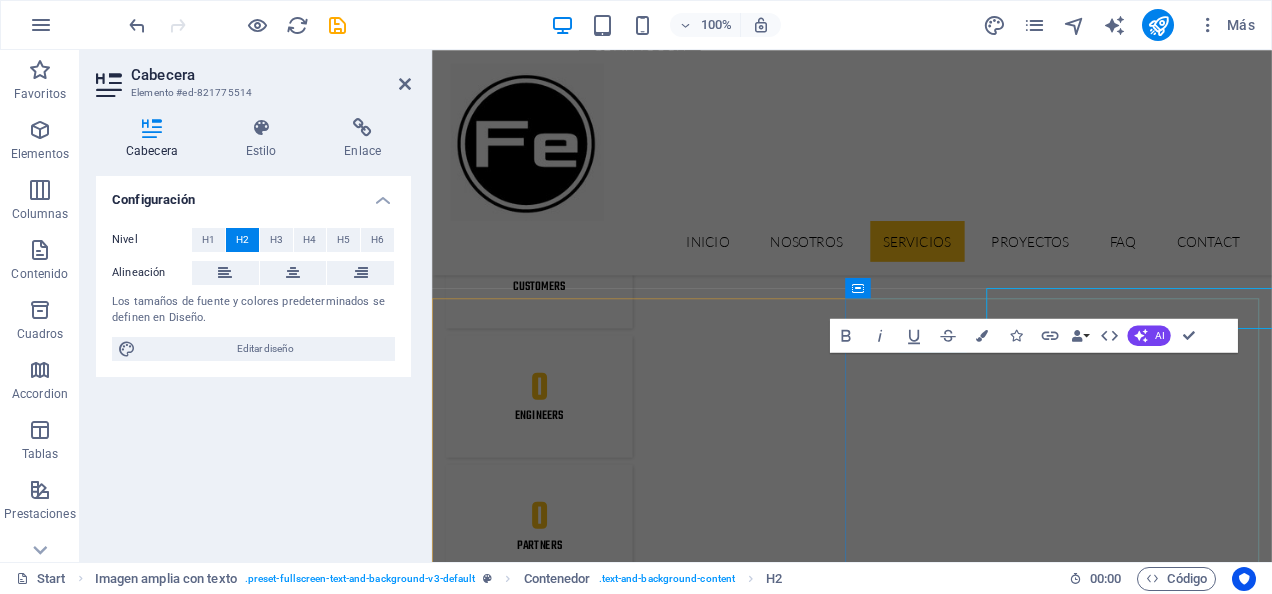 scroll, scrollTop: 2148, scrollLeft: 0, axis: vertical 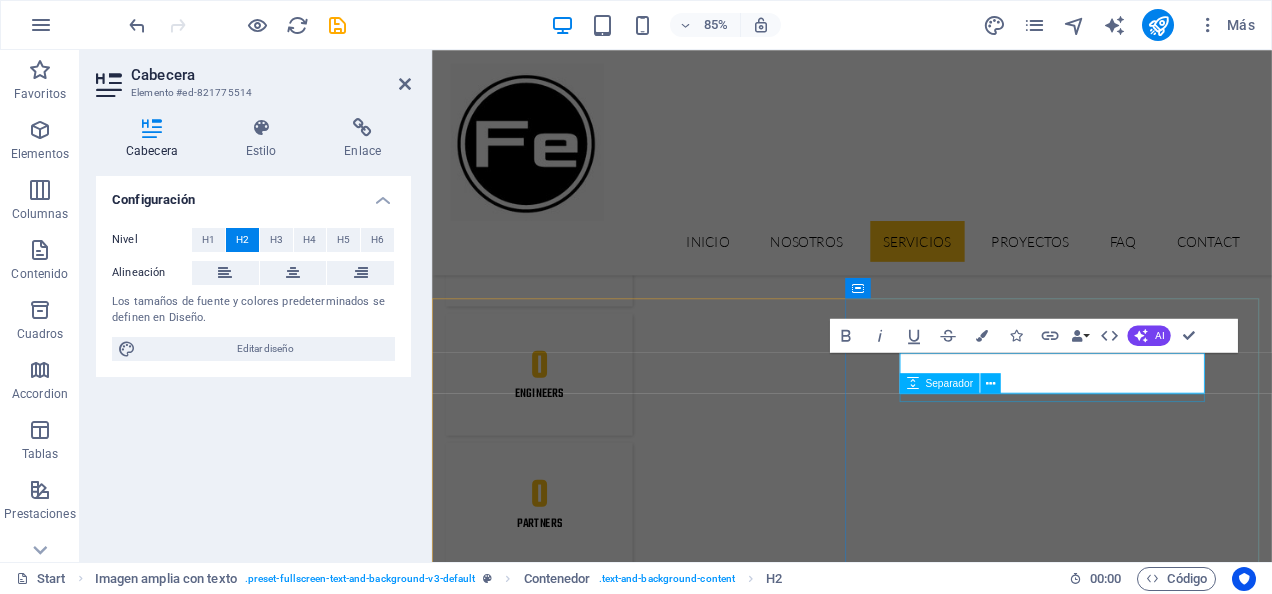 type 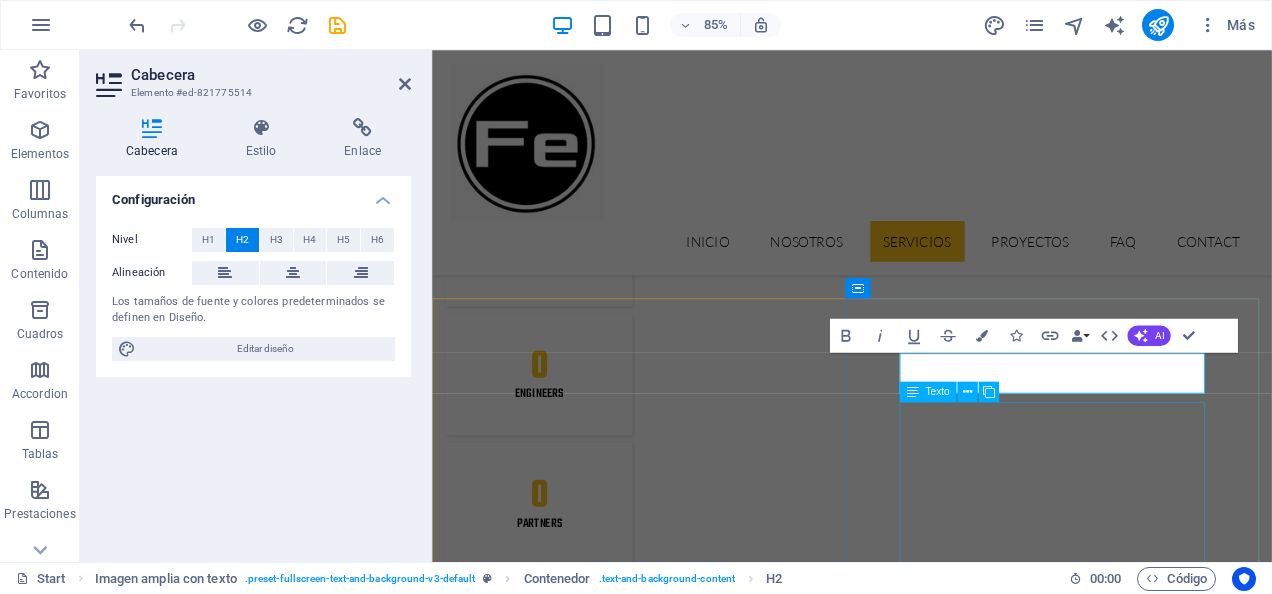 click on "Lorem ipsum dolor sit amet, consectetur adipisicing elit. Vitae, eos, voluptatem, et sequi distinctio adipisci omnis in error quas fuga tempore fugit incidunt quos. Atque, debitis architecto ducimus eligendi dignissimos modi ut non officiis repudiandae maiores. Fugit sit atque eaque dolorum autem reprehenderit porro omnis obcaecati laborum? Fugit sit atque eaque dolorum autem reprehenderit porro omnis obcaecati laborum? Mistinctio adipisci error fuga Tempore Reprehenderit porro omnis obcaecati laborum Omnis odit saepe soluta atque magni consequuntur Fugit sit atque eaque modi fuga dolorum Lorem ipsum dolor sit amet, consectetur adipisicing elit" at bounding box center [926, 4633] 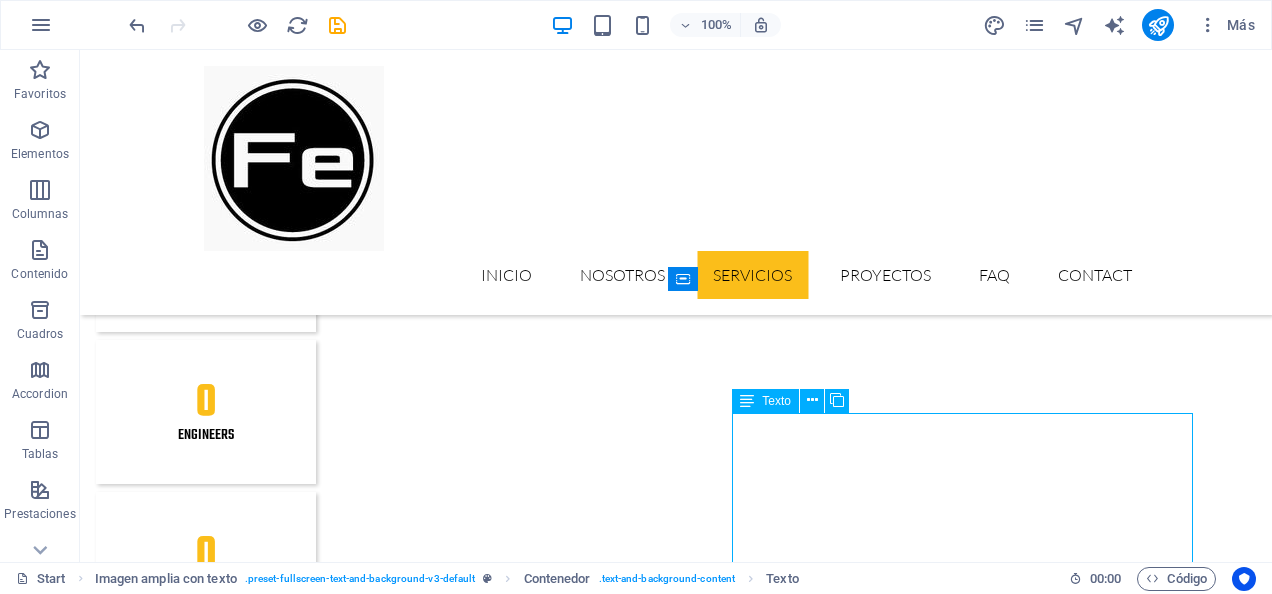 scroll, scrollTop: 2222, scrollLeft: 0, axis: vertical 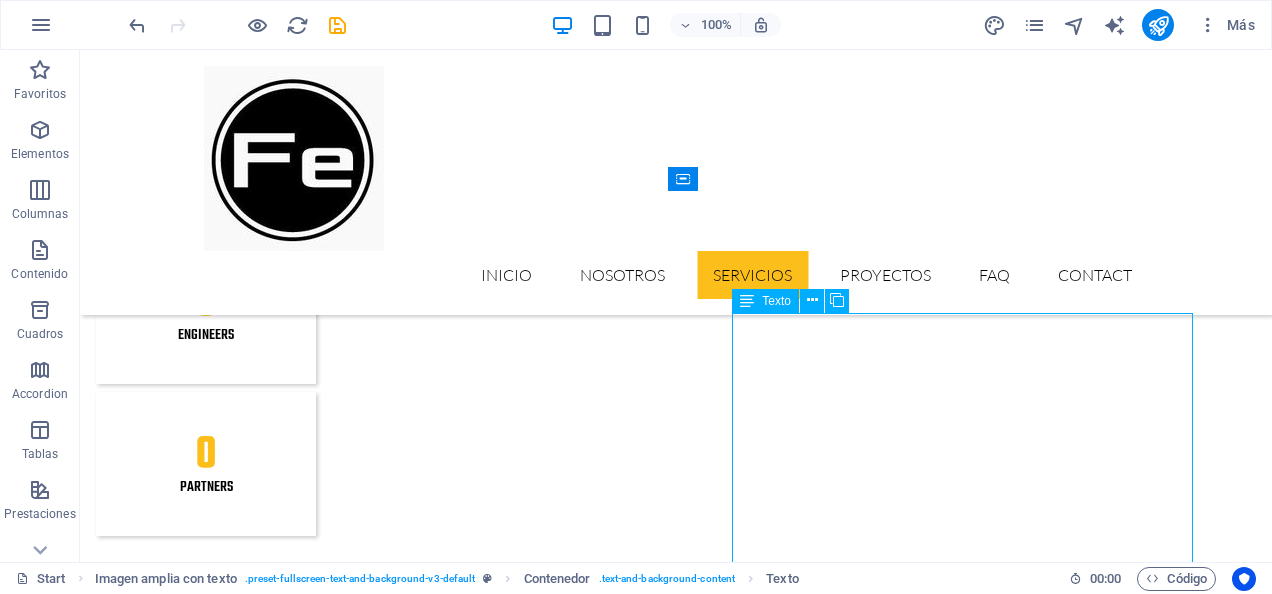 click on "Lorem ipsum dolor sit amet, consectetur adipisicing elit. Vitae, eos, voluptatem, et sequi distinctio adipisci omnis in error quas fuga tempore fugit incidunt quos. Atque, debitis architecto ducimus eligendi dignissimos modi ut non officiis repudiandae maiores. Fugit sit atque eaque dolorum autem reprehenderit porro omnis obcaecati laborum? Fugit sit atque eaque dolorum autem reprehenderit porro omnis obcaecati laborum? Mistinctio adipisci error fuga Tempore Reprehenderit porro omnis obcaecati laborum Omnis odit saepe soluta atque magni consequuntur Fugit sit atque eaque modi fuga dolorum Lorem ipsum dolor sit amet, consectetur adipisicing elit" at bounding box center [676, 4333] 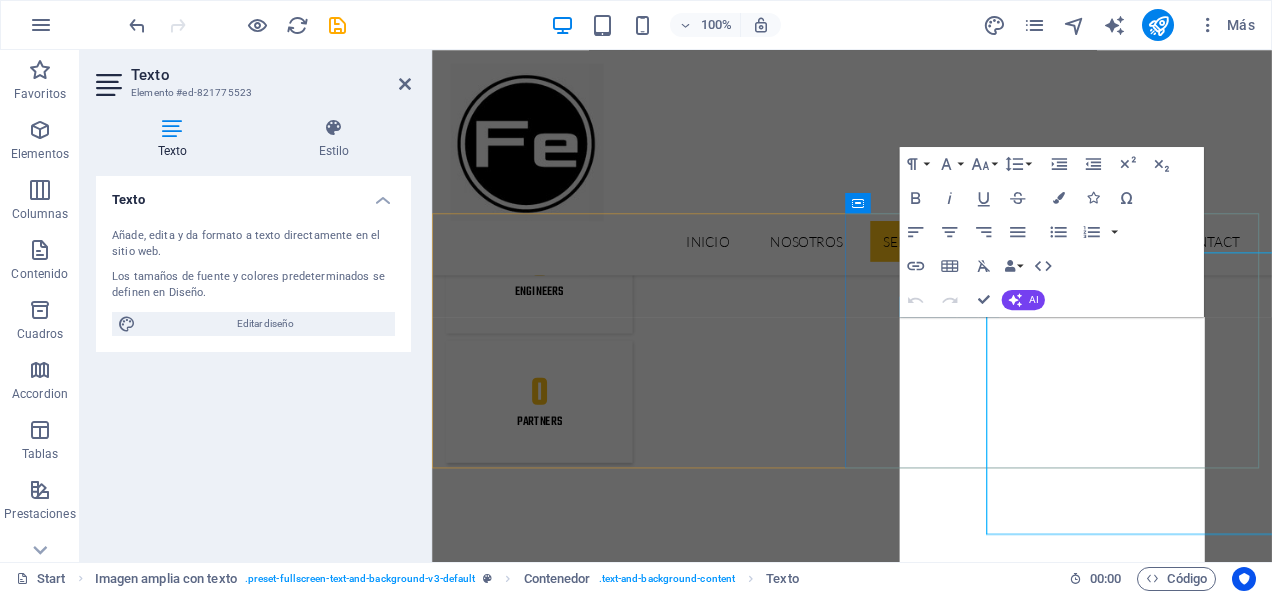 click on "Lorem ipsum dolor sit amet, consectetur adipisicing elit. Vitae, eos, voluptatem, et sequi distinctio adipisci omnis in error quas fuga tempore fugit incidunt quos. Atque, debitis architecto ducimus eligendi dignissimos modi ut non officiis repudiandae maiores. Fugit sit atque eaque dolorum autem reprehenderit porro omnis obcaecati laborum? Fugit sit atque eaque dolorum autem reprehenderit porro omnis obcaecati laborum?" at bounding box center (926, 4256) 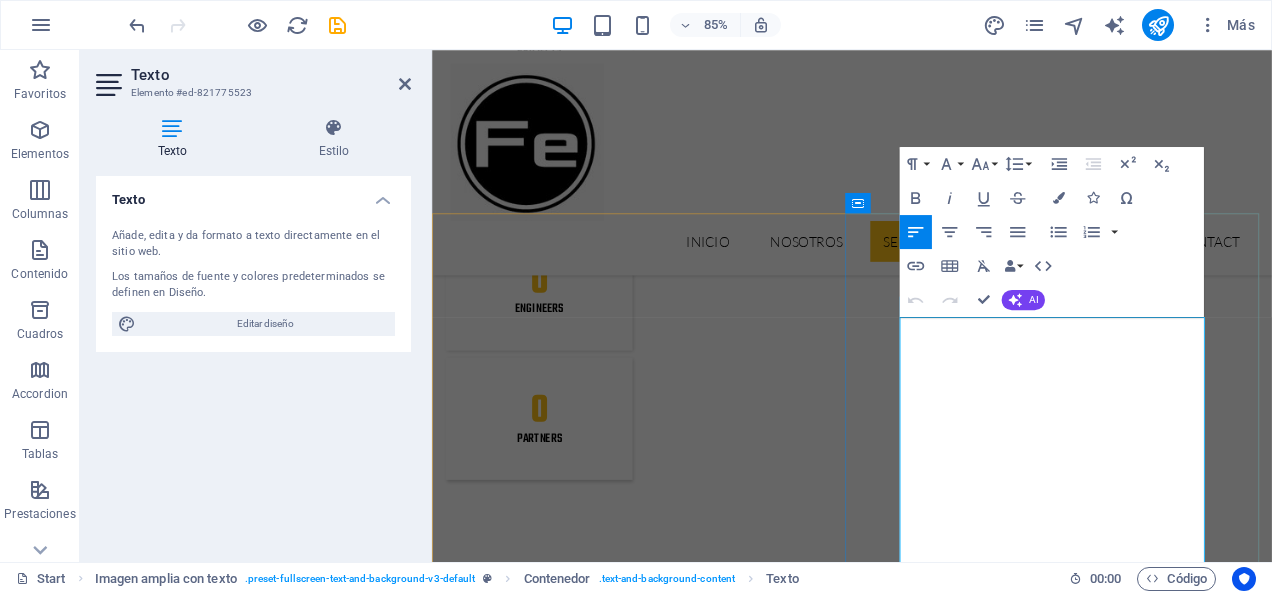 type 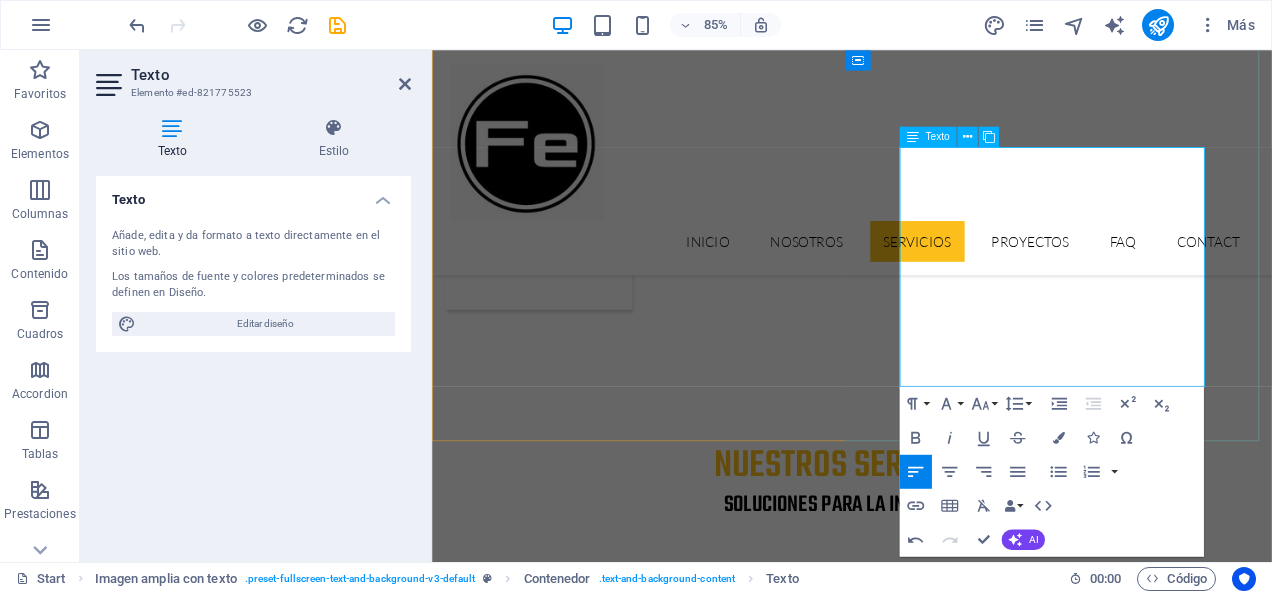 scroll, scrollTop: 2348, scrollLeft: 0, axis: vertical 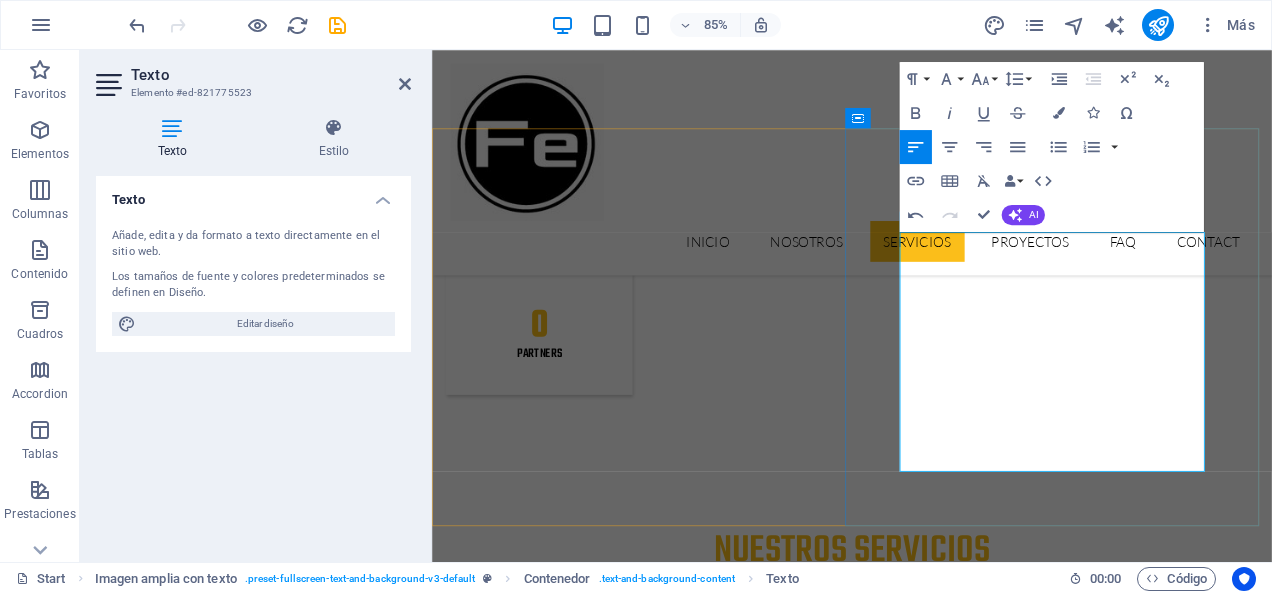 drag, startPoint x: 1000, startPoint y: 363, endPoint x: 1111, endPoint y: 527, distance: 198.03282 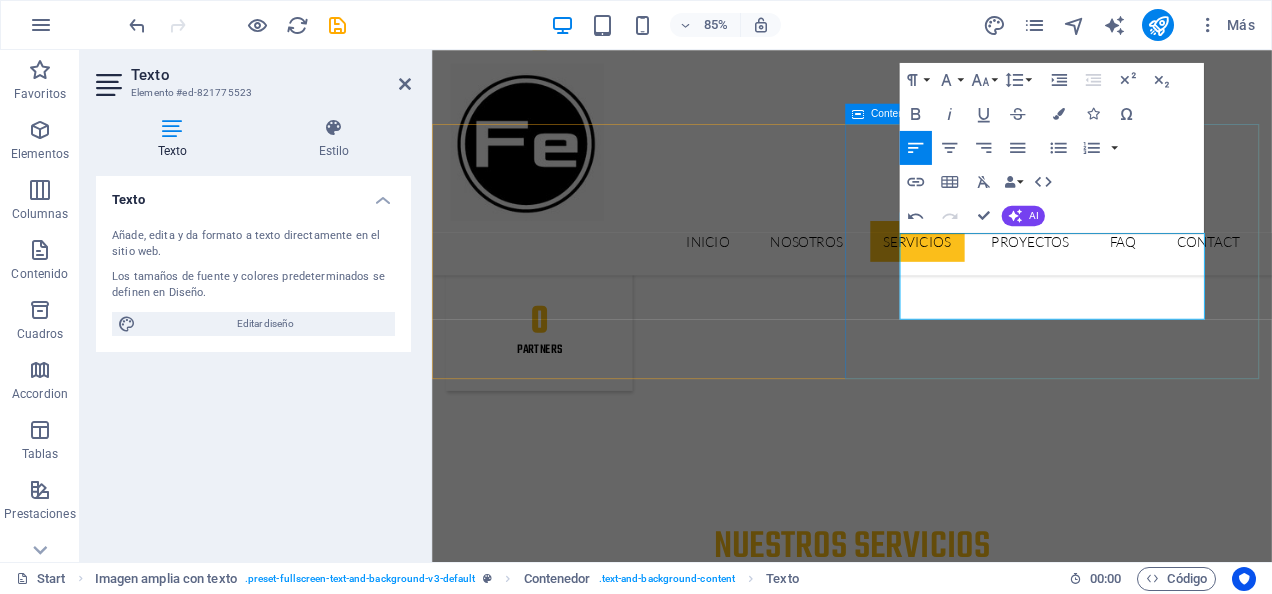 scroll, scrollTop: 2253, scrollLeft: 0, axis: vertical 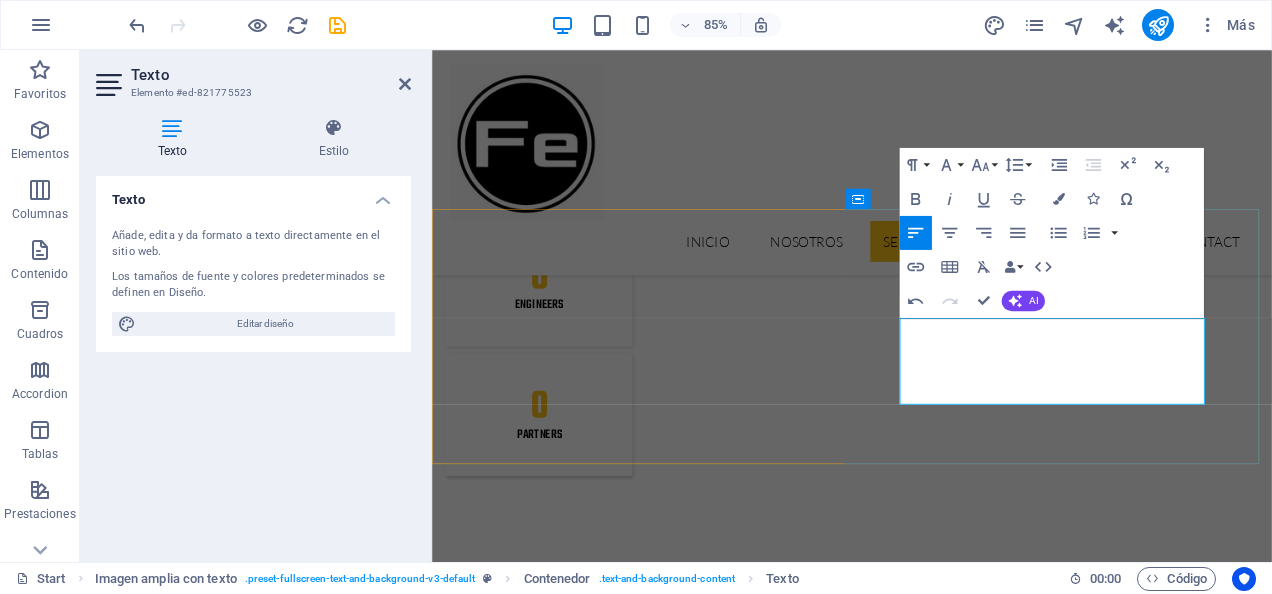 click at bounding box center (926, 4330) 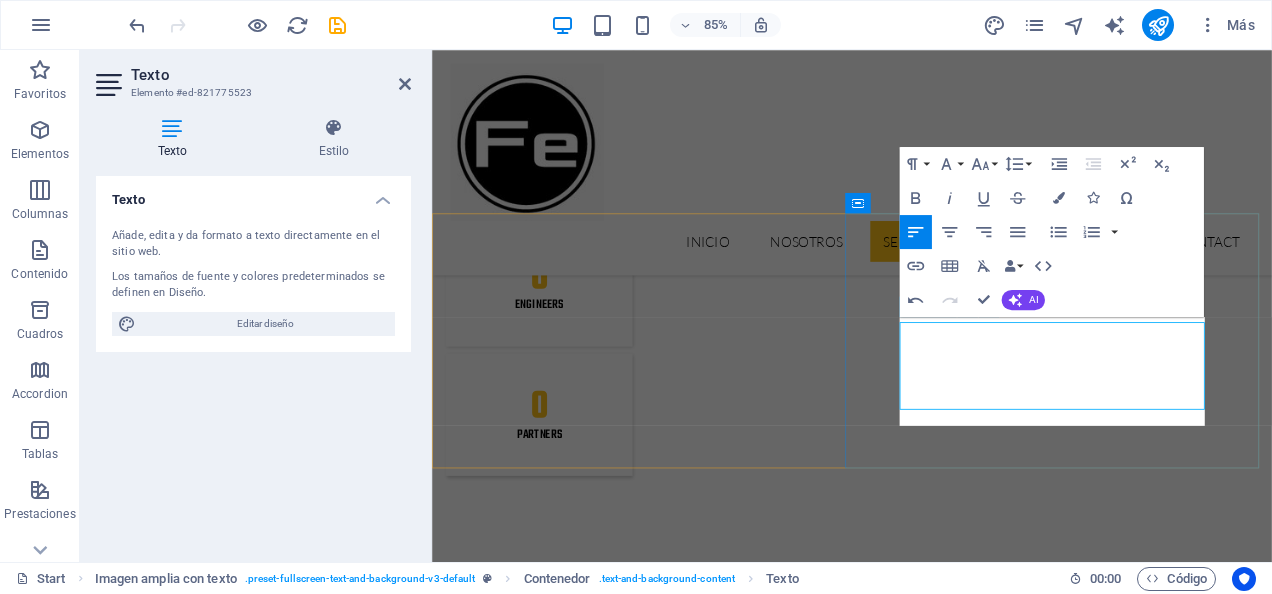 scroll, scrollTop: 2248, scrollLeft: 0, axis: vertical 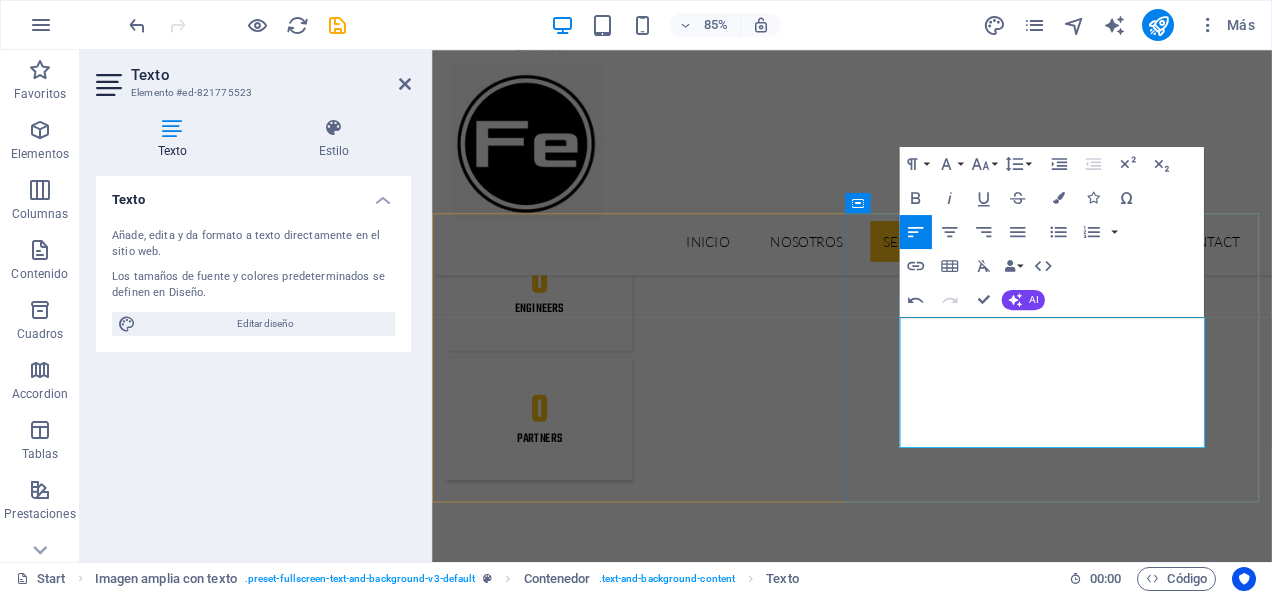 click on "​" at bounding box center (926, 4406) 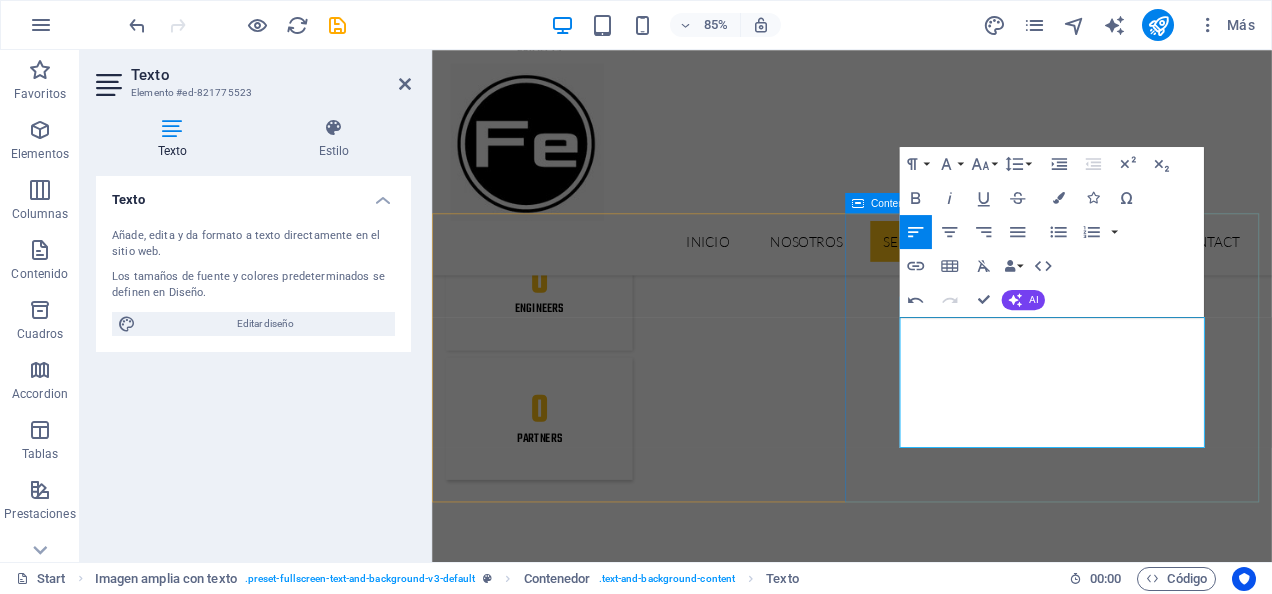 click on "TECHNOLOGY support in CAD design, FEM and CFD analysis. DEM analysis. reverse engineering. Piece and plant scanner." at bounding box center [926, 4313] 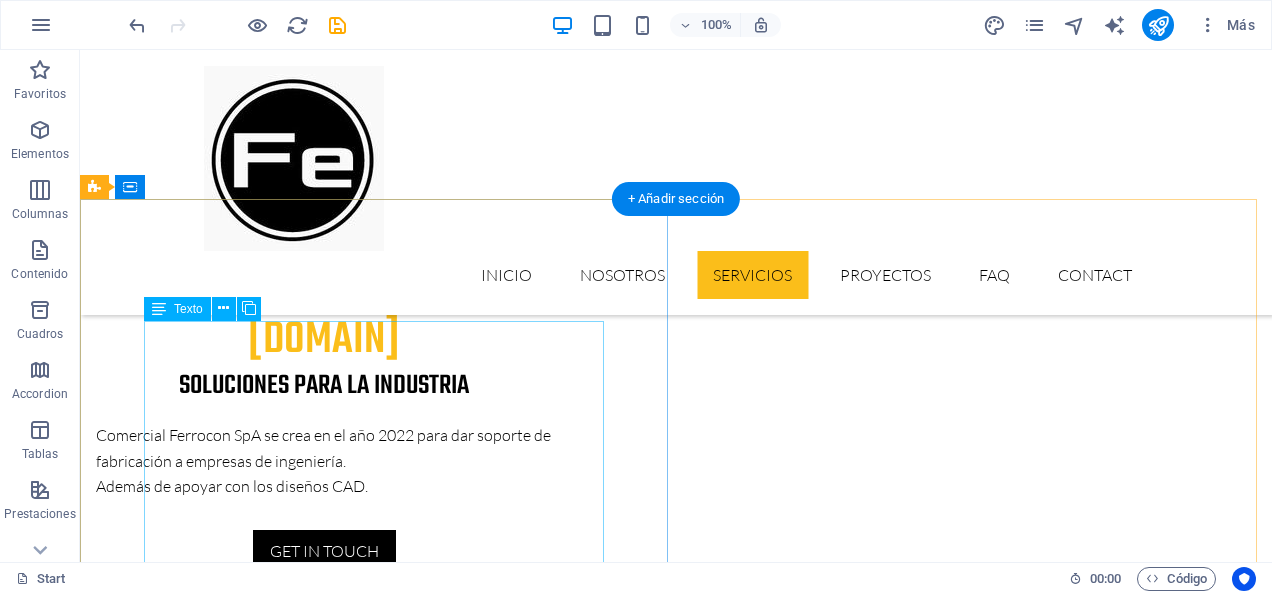 scroll, scrollTop: 1670, scrollLeft: 0, axis: vertical 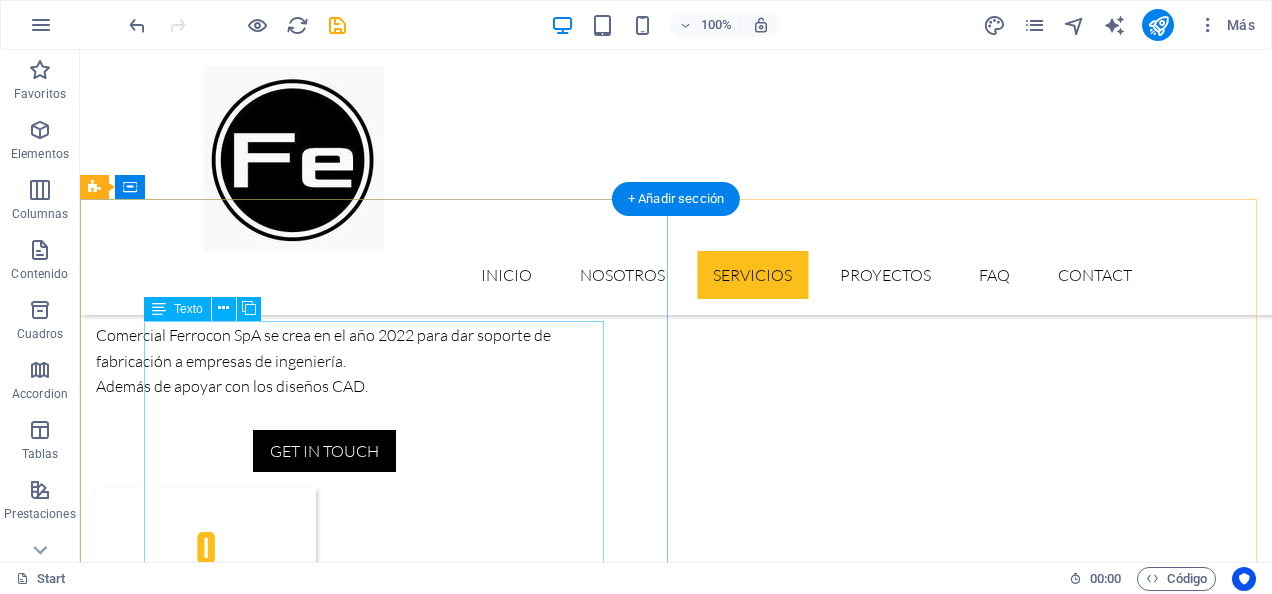 click on "Lorem ipsum dolor sit amet, consectetur adipisicing elit. Vitae, eos, voluptatem, et sequi distinctio adipisci omnis in error quas fuga tempore fugit incidunt quos. Atque, debitis architecto ducimus eligendi dignissimos modi ut non officiis repudiandae maiores. Fugit sit atque eaque dolorum autem reprehenderit porro omnis obcaecati laborum?  Obcaecati, laboriosam, ex, deserunt, harum libero a voluptatem possimus culpa nisi eos quas dolore omnis debitis consequatur fugiat eaque nostrum excepturi nulla. Qui, molestias, nobis dicta enim voluptas repellendus tempore mollitia hic tempora natus ipsam sed quo distinctio suscipit officiis consectetur omnis odit saepe soluta atque magni consequuntur unde nemo voluptatem similique porro." at bounding box center [676, 3140] 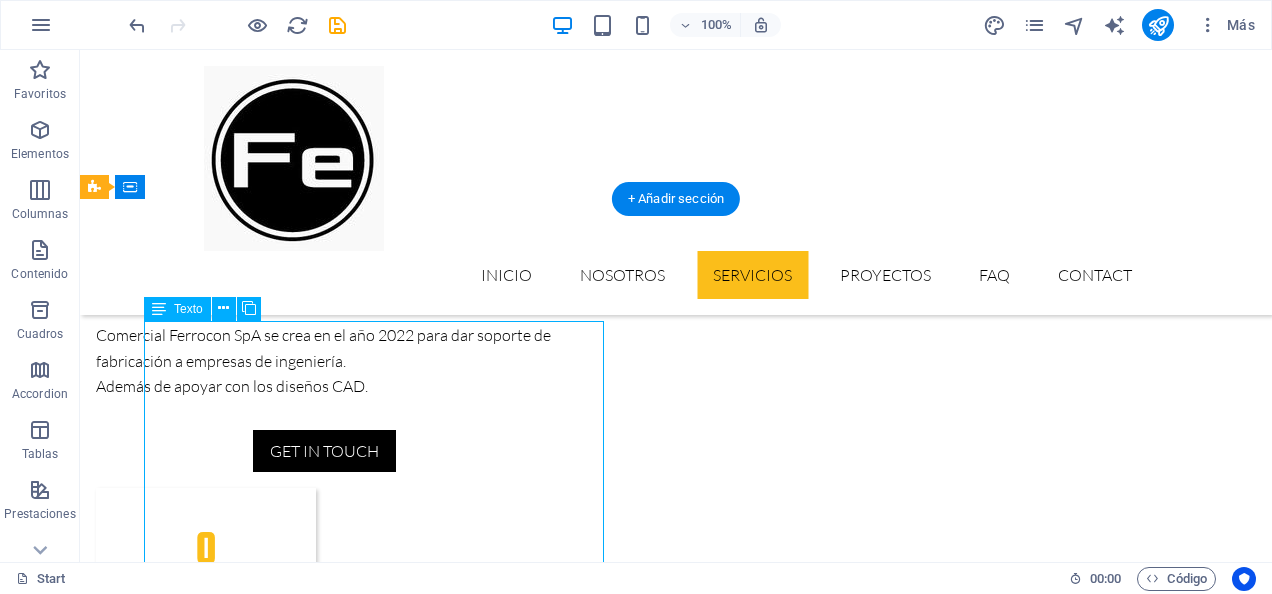 click on "Lorem ipsum dolor sit amet, consectetur adipisicing elit. Vitae, eos, voluptatem, et sequi distinctio adipisci omnis in error quas fuga tempore fugit incidunt quos. Atque, debitis architecto ducimus eligendi dignissimos modi ut non officiis repudiandae maiores. Fugit sit atque eaque dolorum autem reprehenderit porro omnis obcaecati laborum?  Obcaecati, laboriosam, ex, deserunt, harum libero a voluptatem possimus culpa nisi eos quas dolore omnis debitis consequatur fugiat eaque nostrum excepturi nulla. Qui, molestias, nobis dicta enim voluptas repellendus tempore mollitia hic tempora natus ipsam sed quo distinctio suscipit officiis consectetur omnis odit saepe soluta atque magni consequuntur unde nemo voluptatem similique porro." at bounding box center [676, 3140] 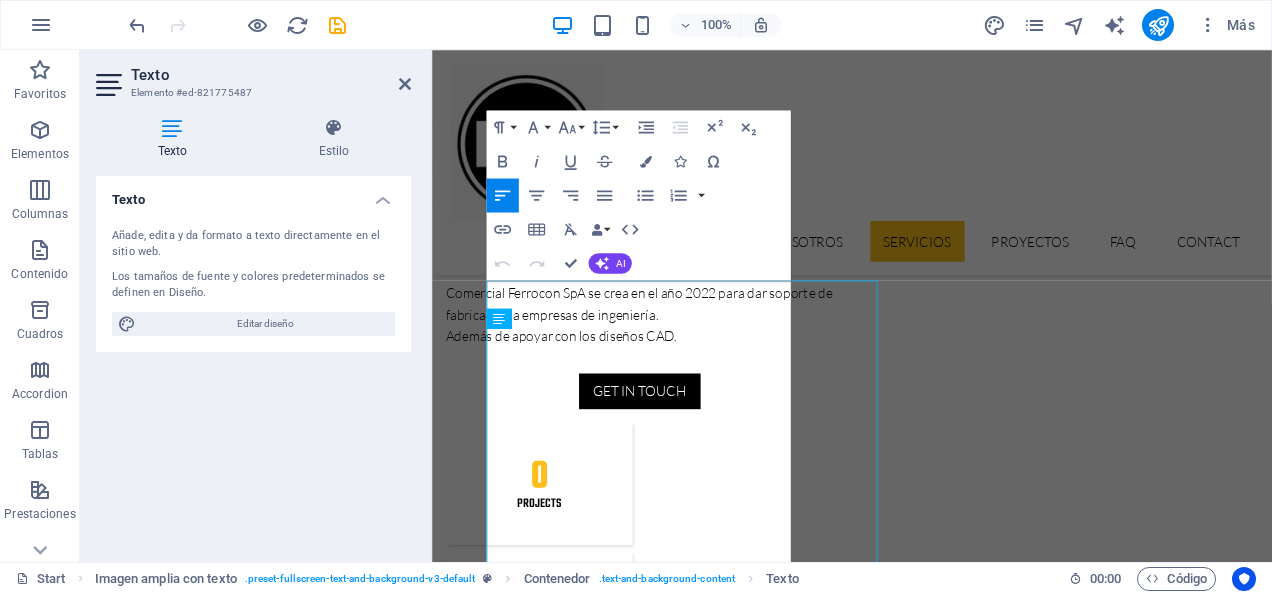 click on "Texto Añade, edita y da formato a texto directamente en el sitio web. Los tamaños de fuente y colores predeterminados se definen en Diseño. Editar diseño Alineación Alineado a la izquierda Centrado Alineado a la derecha" at bounding box center (253, 361) 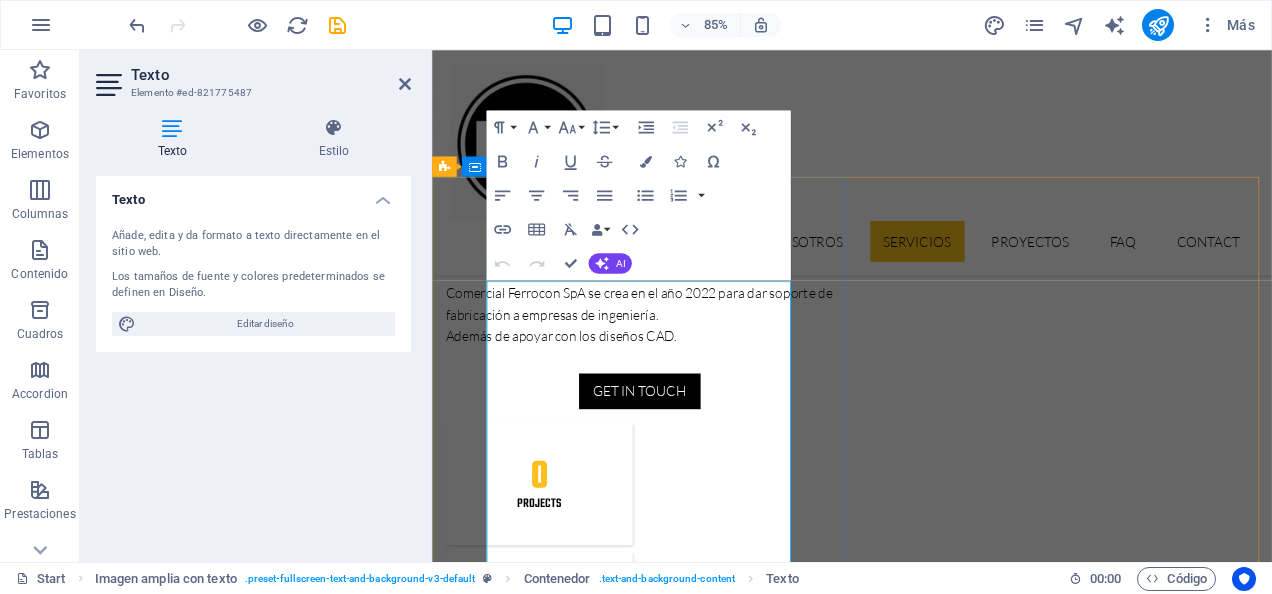 click on "Lorem ipsum dolor sit amet, consectetur adipisicing elit. Vitae, eos, voluptatem, et sequi distinctio adipisci omnis in error quas fuga tempore fugit incidunt quos. Atque, debitis architecto ducimus eligendi dignissimos modi ut non officiis repudiandae maiores. Fugit sit atque eaque dolorum autem reprehenderit porro omnis obcaecati laborum?" at bounding box center [926, 3076] 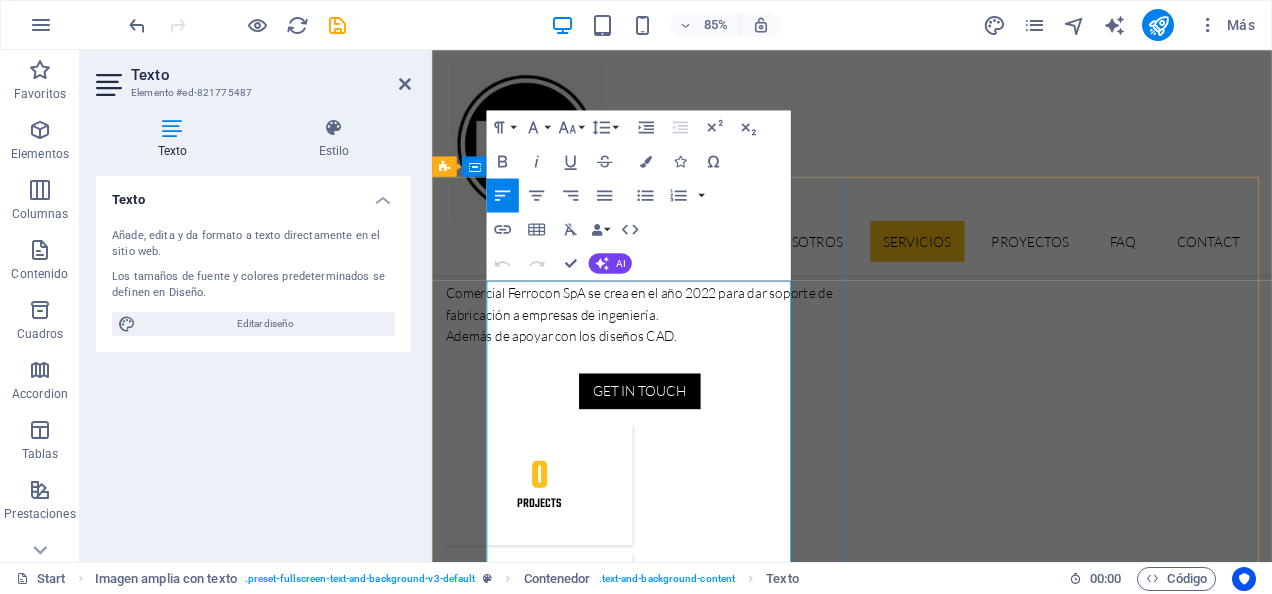 click on "Lorem ipsum dolor sit amet, consectetur adipisicing elit. Vitae, eos, voluptatem, et sequi distinctio adipisci omnis in error quas fuga tempore fugit incidunt quos. Atque, debitis architecto ducimus eligendi dignissimos modi ut non officiis repudiandae maiores. Fugit sit atque eaque dolorum autem reprehenderit porro omnis obcaecati laborum?" at bounding box center (926, 3076) 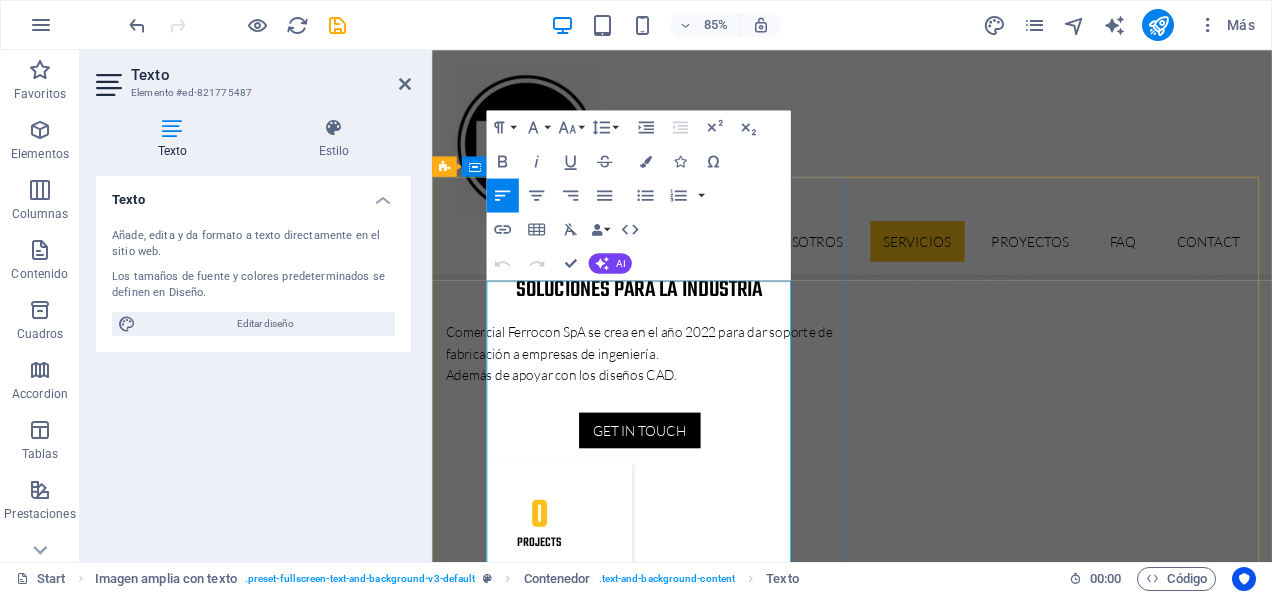 type 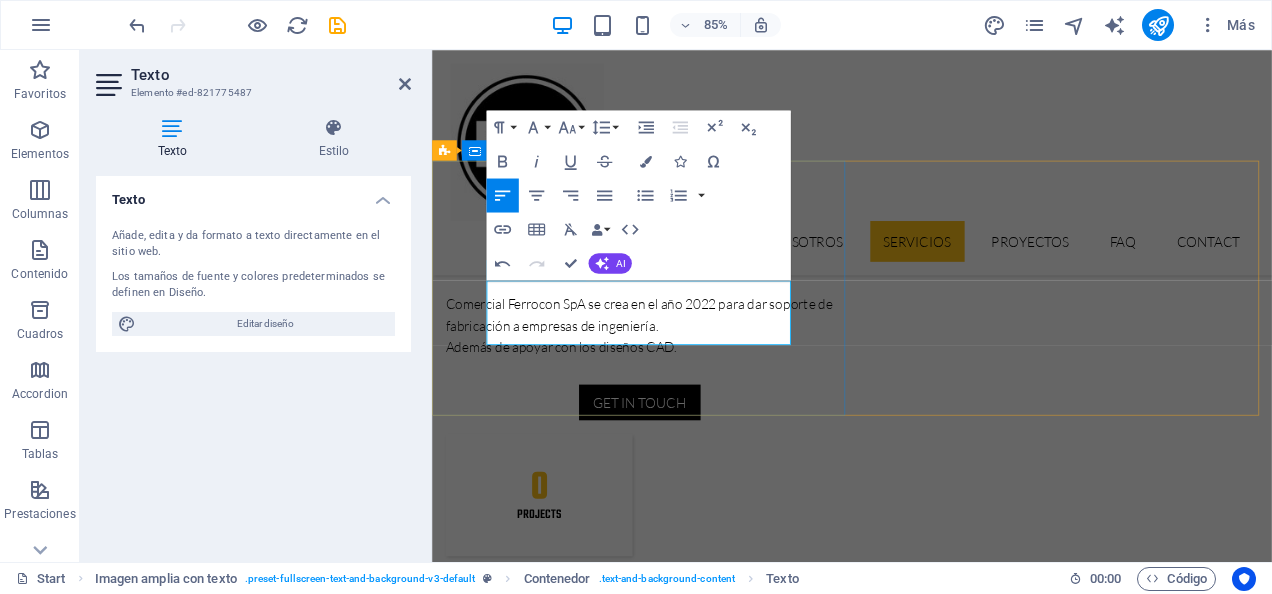 scroll, scrollTop: 1689, scrollLeft: 0, axis: vertical 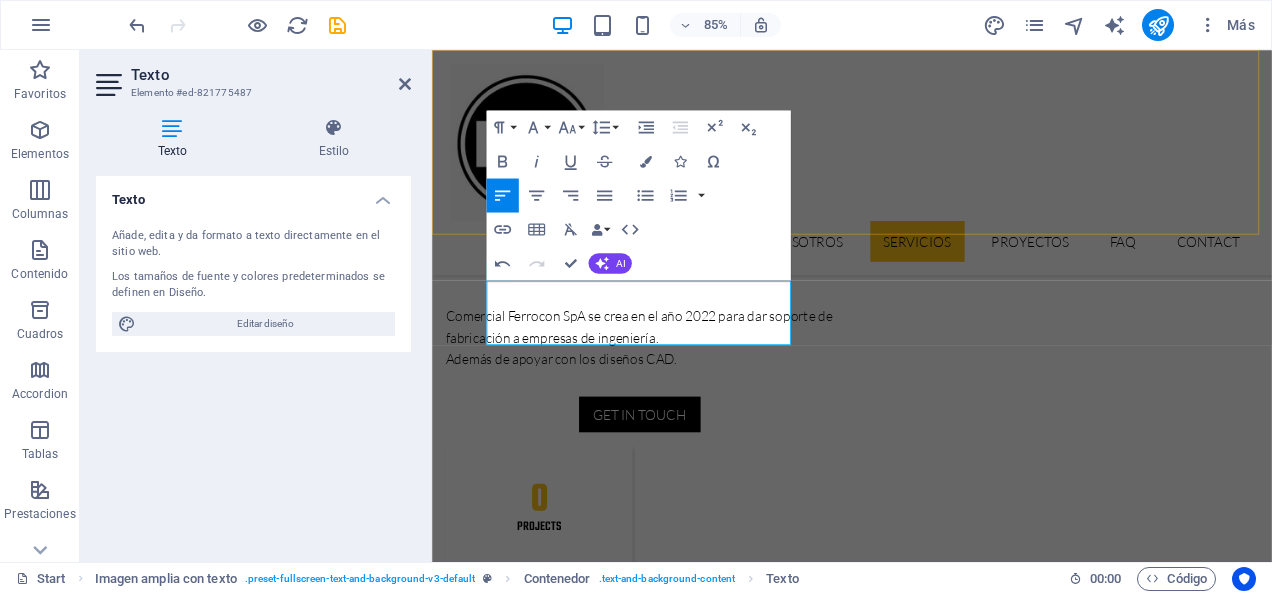 click on "INICIO Nosotros Servicios Proyectos FAQ Contact" at bounding box center [926, 182] 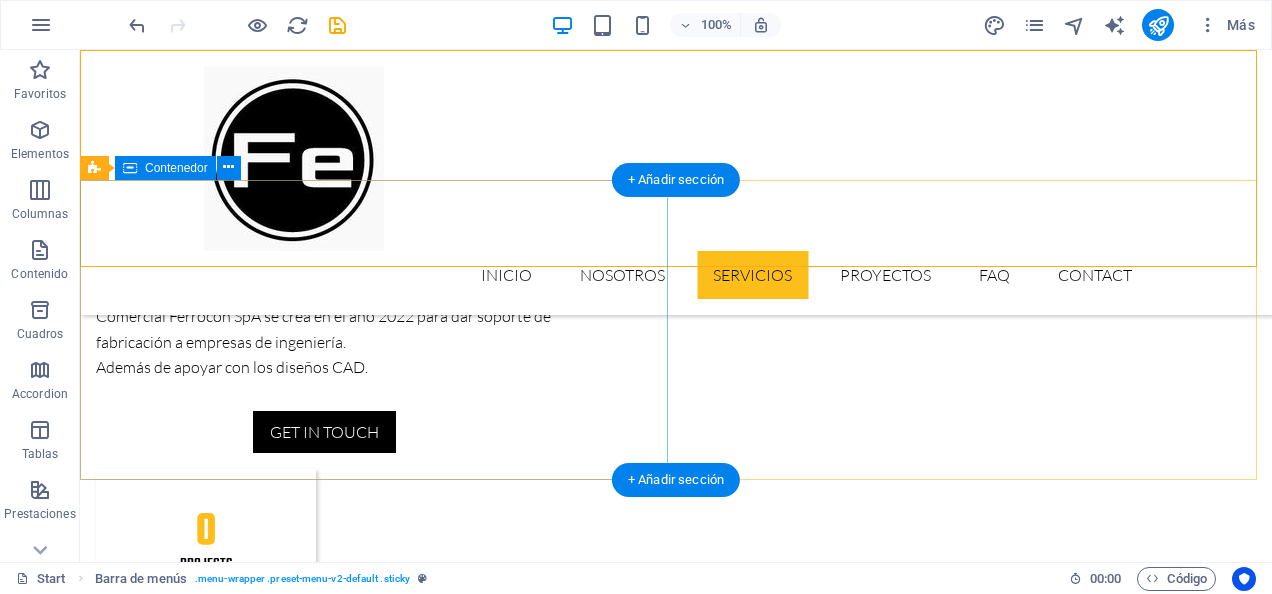 scroll, scrollTop: 1589, scrollLeft: 0, axis: vertical 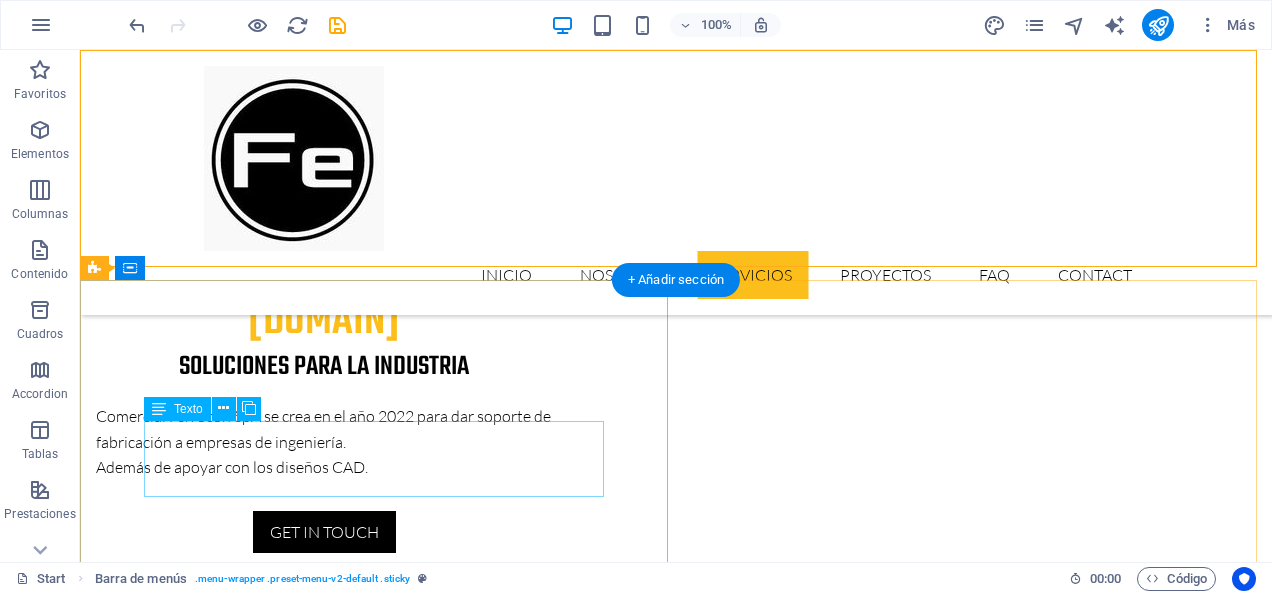 click on "Fabricación y montaje de estructuras metálicas. Analisis de climaticación y ACS. Sistemas de transporte de materiales." at bounding box center (676, 3157) 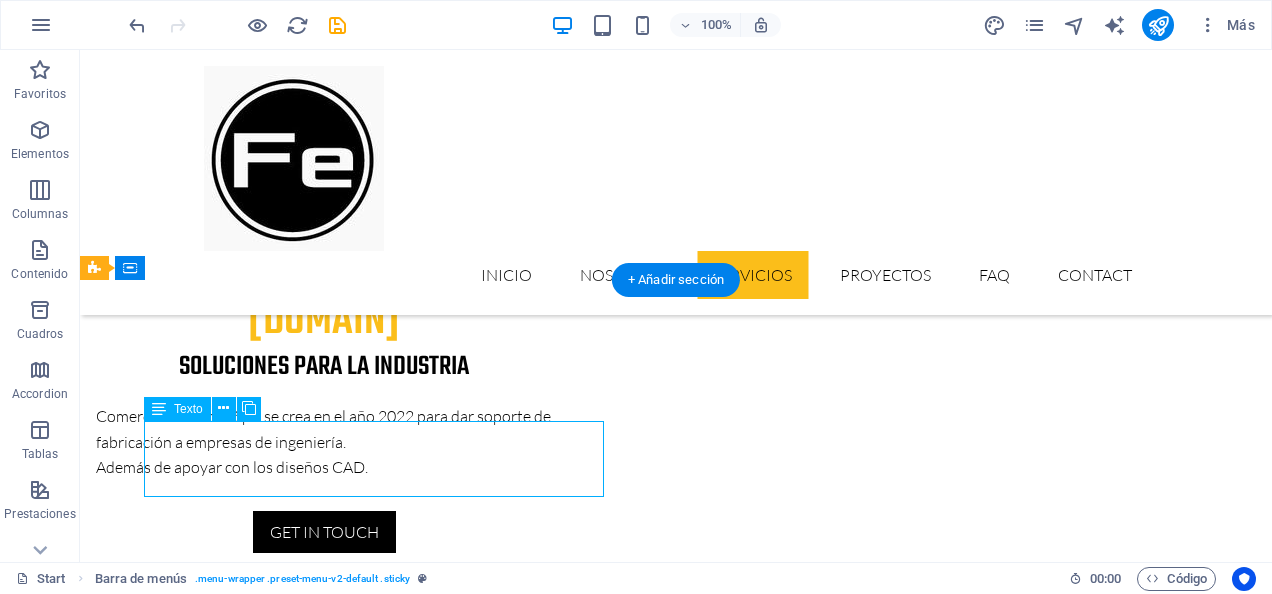 click on "Fabricación y montaje de estructuras metálicas. Analisis de climaticación y ACS. Sistemas de transporte de materiales." at bounding box center [676, 3157] 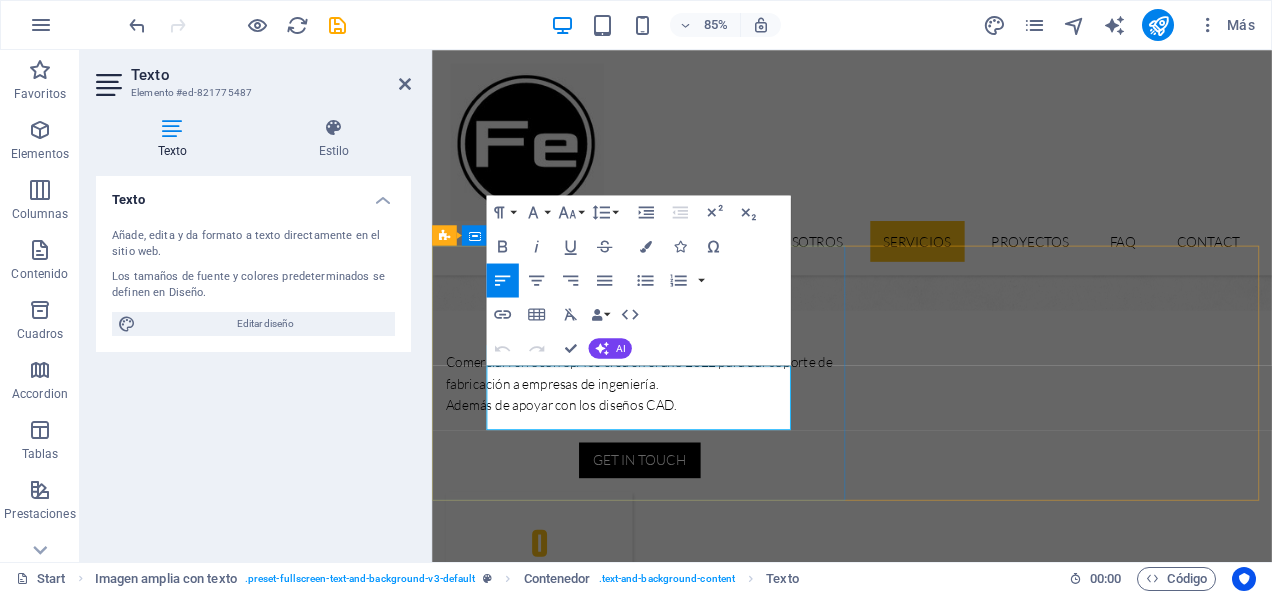 drag, startPoint x: 766, startPoint y: 486, endPoint x: 787, endPoint y: 489, distance: 21.213203 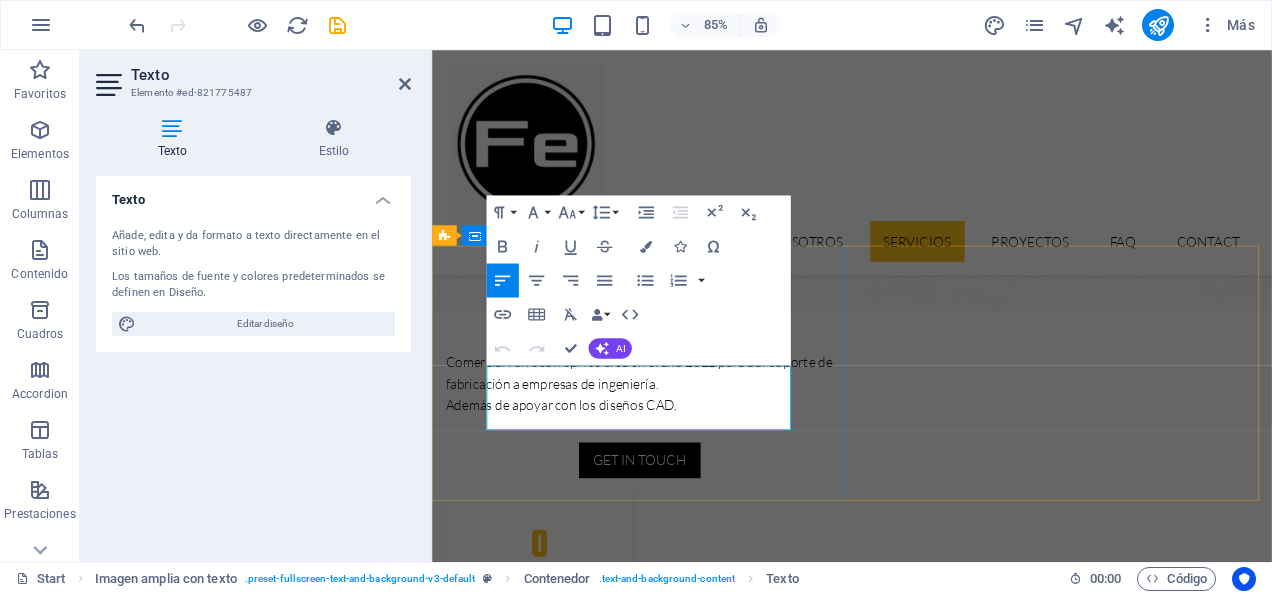 type 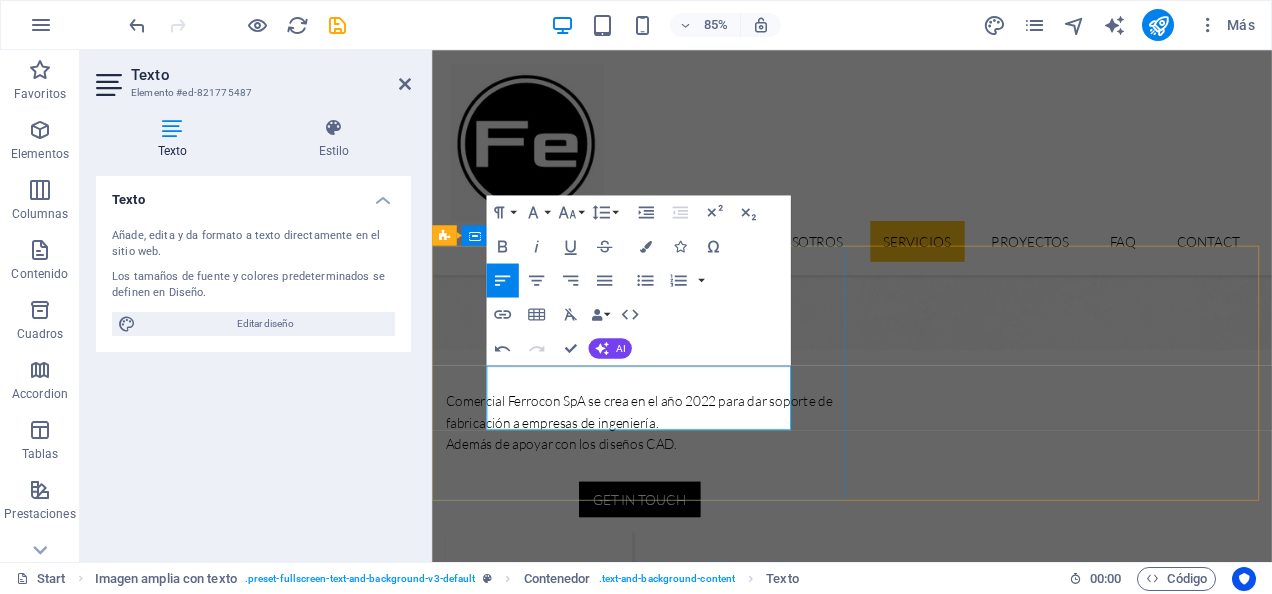 scroll, scrollTop: 1576, scrollLeft: 0, axis: vertical 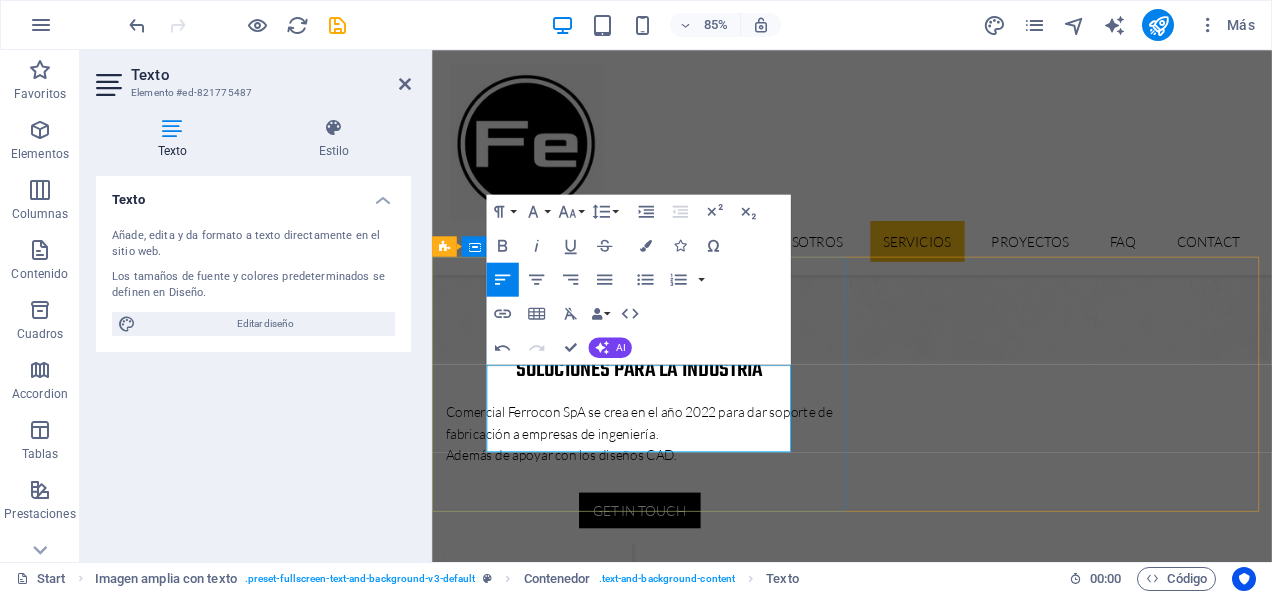 click on "SERVICES Manufacturing and assembly of metal structures. Climate control and DHW analysis. Lifting and accessory systems. Material transport systems." at bounding box center [926, 3200] 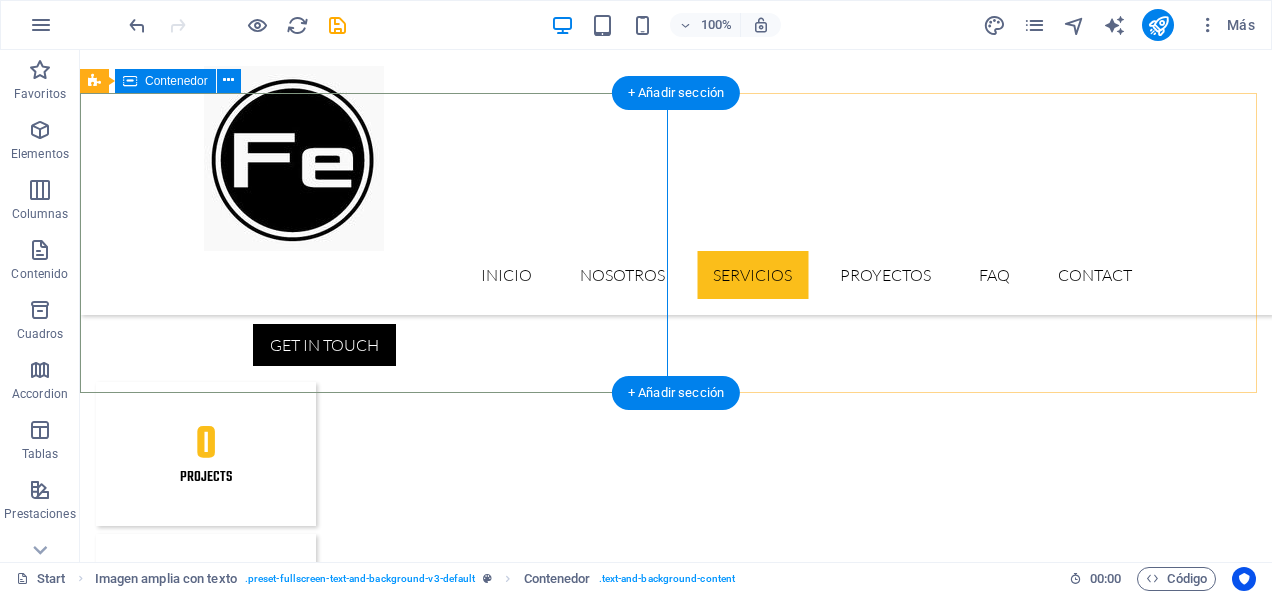 scroll, scrollTop: 1676, scrollLeft: 0, axis: vertical 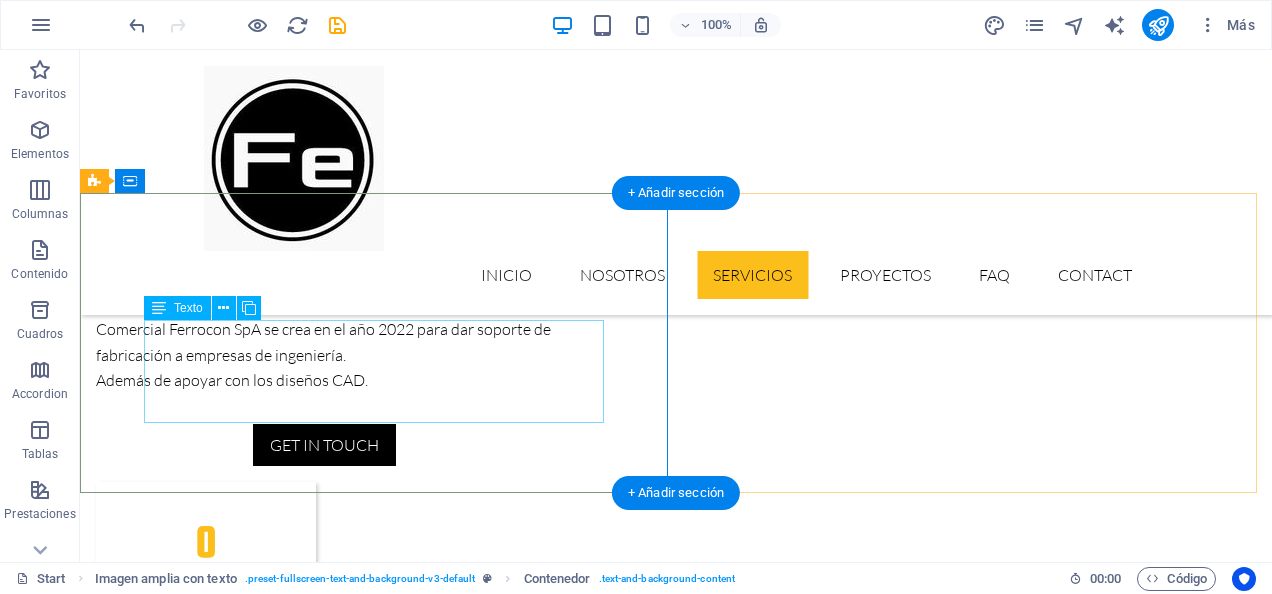 click on "Fabricación y montaje de estructuras metálicas. Analisis de climaticación y ACS. Sistemas de izaje y accesorios. Sistemas de transporte de materiales." at bounding box center (676, 3083) 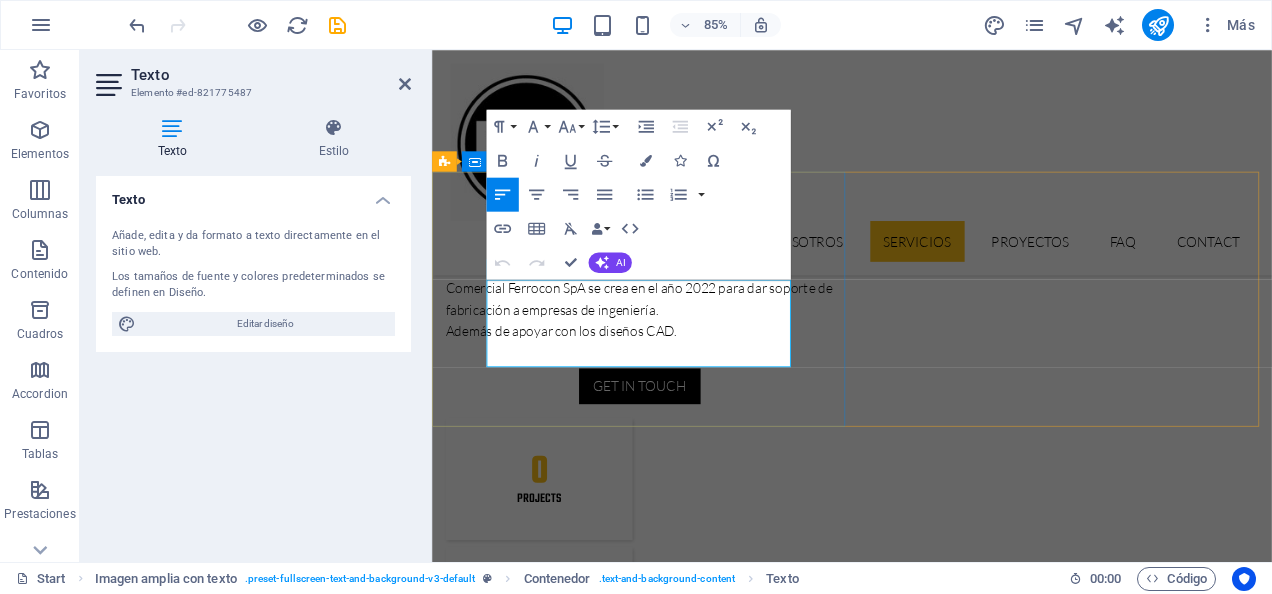 click on "Sistemas de transporte de materiales." at bounding box center (926, 3122) 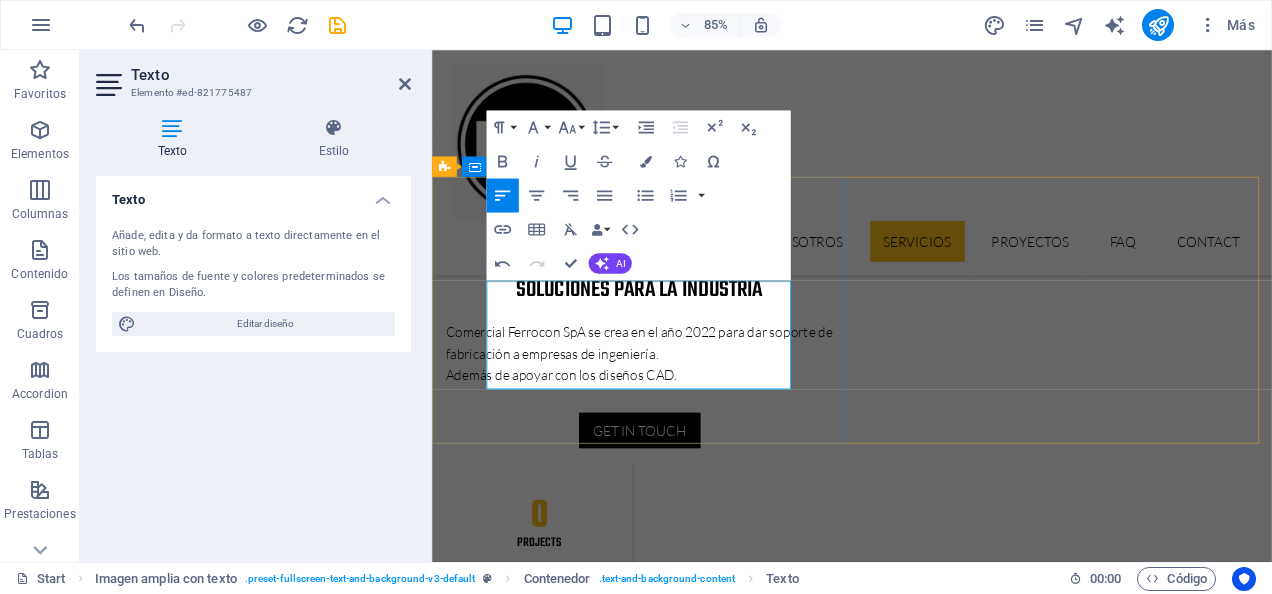 type 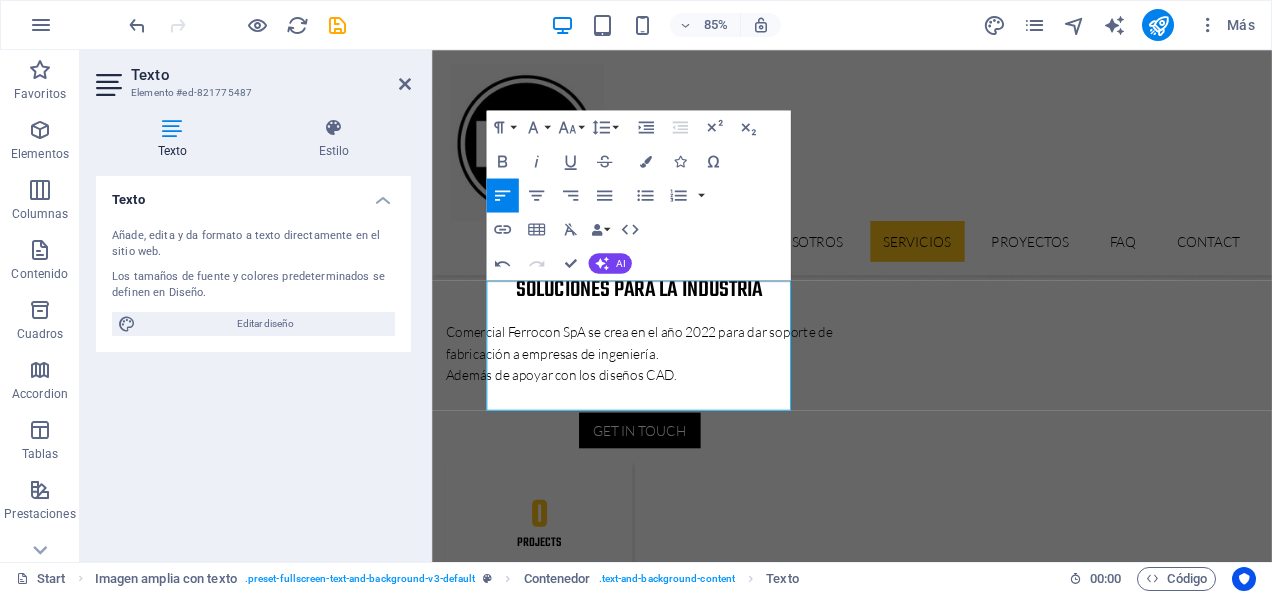 click at bounding box center (926, 3463) 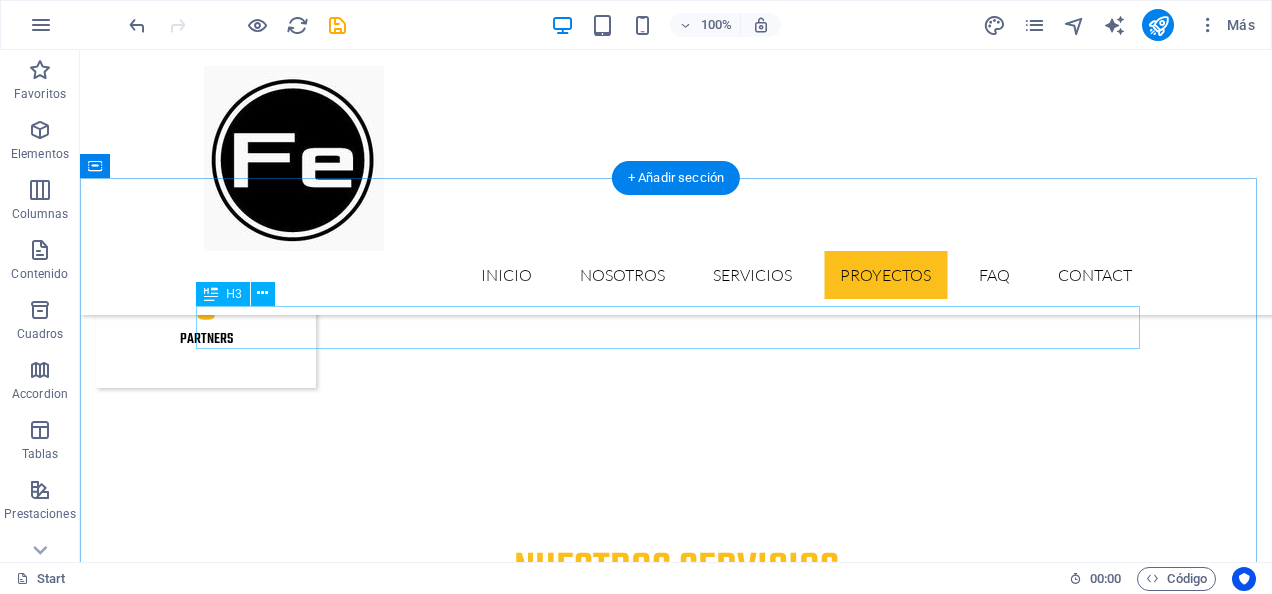 scroll, scrollTop: 2270, scrollLeft: 0, axis: vertical 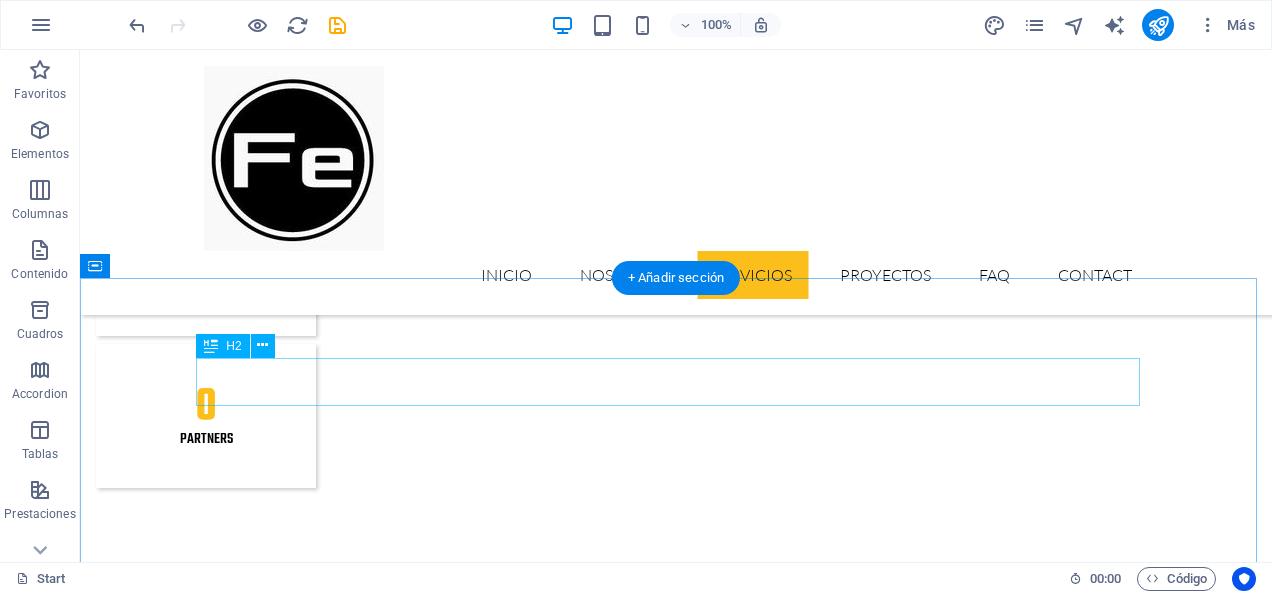 click on "Latest Projects" at bounding box center [676, 4235] 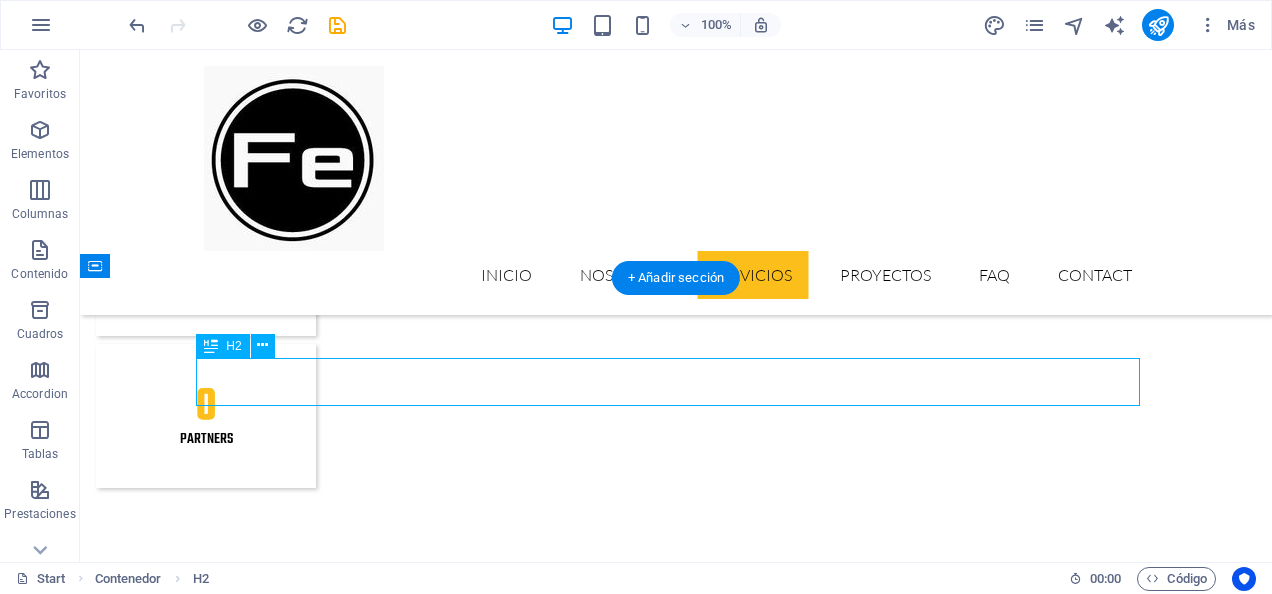 click on "Latest Projects" at bounding box center [676, 4235] 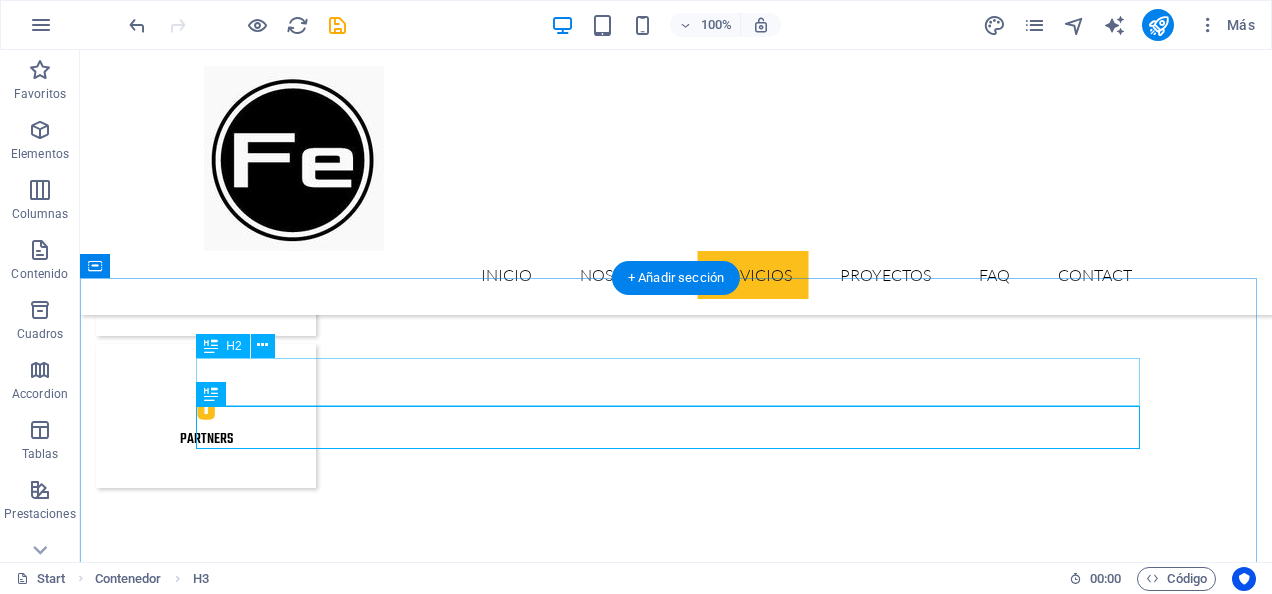click on "Latest Projects" at bounding box center [676, 4235] 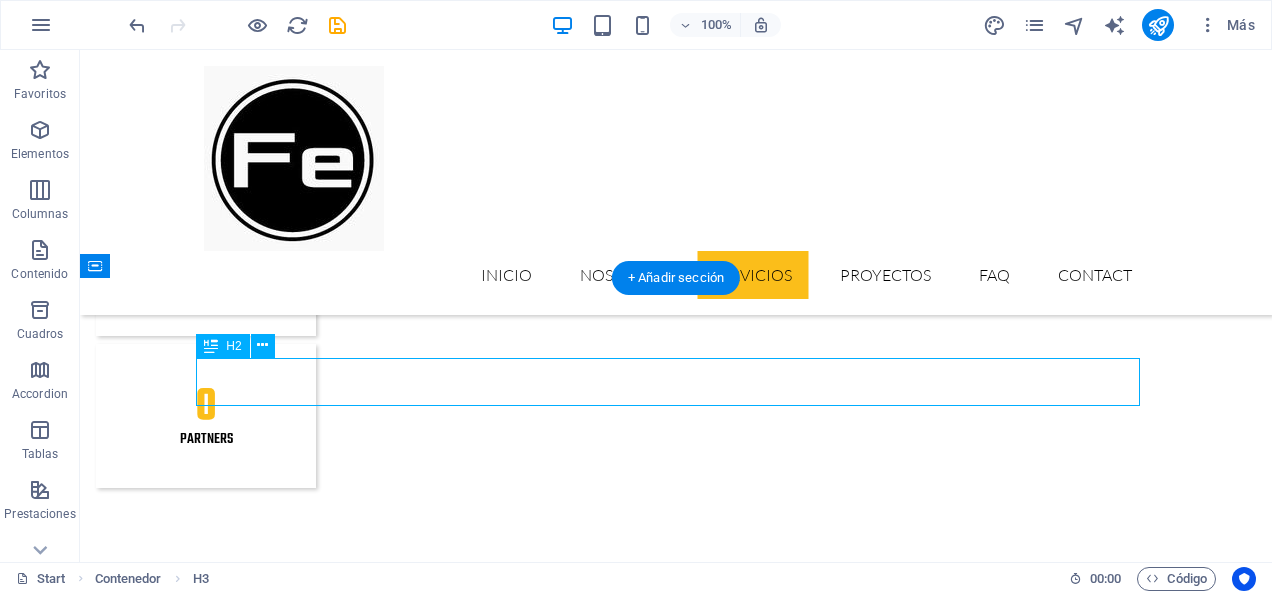 click on "Latest Projects" at bounding box center (676, 4235) 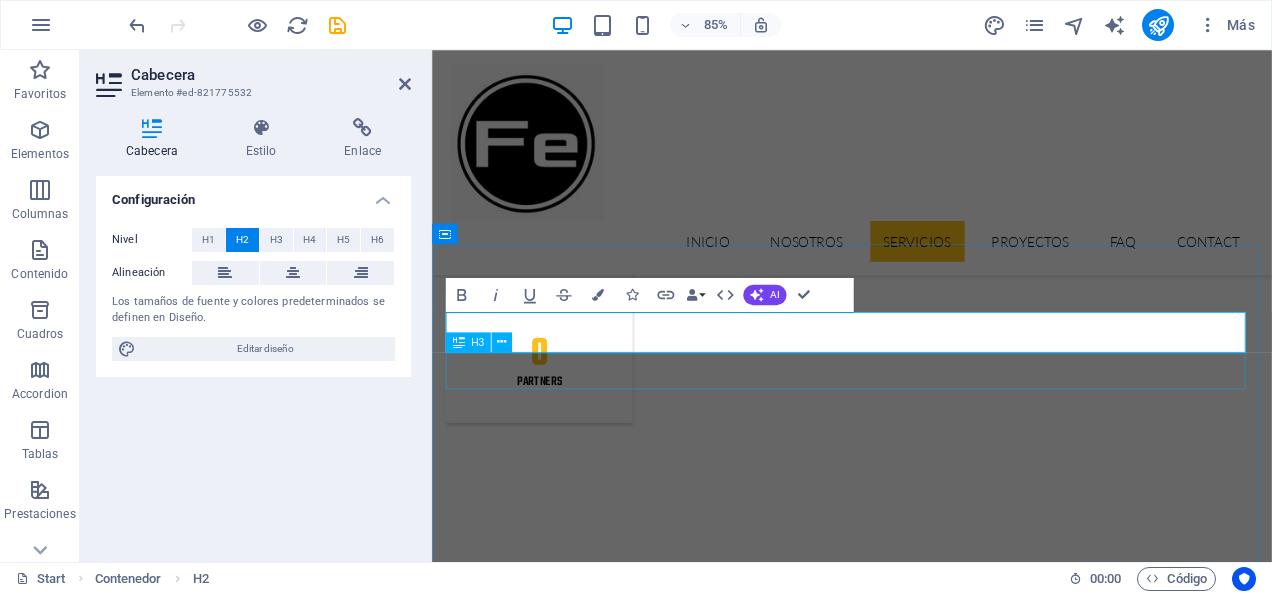 click on "Solution for Industries" at bounding box center (926, 4280) 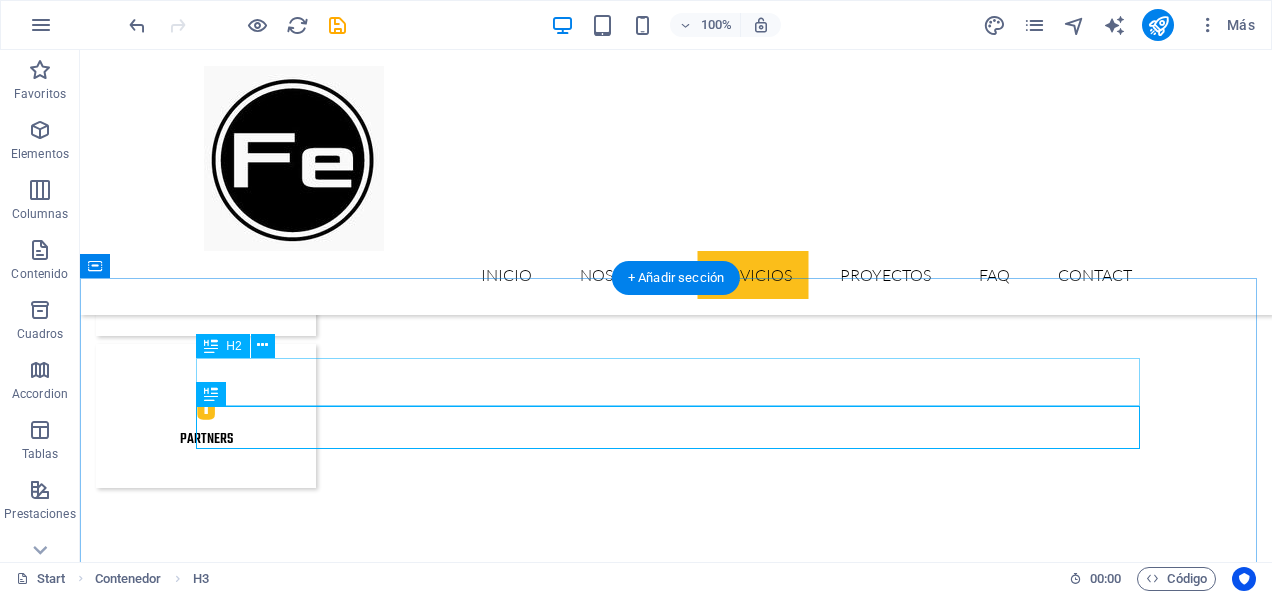 click on "Latest Projects" at bounding box center [676, 4235] 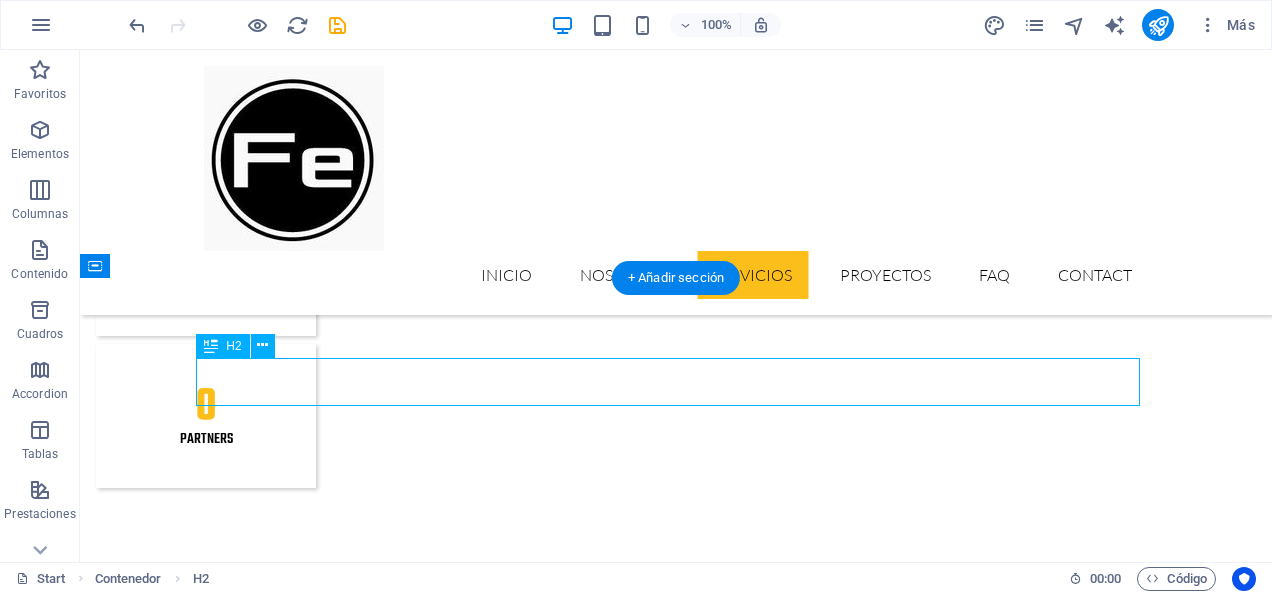 click on "Latest Projects" at bounding box center (676, 4235) 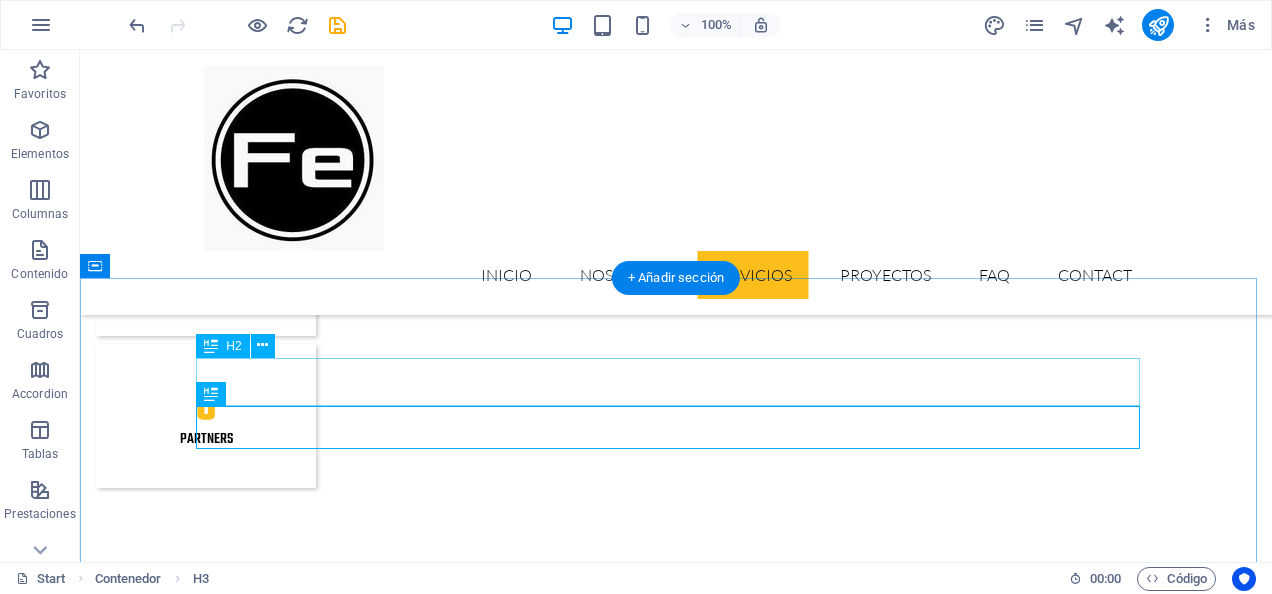 click on "Latest Projects" at bounding box center [676, 4235] 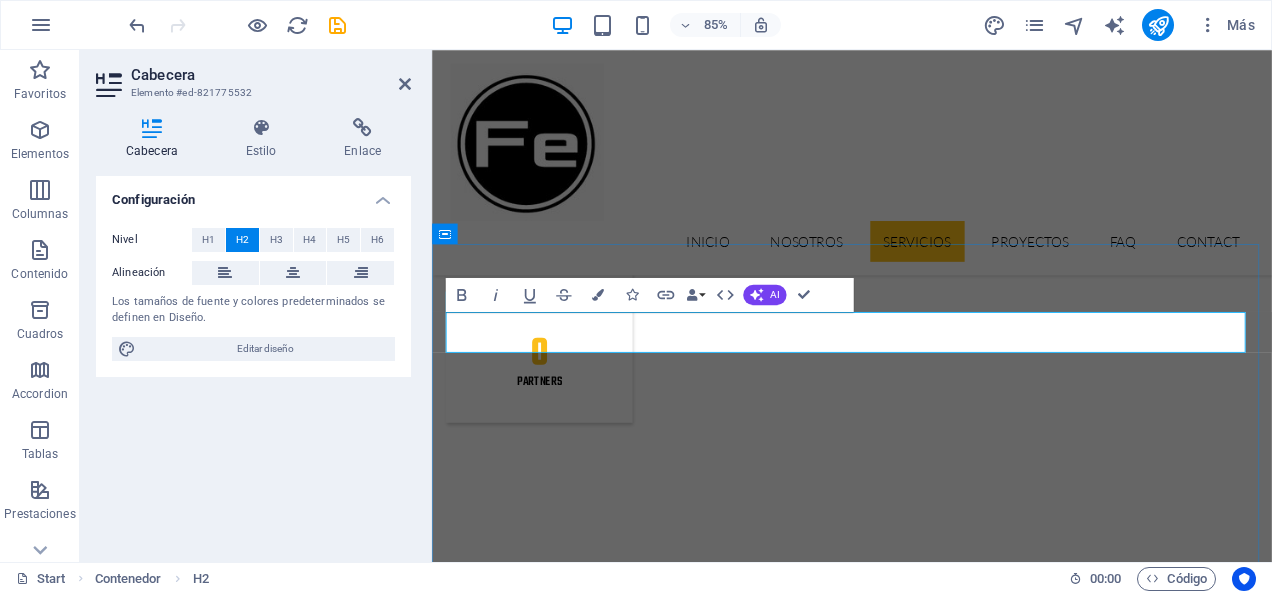 type 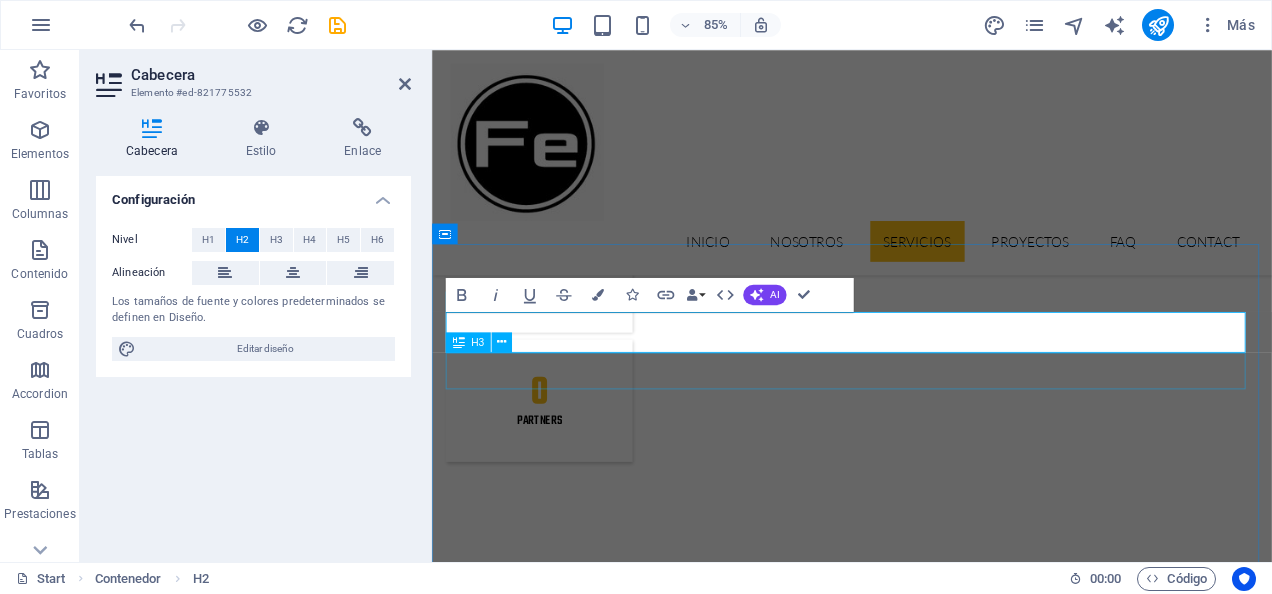 click on "Solution for Industries" at bounding box center (926, 4418) 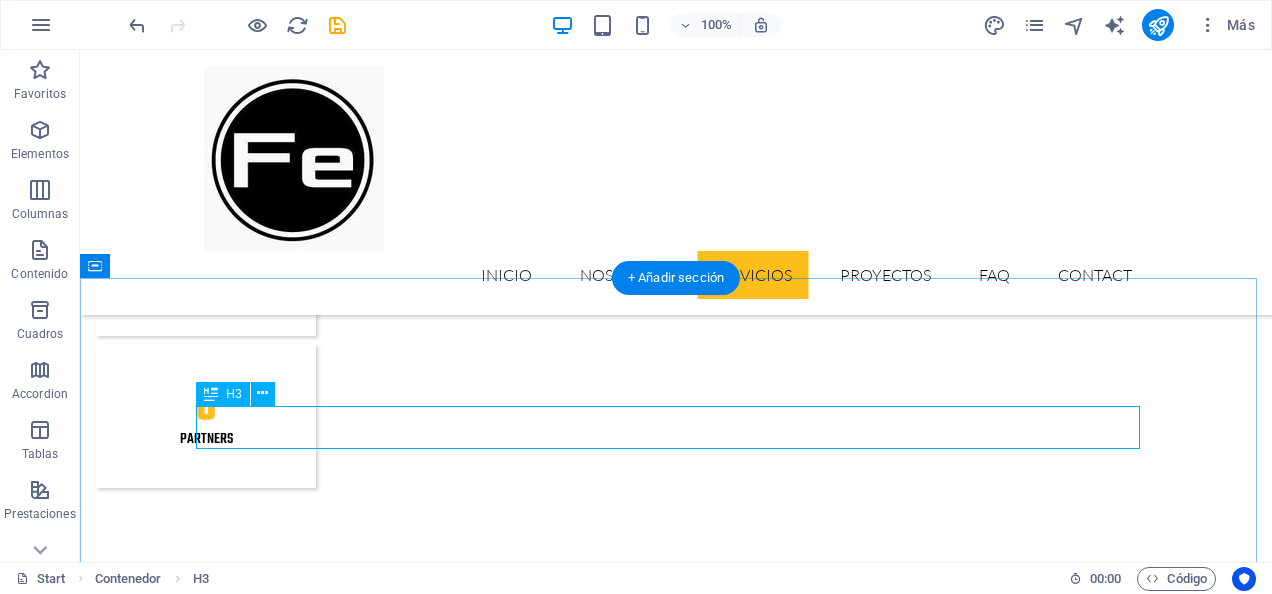 click on "Solution for Industries" at bounding box center (676, 4280) 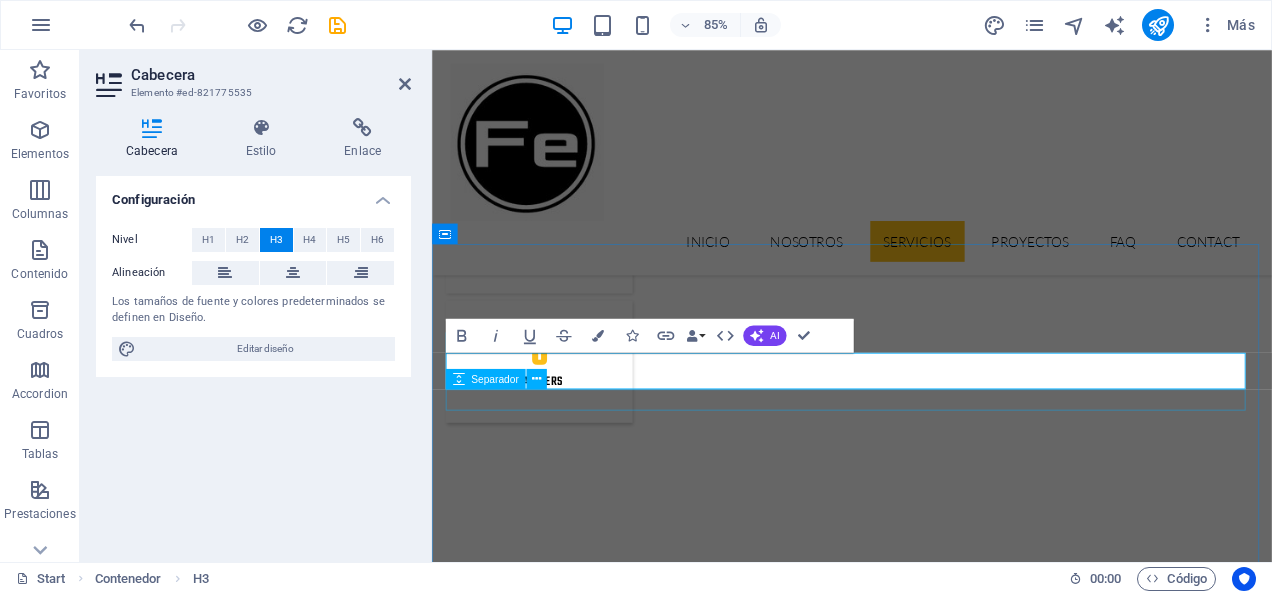 type 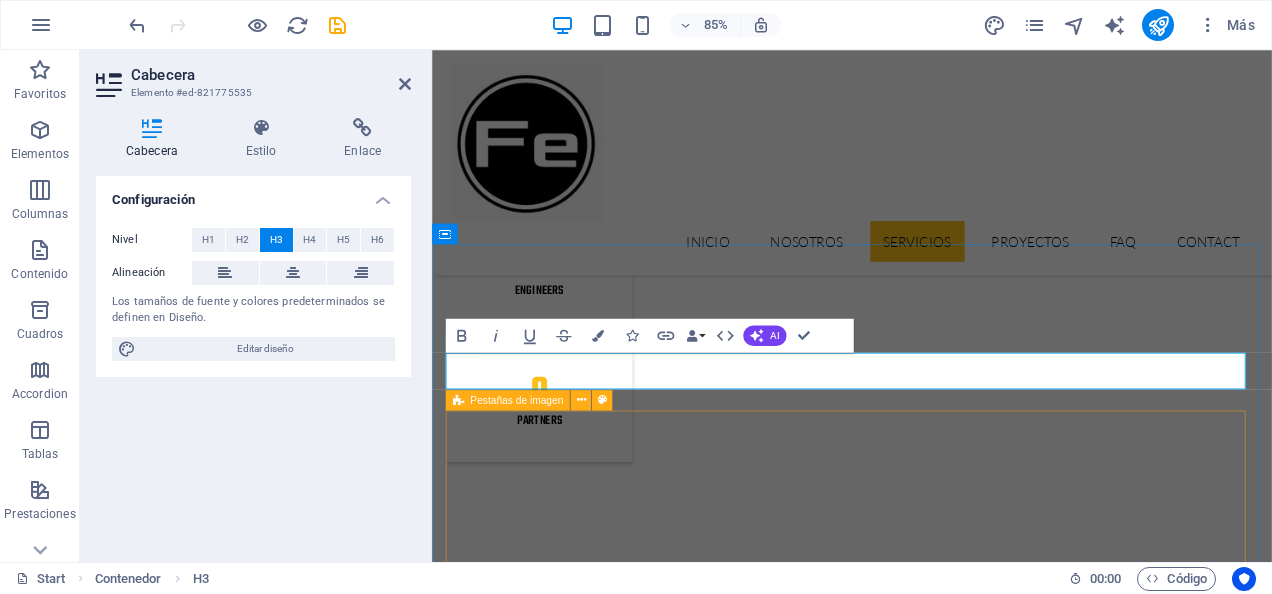 click on "PROJECT 1 Our latest project Lorem ipsum dolor sit amet, consectetur adipisicing elit. Natus, dolores, at, nisi eligendi repellat voluptatem minima officia veritatis quasi animi porro laudantium dicta dolor voluptate non maiores ipsum reprehenderit odio fugiat reiciendis consectetur fuga pariatur libero accusantium quod minus odit debitis. Morrupti ipsum Perferendis Cumque quo adipisci vel vitae aliquid Corrupti perferendis voluptates Voluptatem minima officia veritatis PROJECT 2 Our latest project Lorem ipsum dolor sit amet, consectetur adipisicing elit. Natus, dolores, at, nisi eligendi repellat voluptatem minima officia veritatis quasi animi porro laudantium dicta dolor voluptate non maiores ipsum reprehenderit odio fugiat reiciendis consectetur fuga pariatur libero accusantium quod minus odit debitis. Morrupti ipsum Perferendis Cumque quo adipisci vel vitae aliquid Corrupti perferendis voluptates Voluptatem minima officia veritatis PROJECT 3 Our latest project Morrupti ipsum Perferendis" at bounding box center [926, 5283] 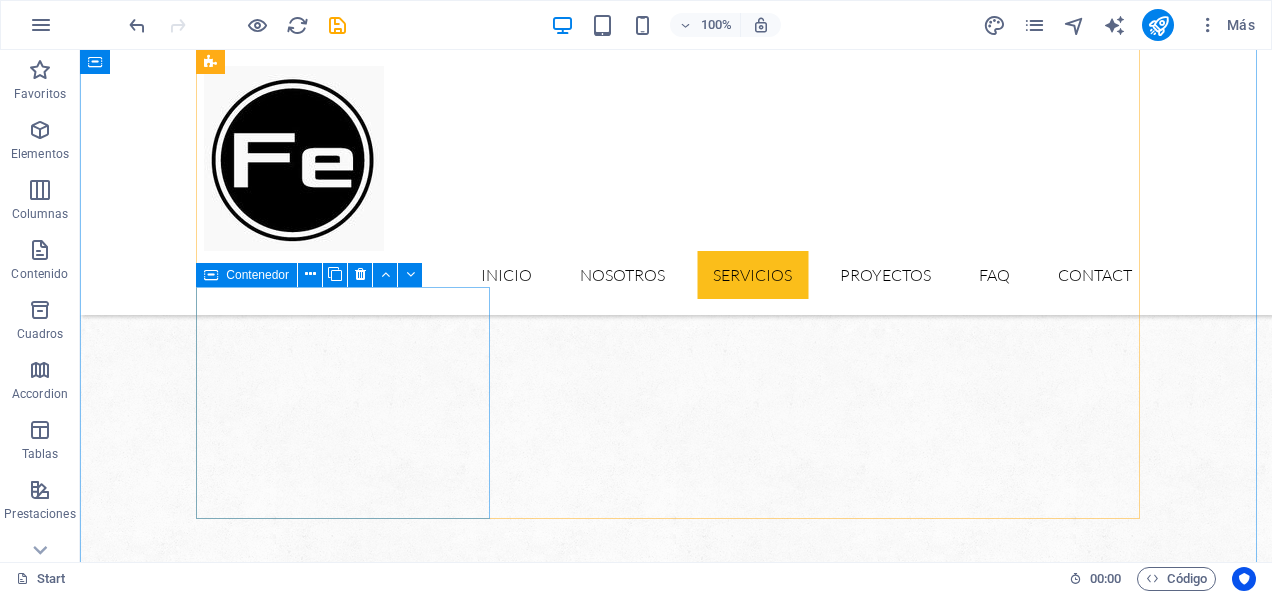 scroll, scrollTop: 770, scrollLeft: 0, axis: vertical 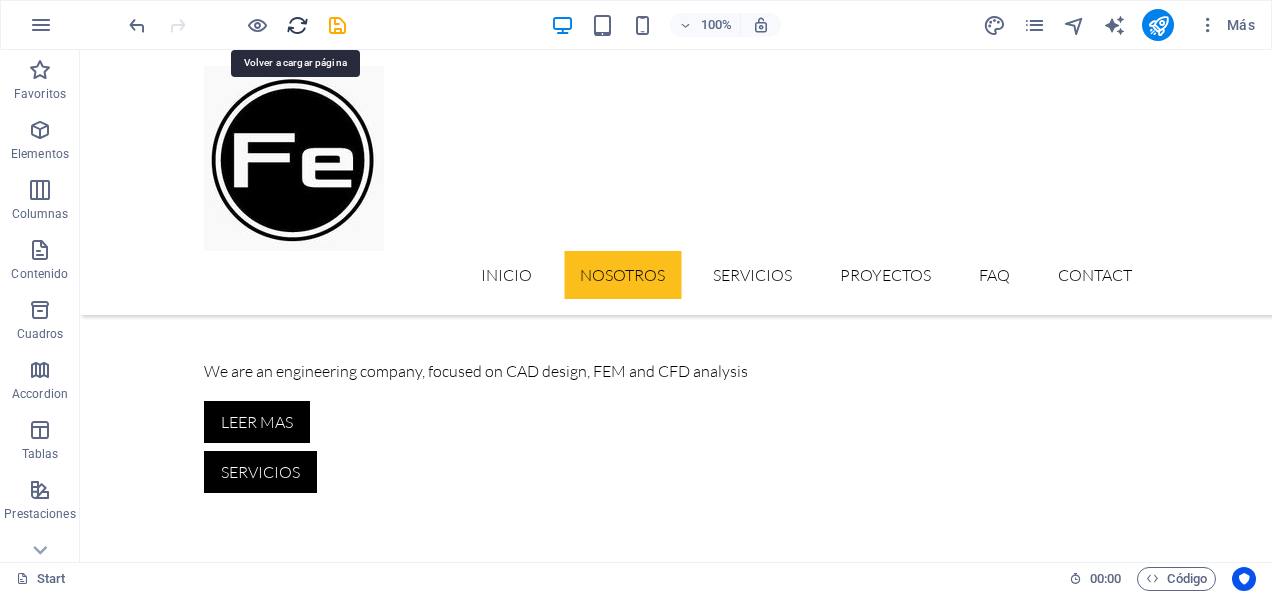 click at bounding box center (297, 25) 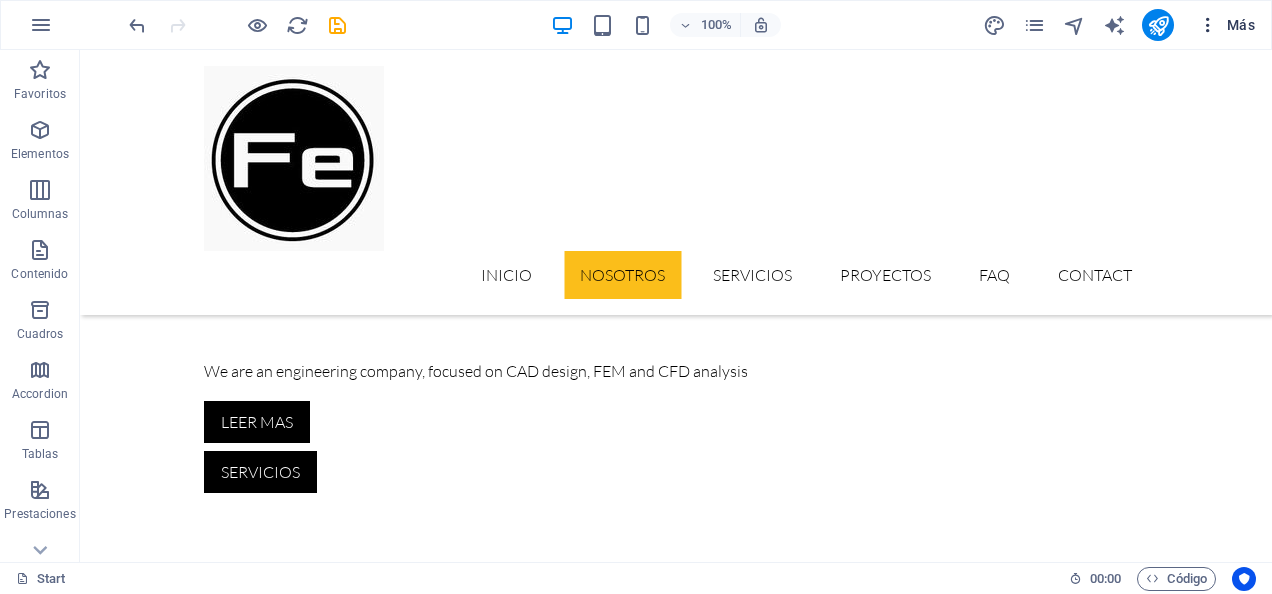 click at bounding box center [1208, 25] 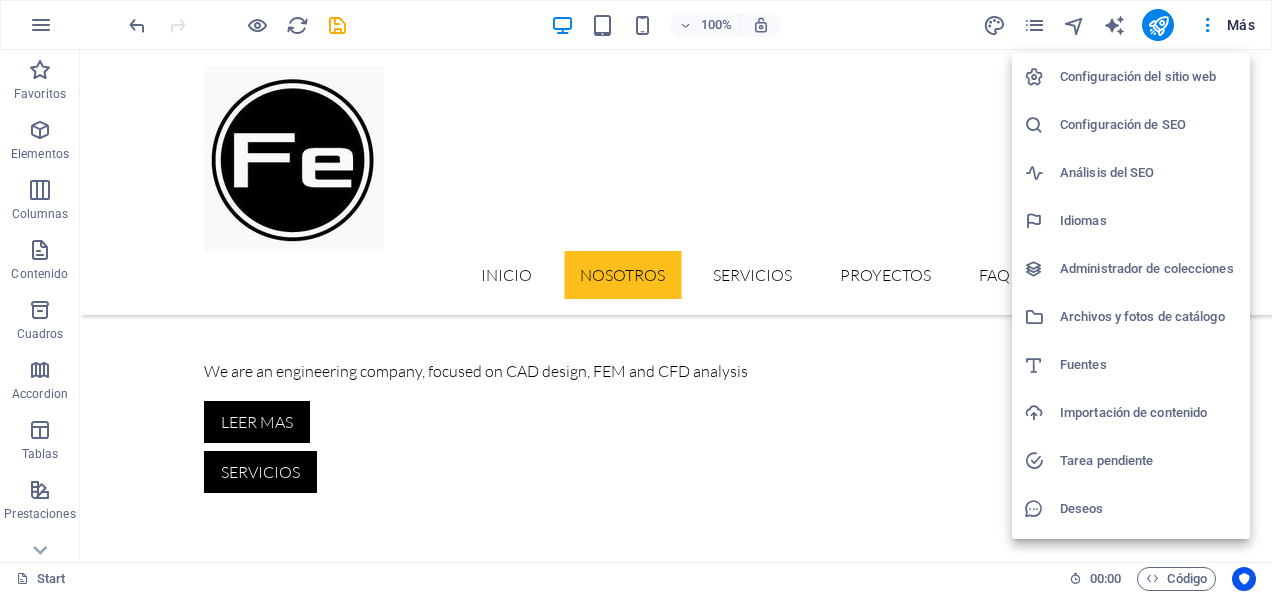click at bounding box center (636, 297) 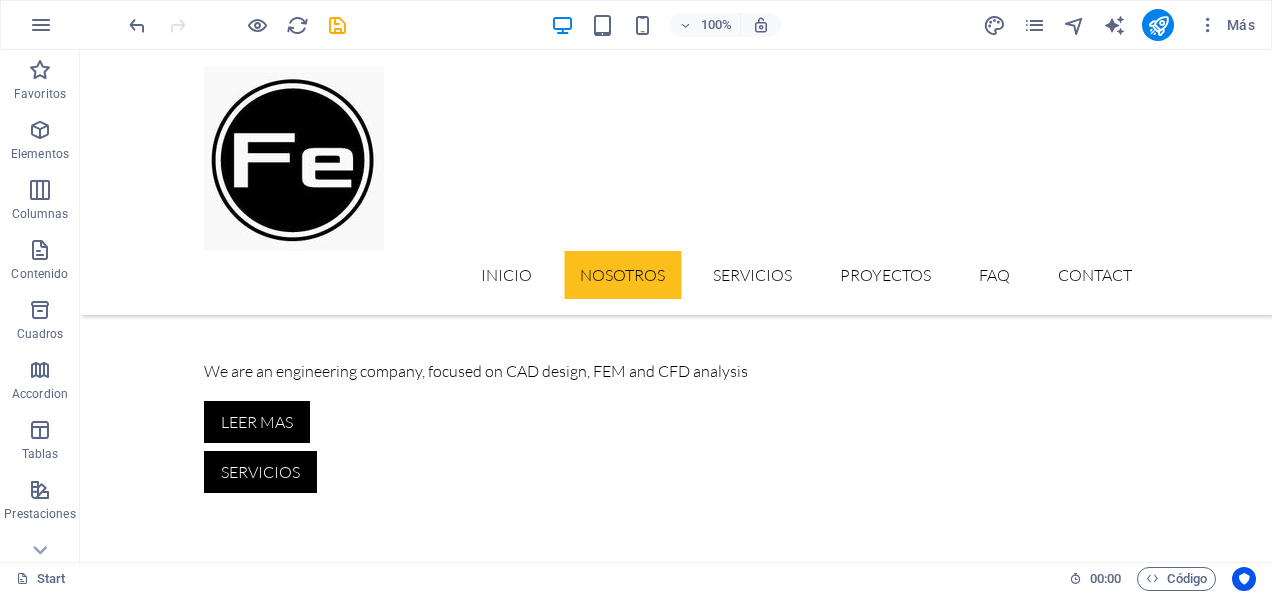 click on "100% Más" at bounding box center [694, 25] 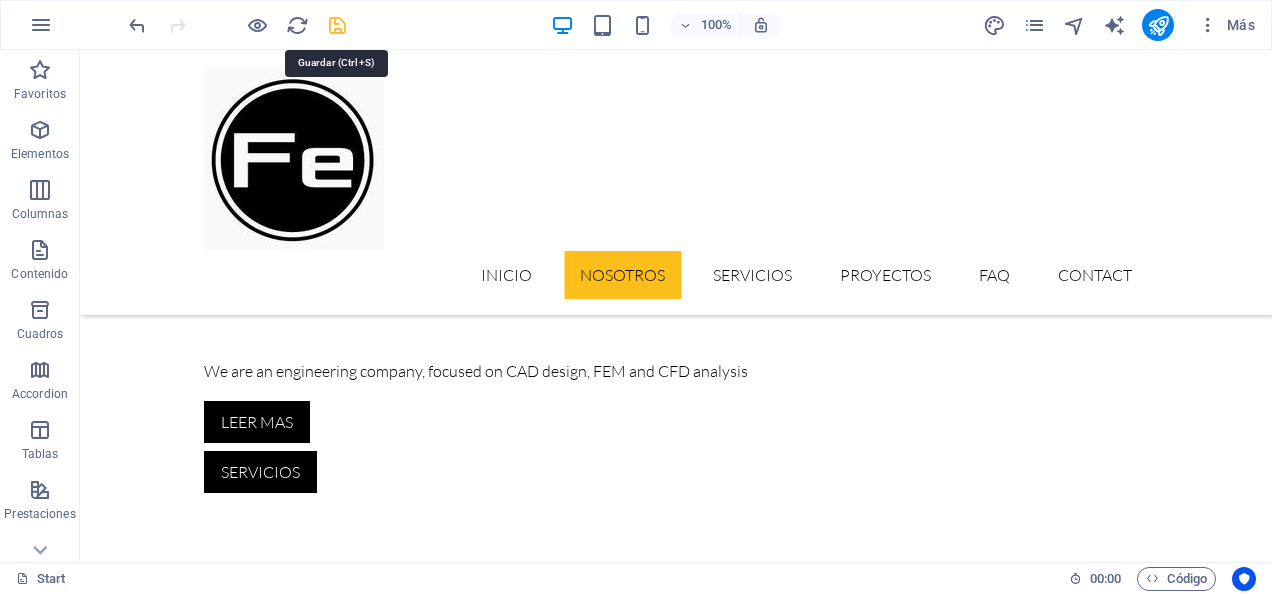 click at bounding box center (337, 25) 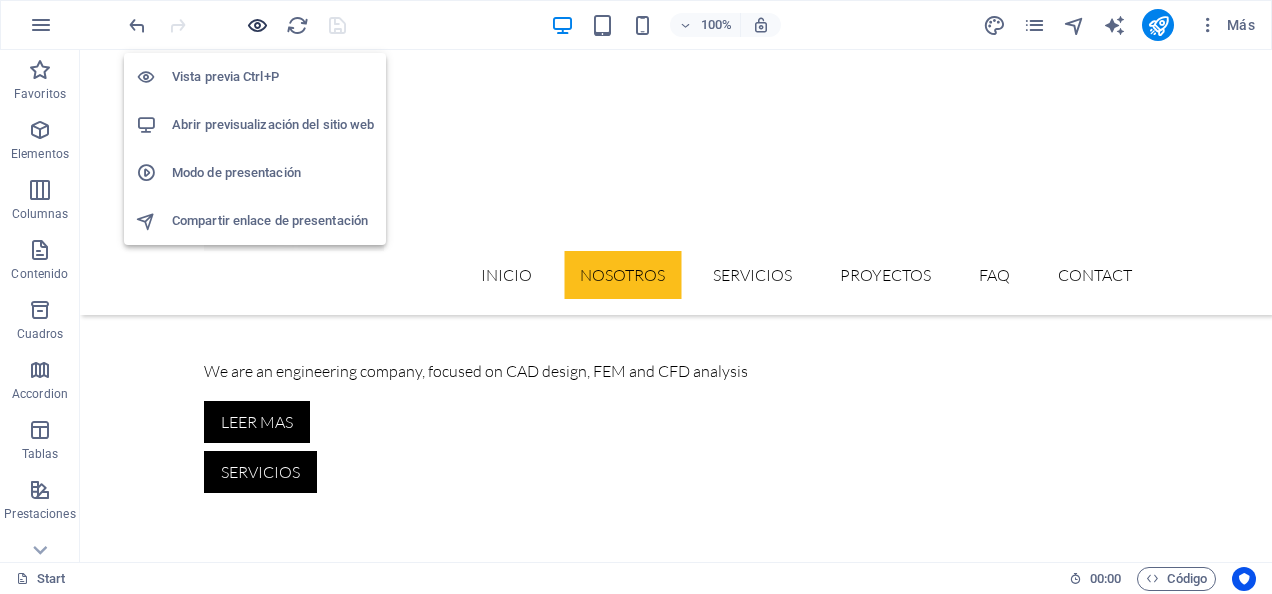click at bounding box center [257, 25] 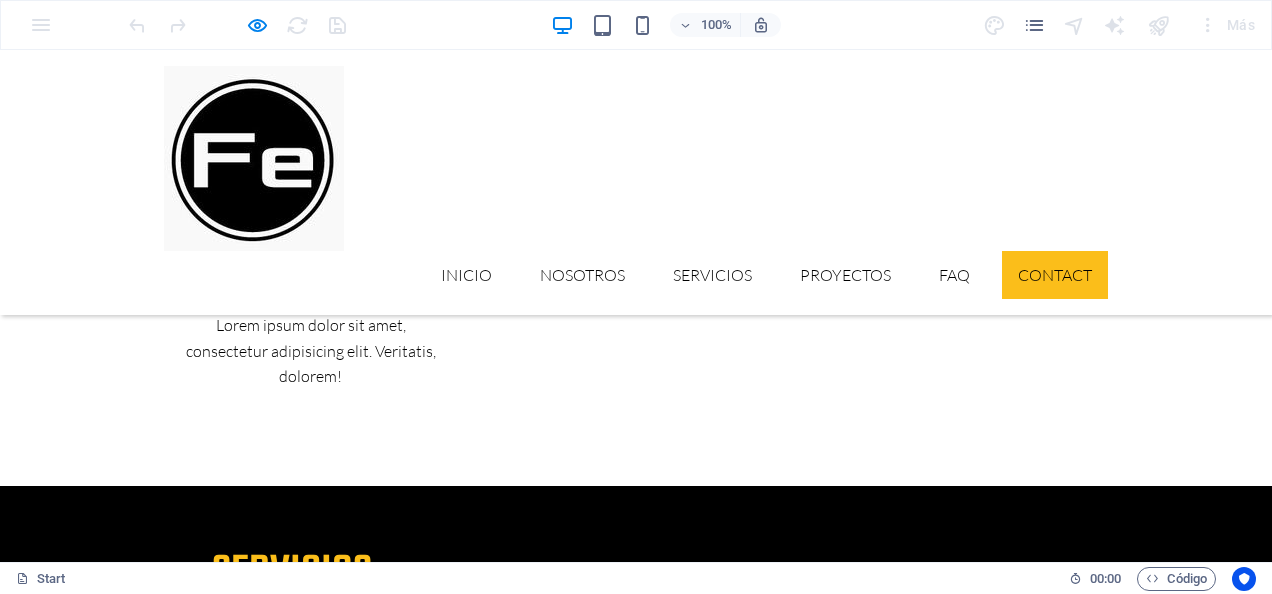 scroll, scrollTop: 4500, scrollLeft: 0, axis: vertical 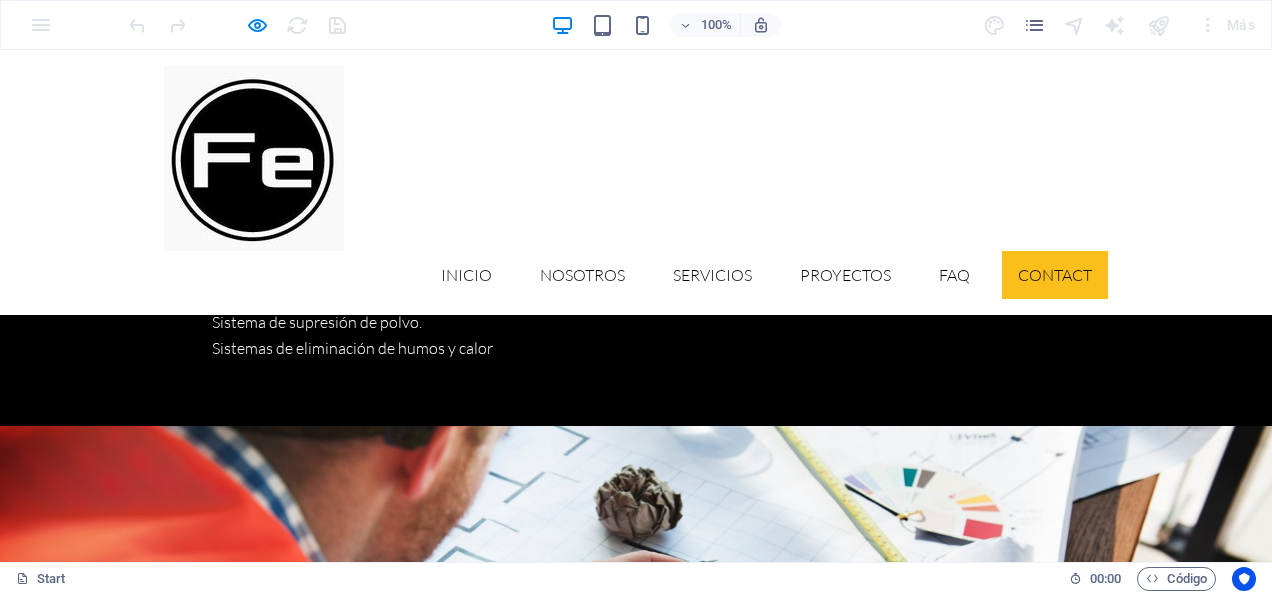 click on "About us" at bounding box center [268, 5985] 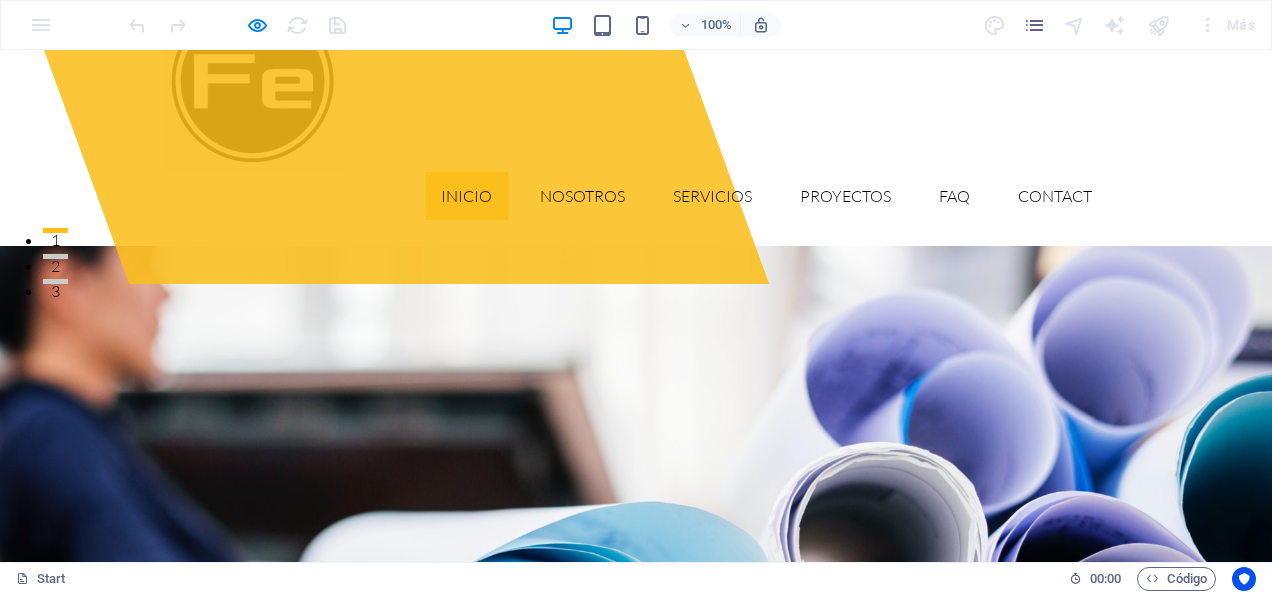 scroll, scrollTop: 0, scrollLeft: 0, axis: both 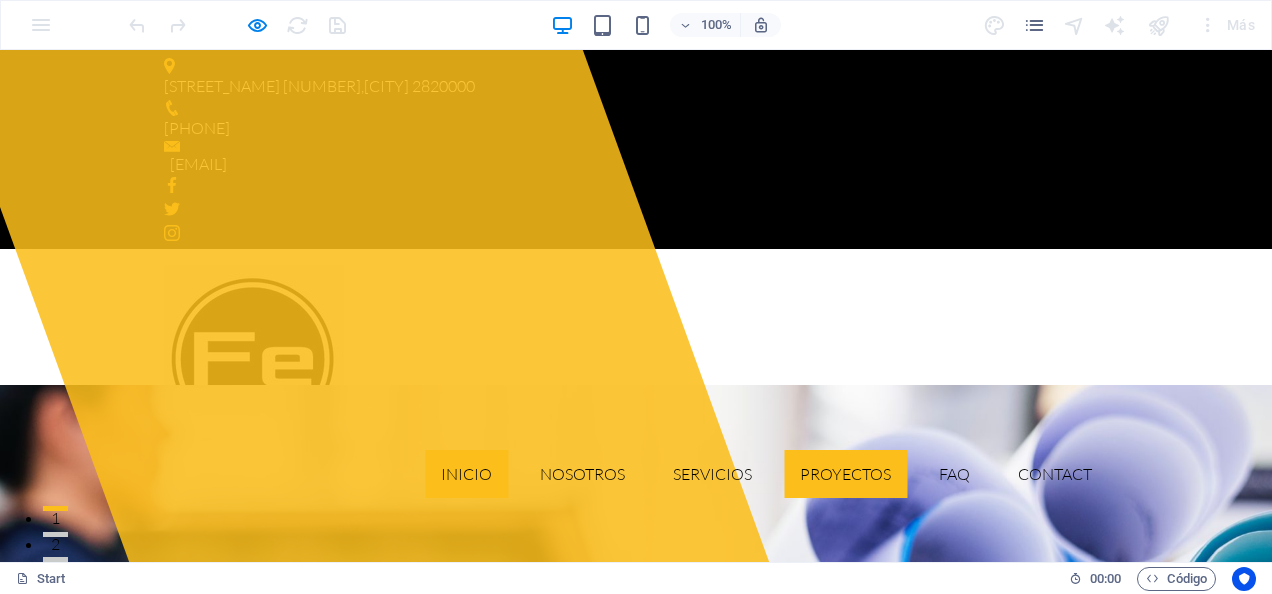 click on "Proyectos" at bounding box center [845, 474] 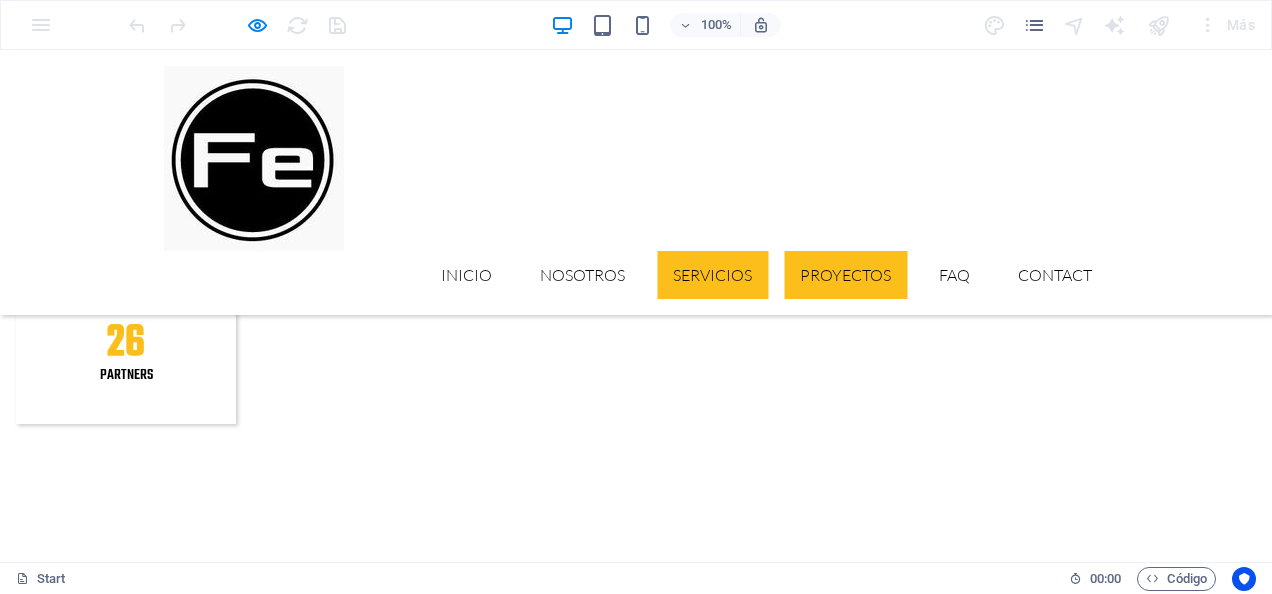 scroll, scrollTop: 2381, scrollLeft: 0, axis: vertical 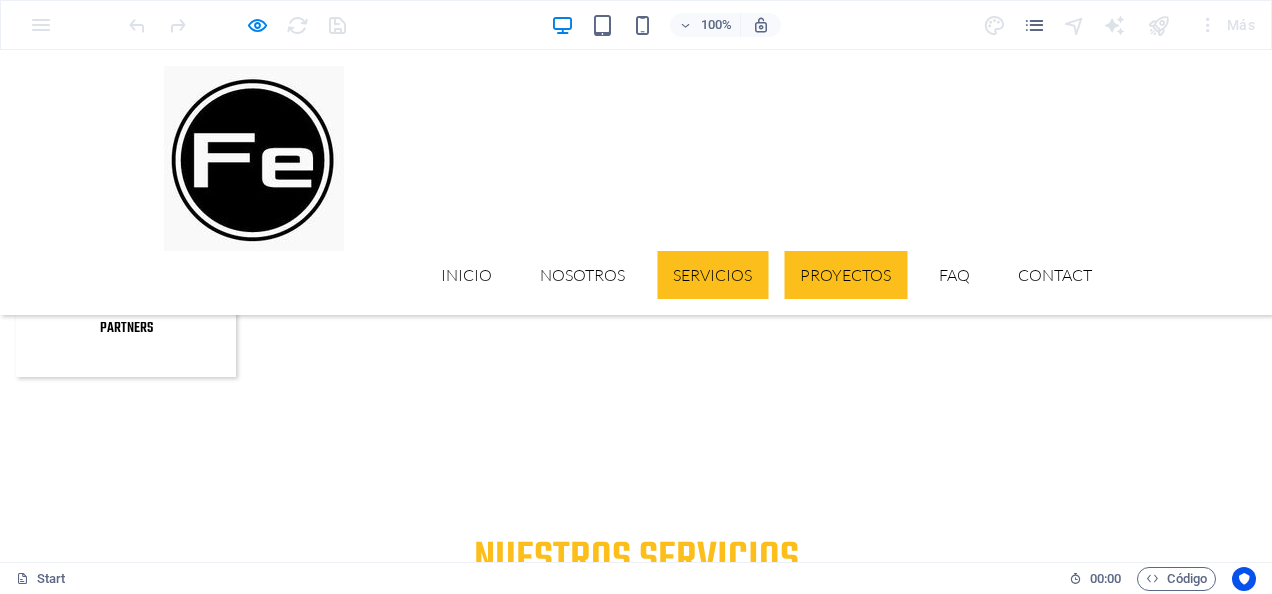 click on "Servicios" at bounding box center [712, 275] 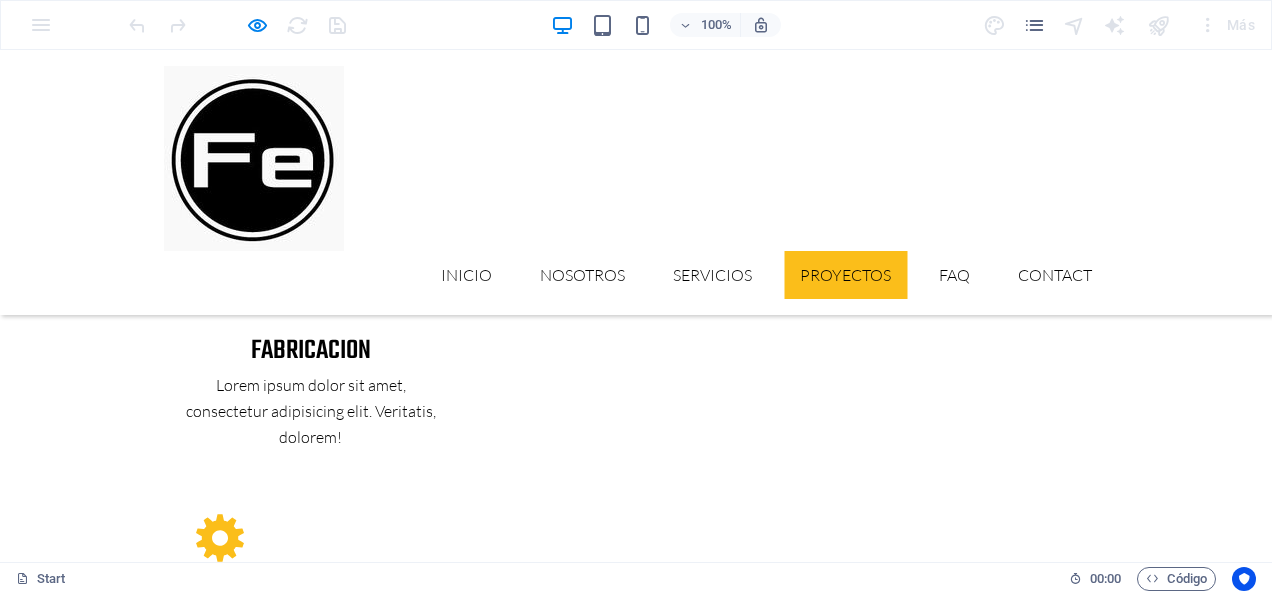 scroll, scrollTop: 2500, scrollLeft: 0, axis: vertical 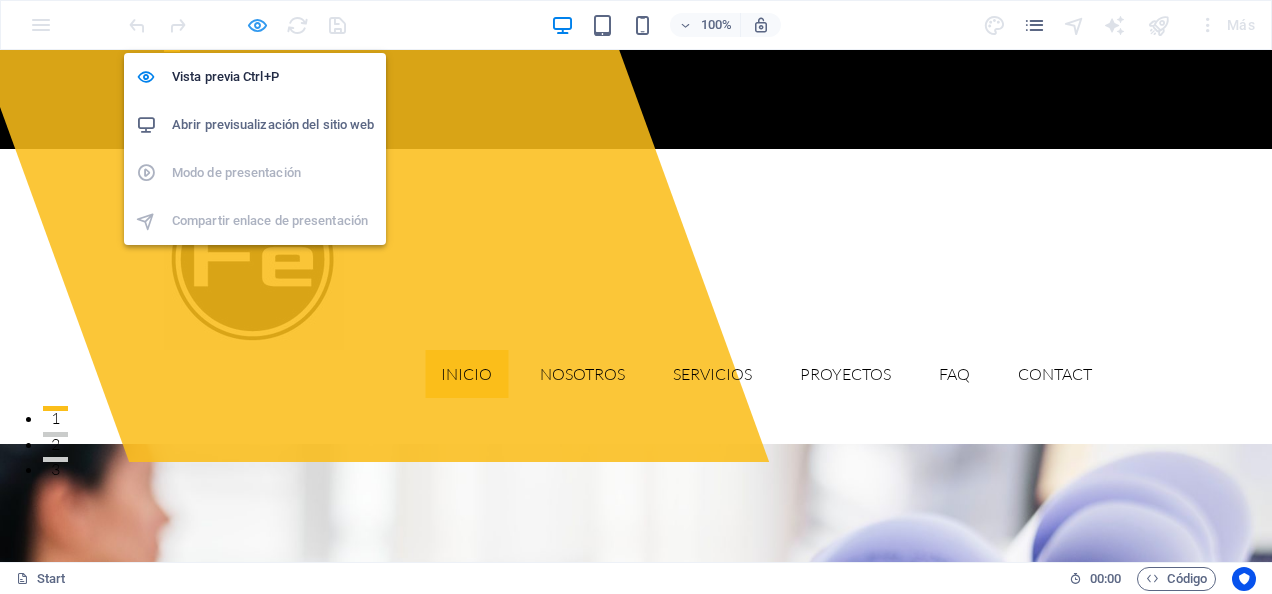click at bounding box center [257, 25] 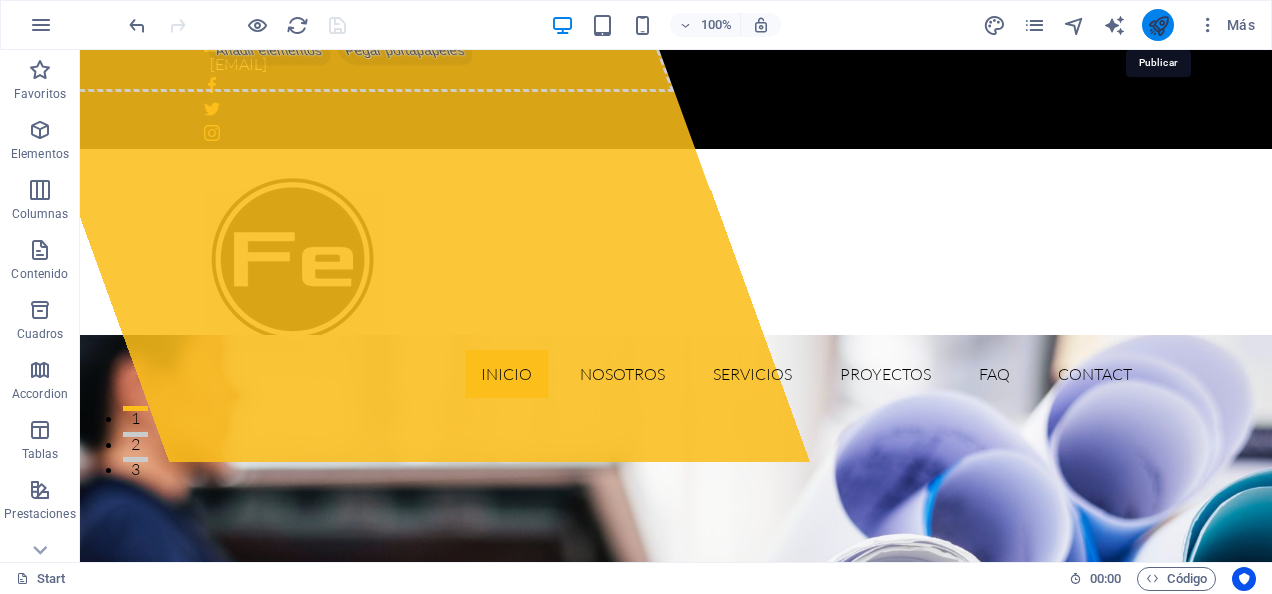 click at bounding box center [1158, 25] 